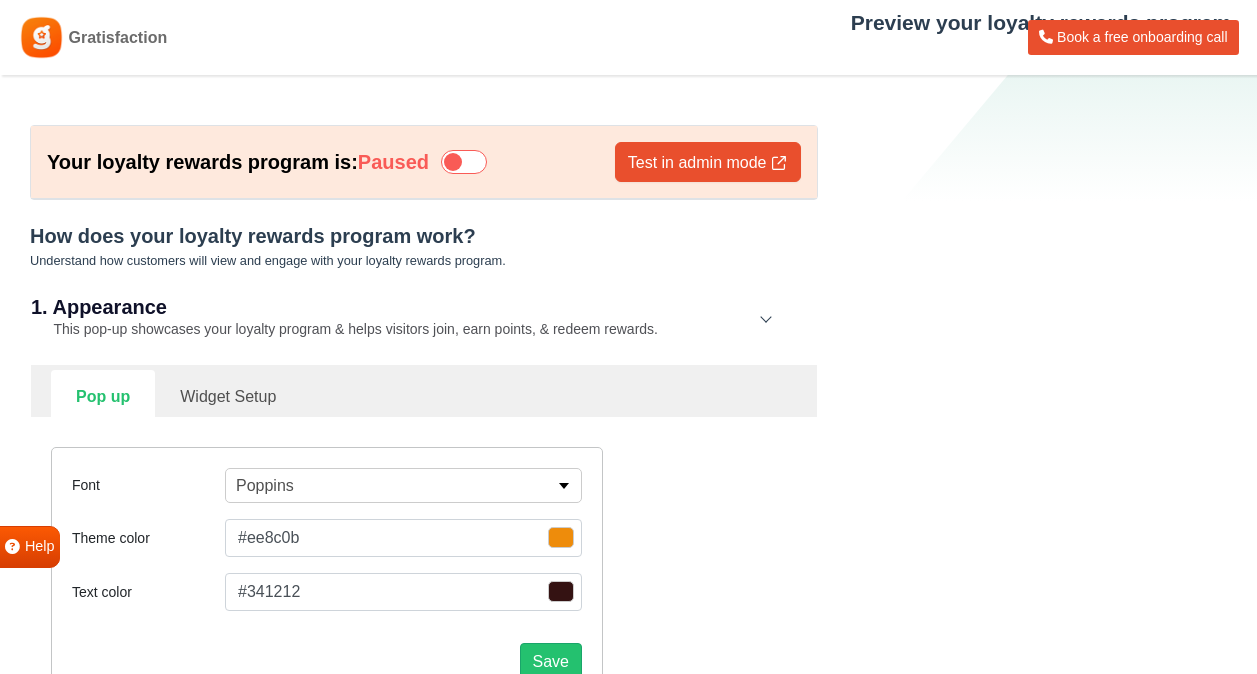 scroll, scrollTop: 1148, scrollLeft: 0, axis: vertical 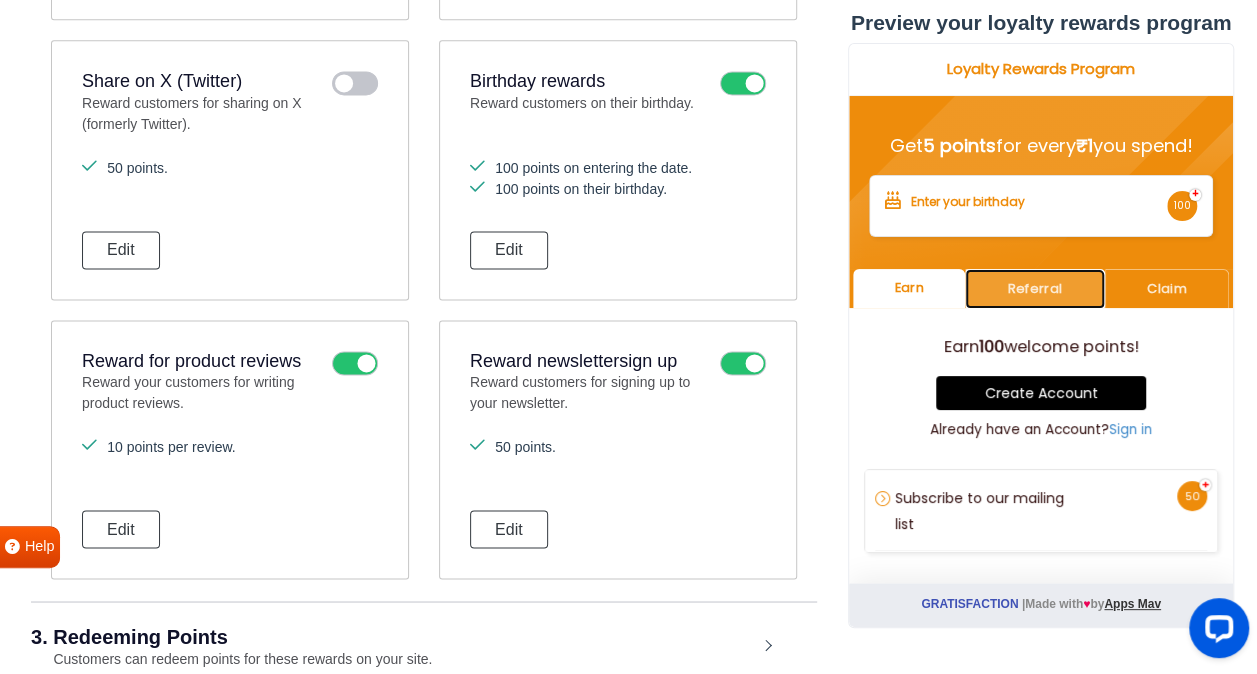 click on "Referral" at bounding box center (1034, 288) 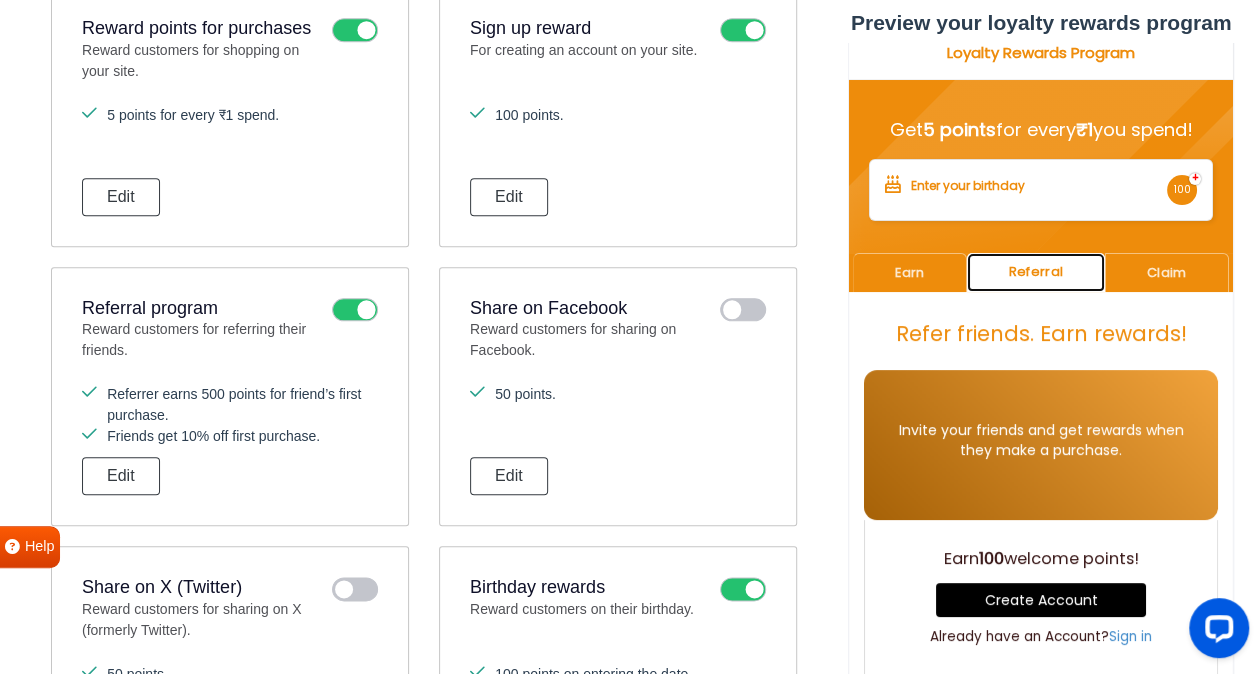 scroll, scrollTop: 856, scrollLeft: 0, axis: vertical 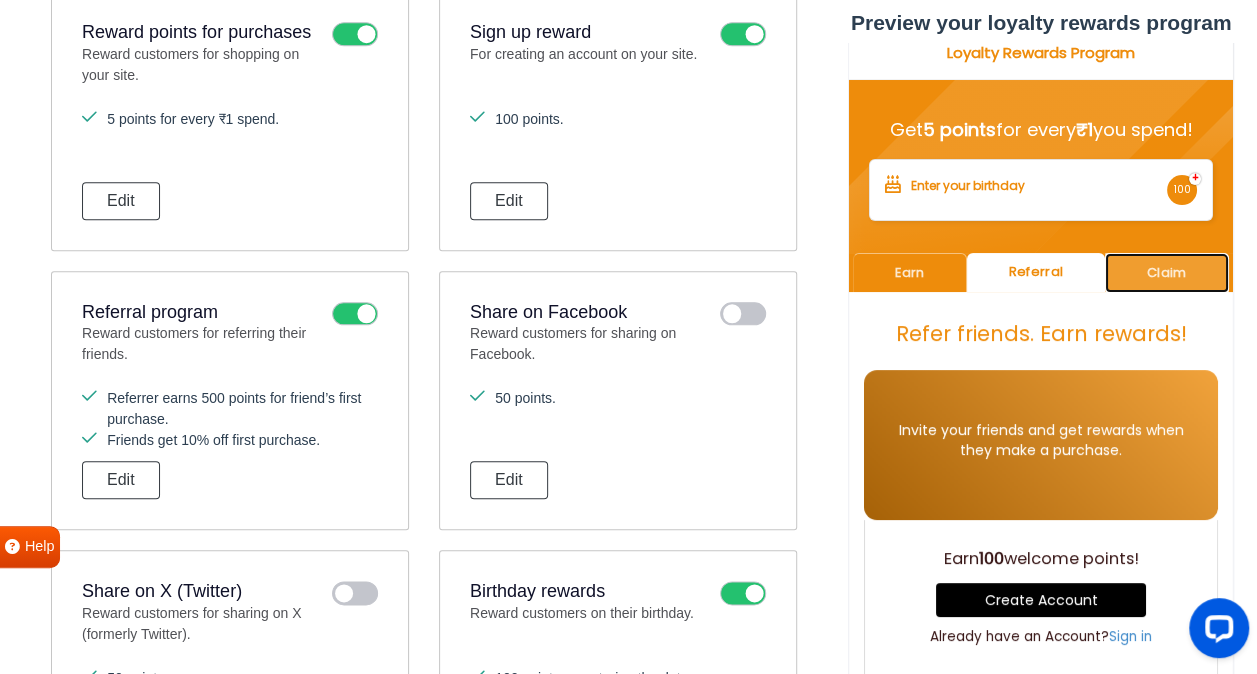 click on "Claim" at bounding box center [1167, 272] 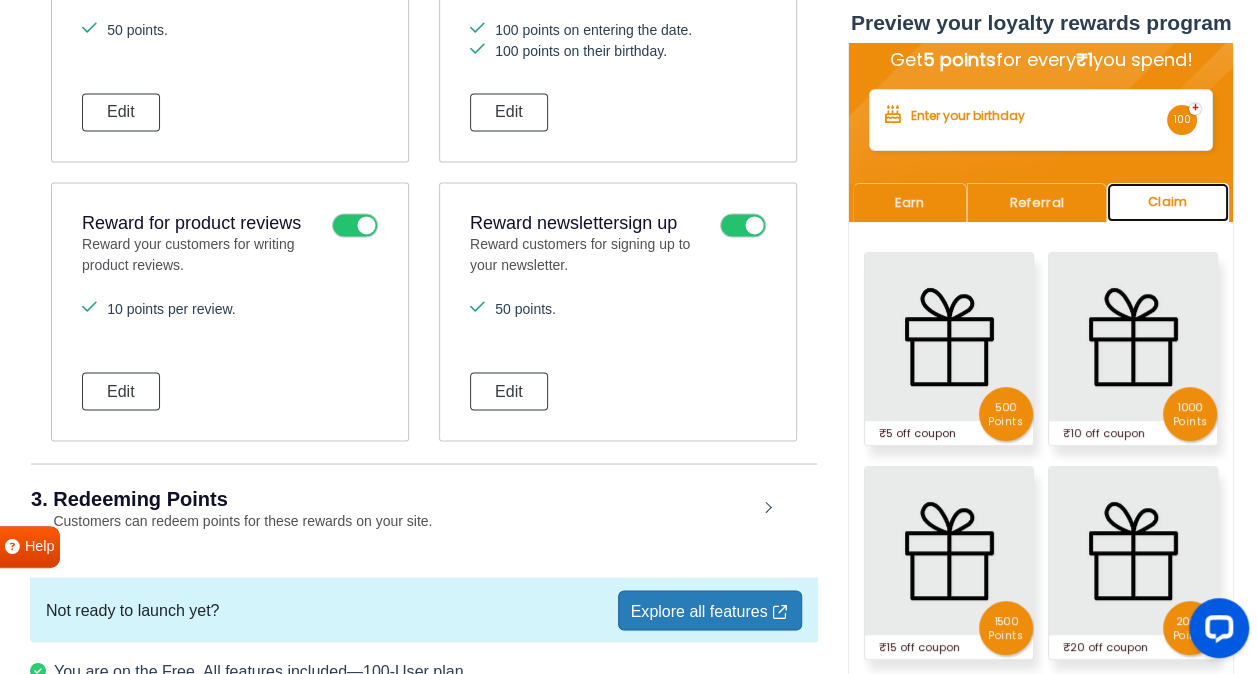 scroll, scrollTop: 1618, scrollLeft: 0, axis: vertical 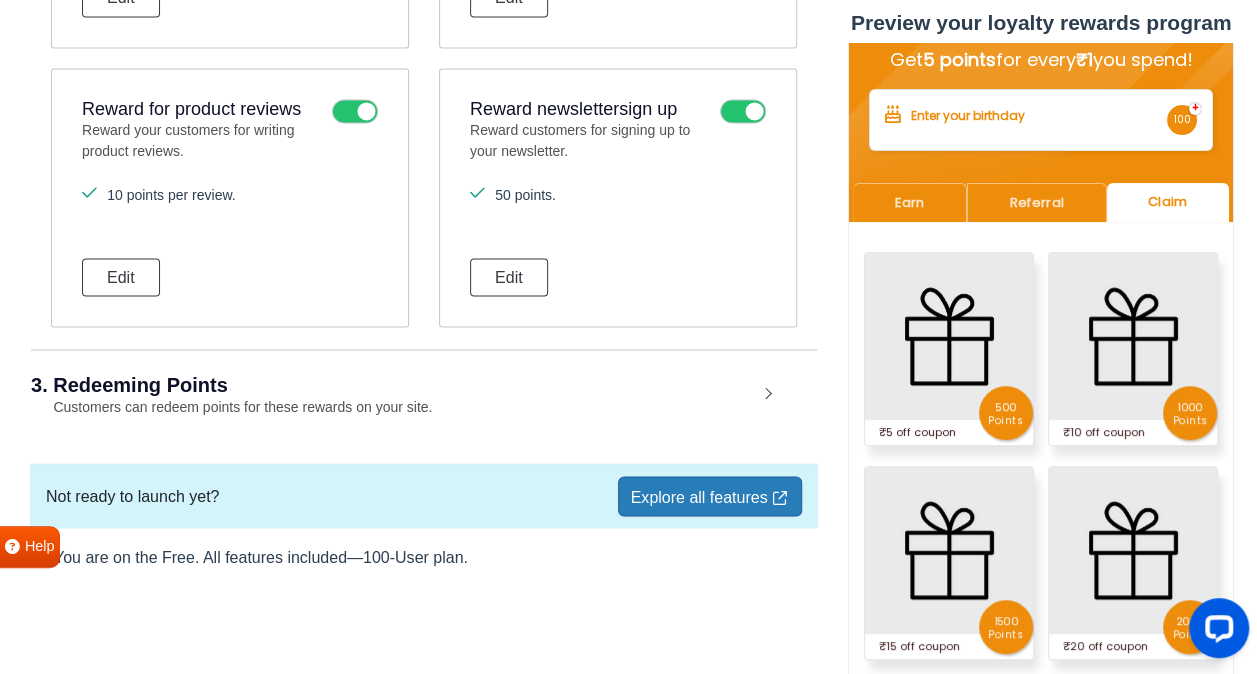 click on "Customers can redeem points for these rewards on your site." at bounding box center [231, 406] 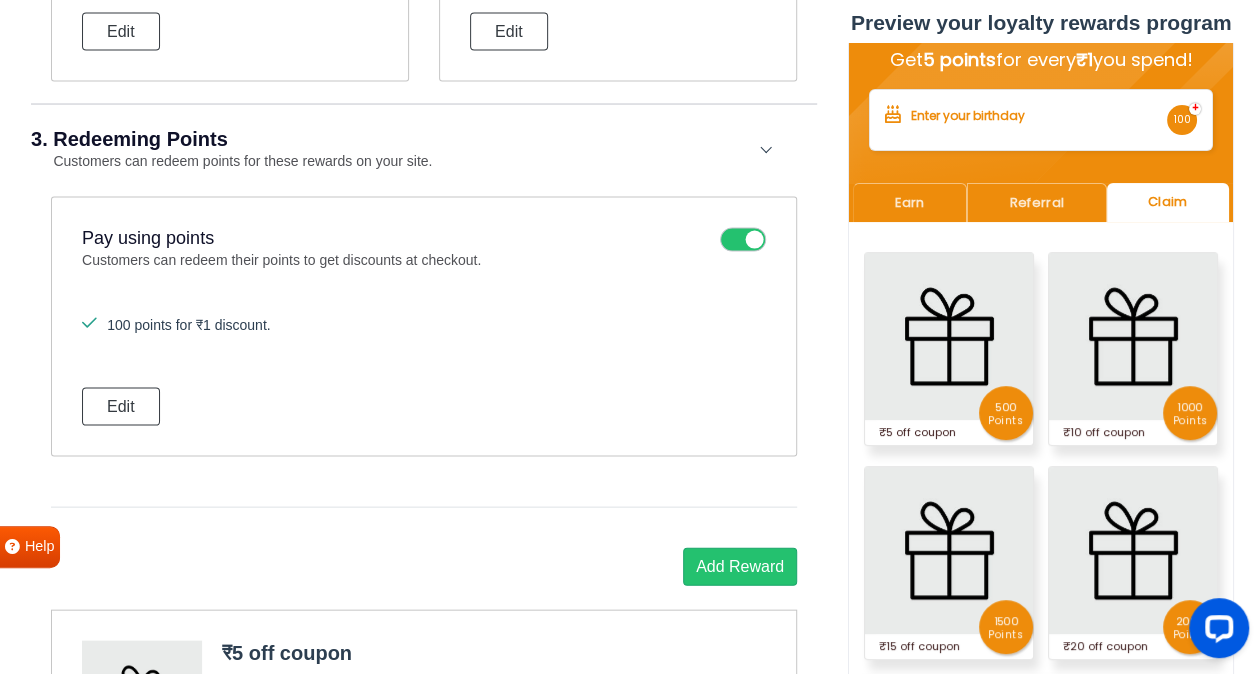 scroll, scrollTop: 1866, scrollLeft: 0, axis: vertical 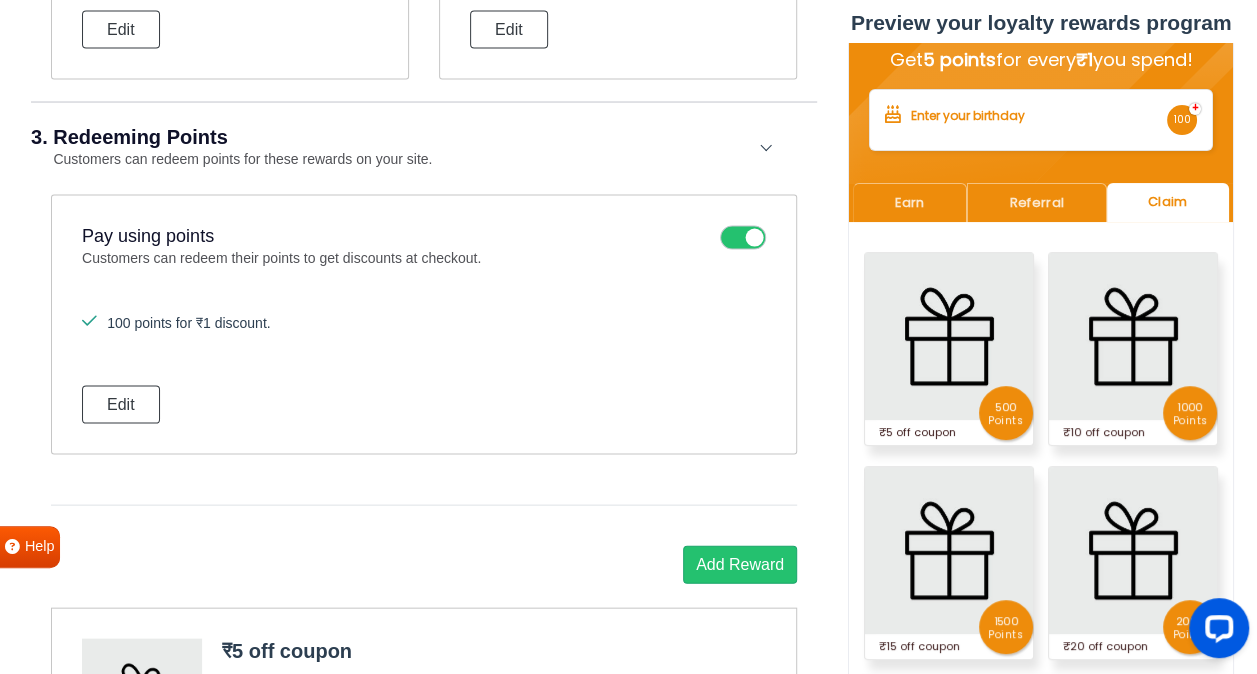click on "100 points for ₹1 discount." at bounding box center (424, 322) 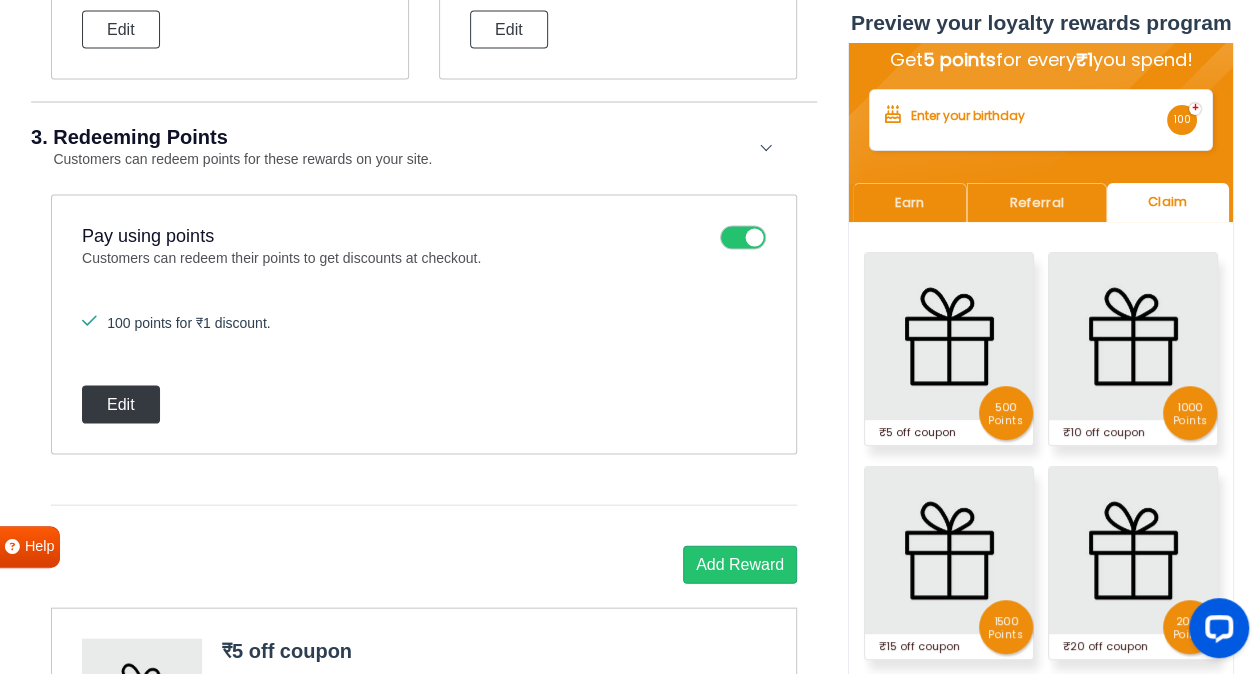 click on "Edit" at bounding box center (121, 404) 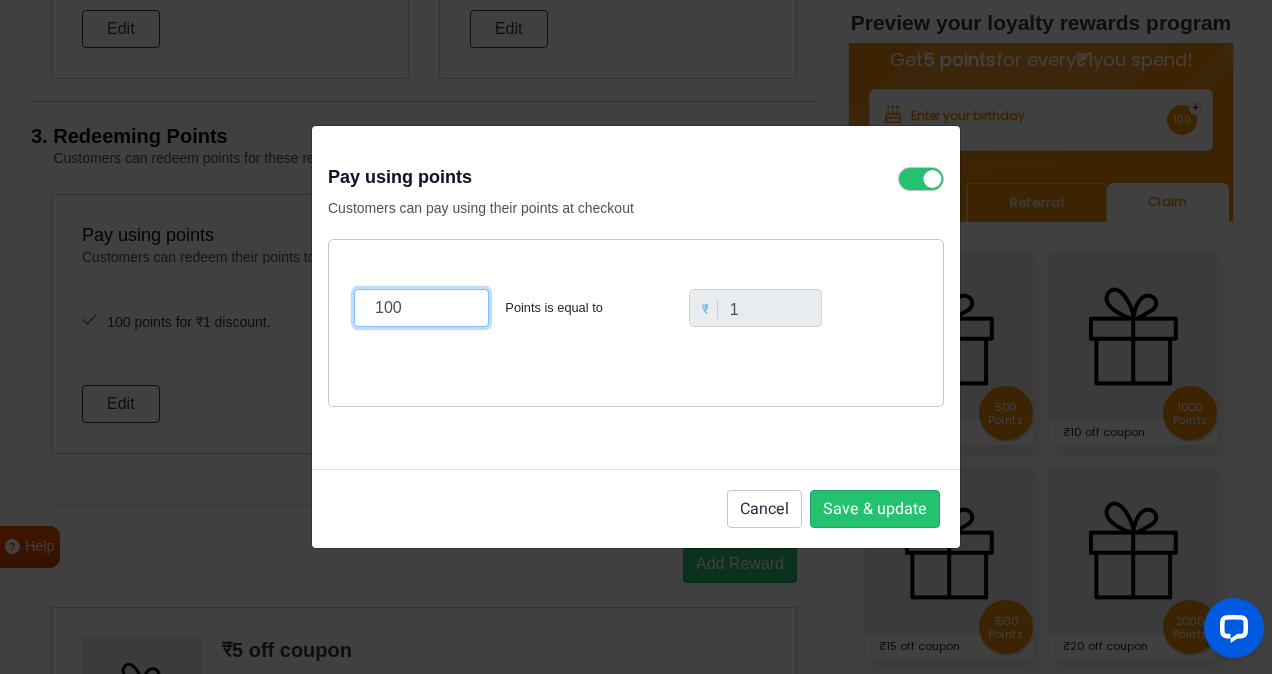 click on "100" at bounding box center [421, 308] 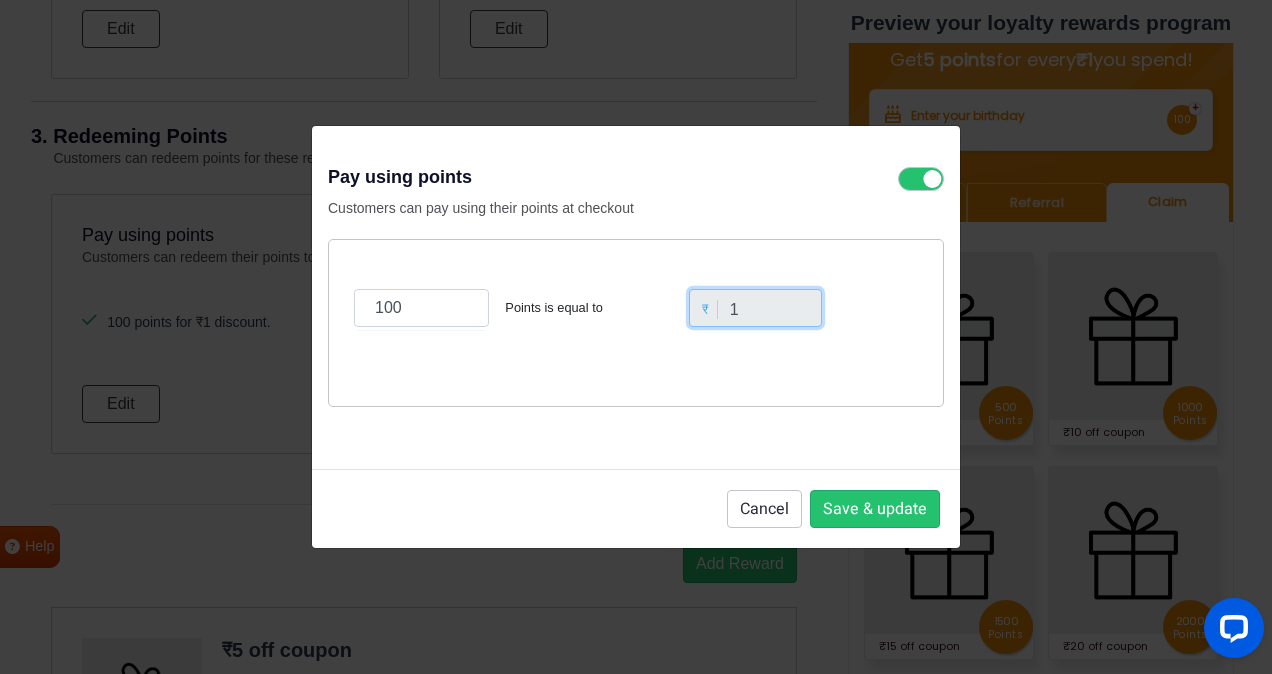 click on "1" at bounding box center [756, 308] 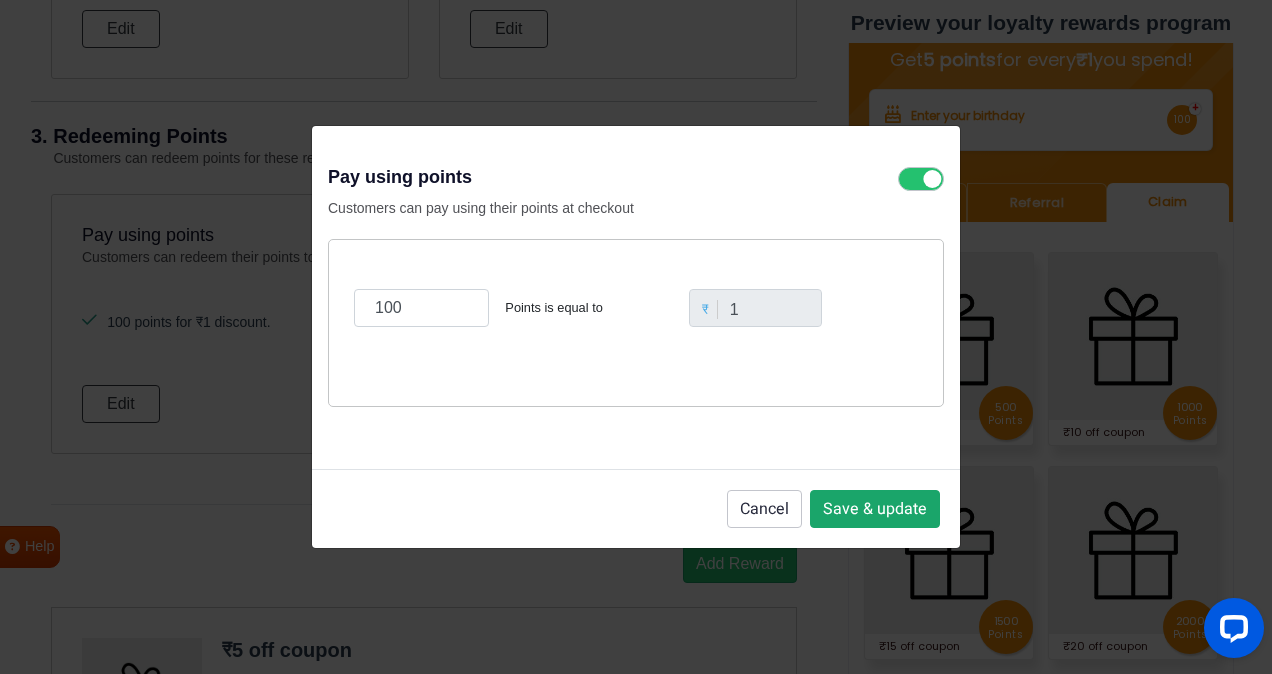 click on "Save & update" at bounding box center [875, 509] 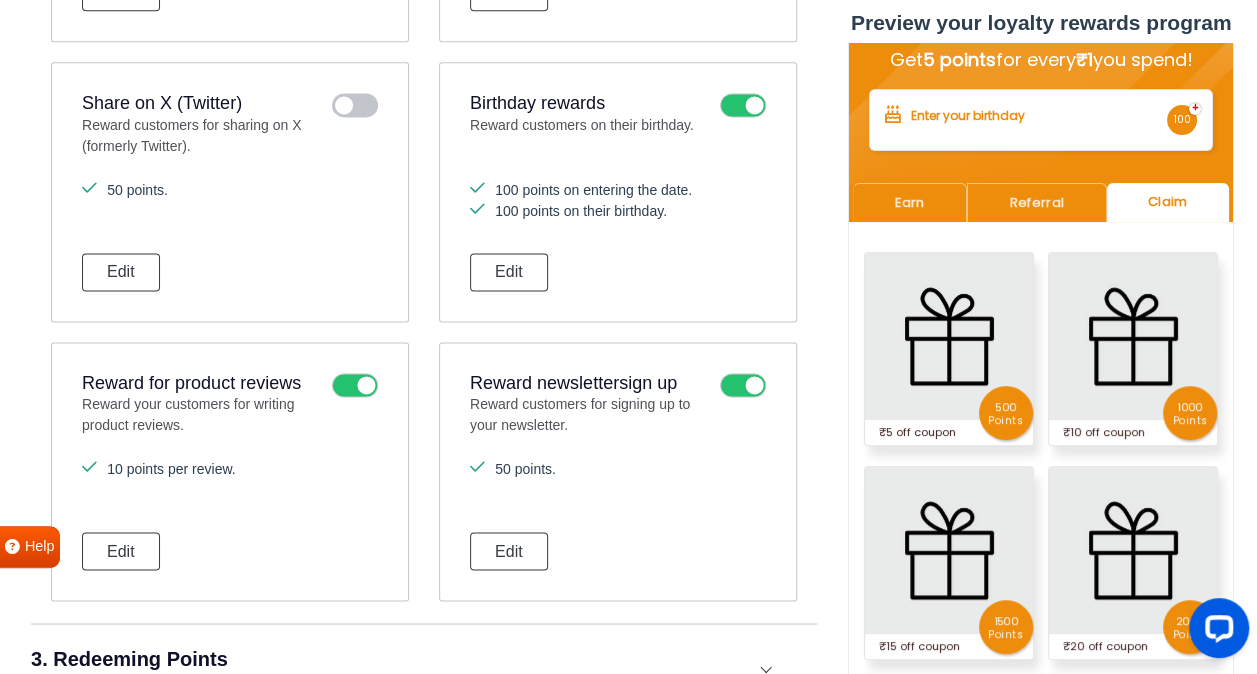 scroll, scrollTop: 1348, scrollLeft: 0, axis: vertical 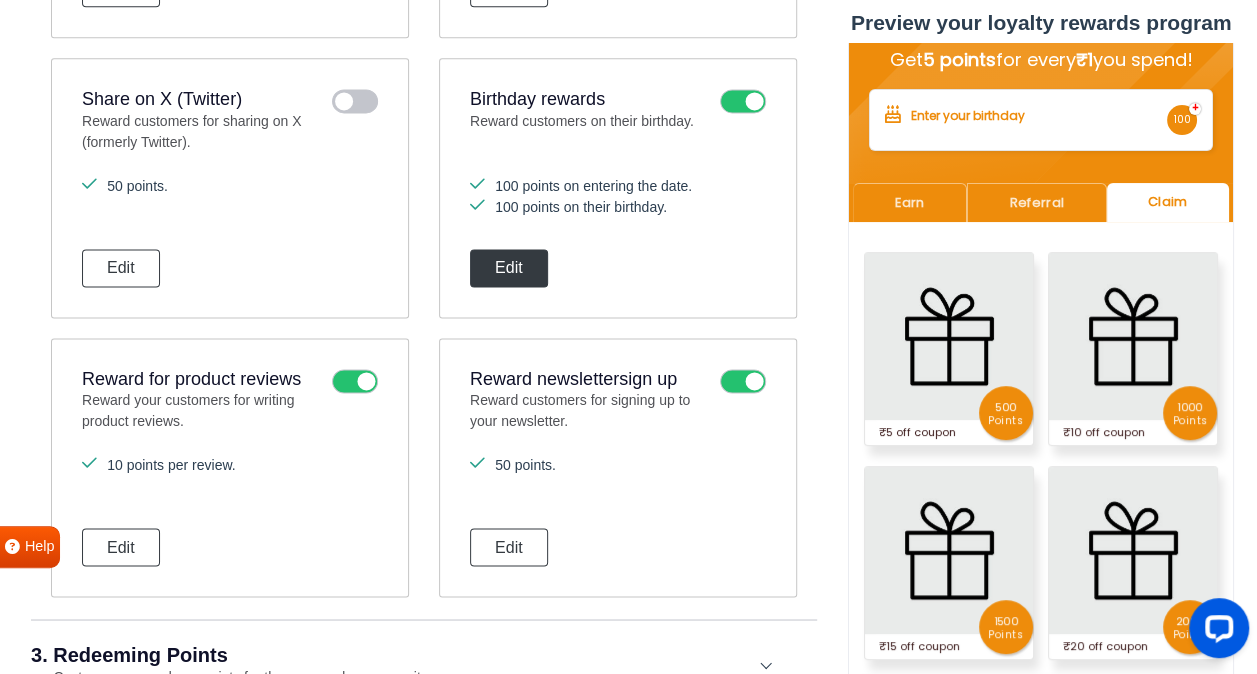 click on "Edit" at bounding box center [509, 268] 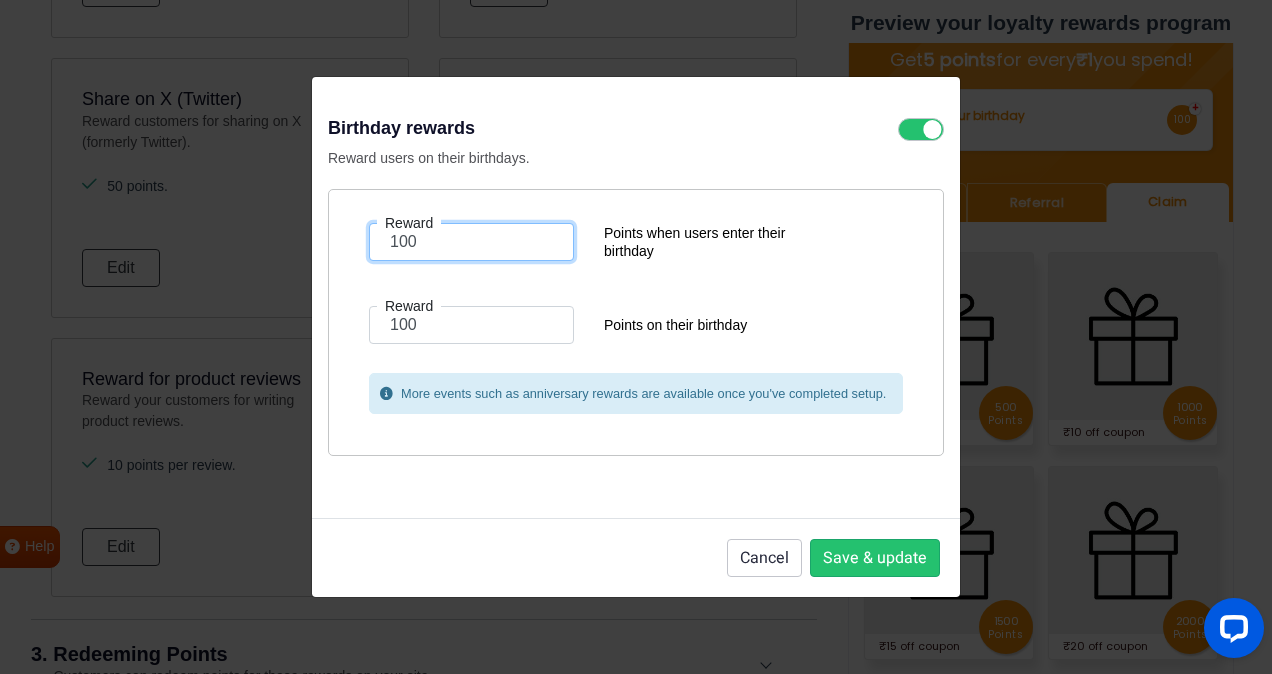 click on "100" at bounding box center [471, 242] 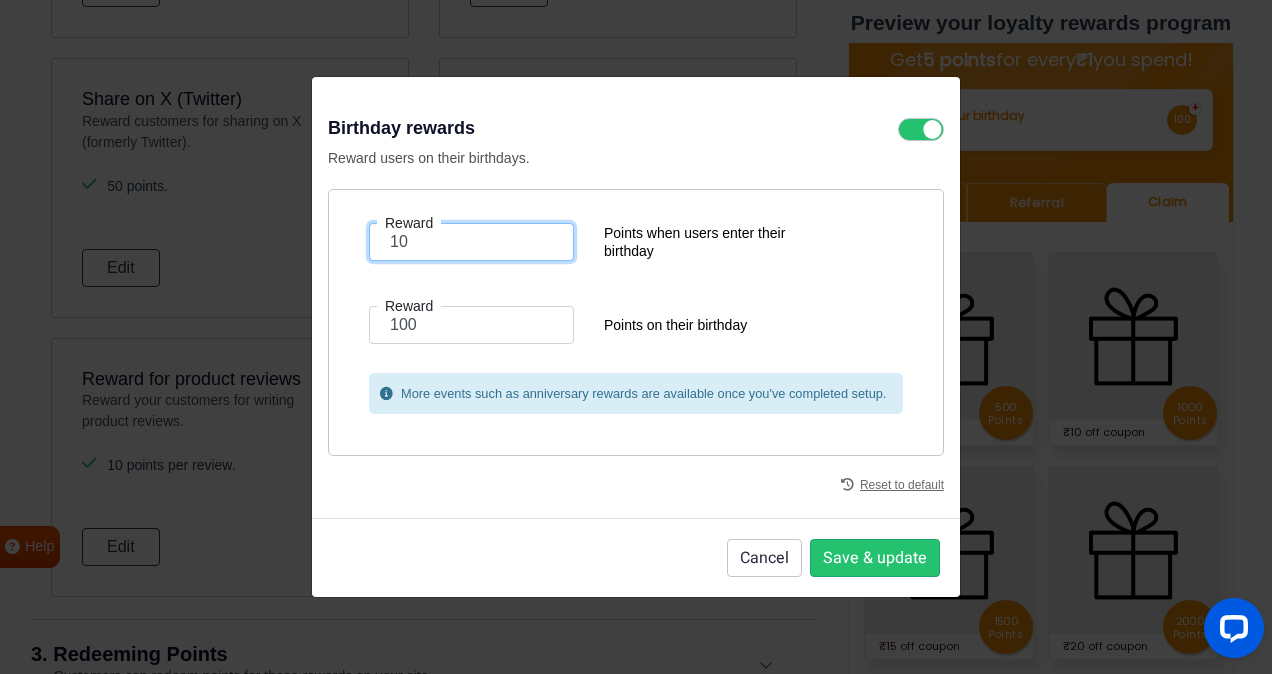 type on "1" 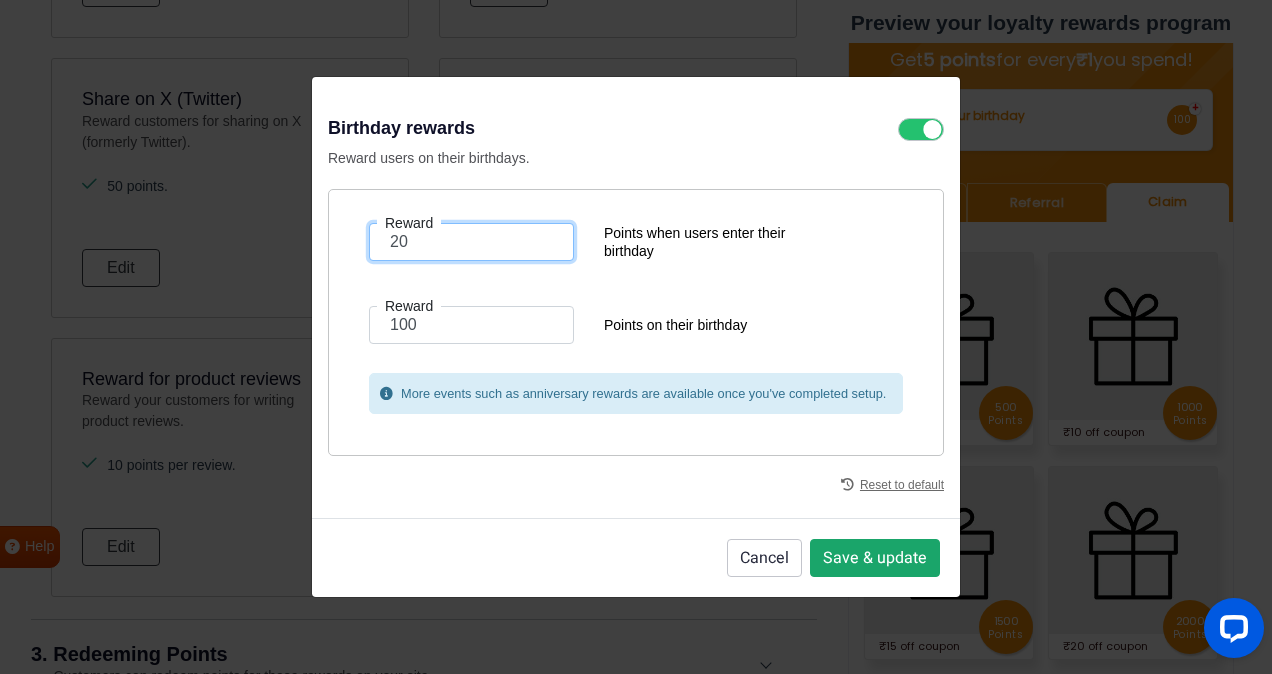type on "20" 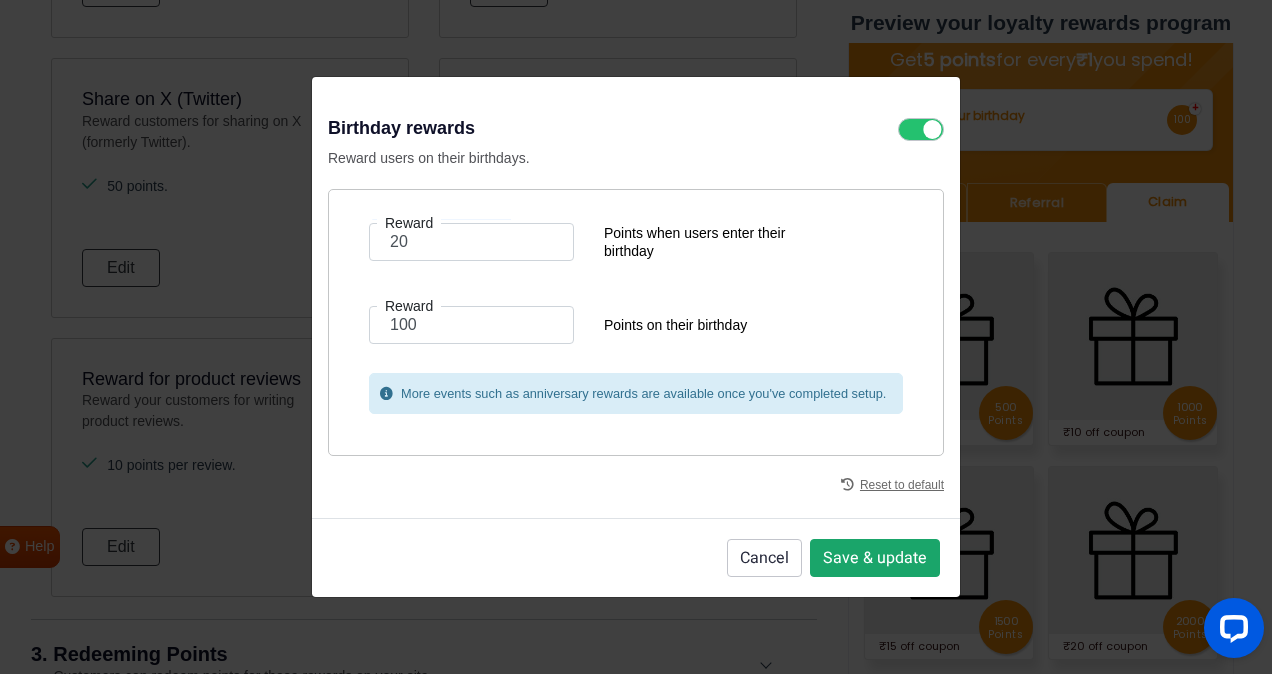click on "Save & update" at bounding box center [875, 558] 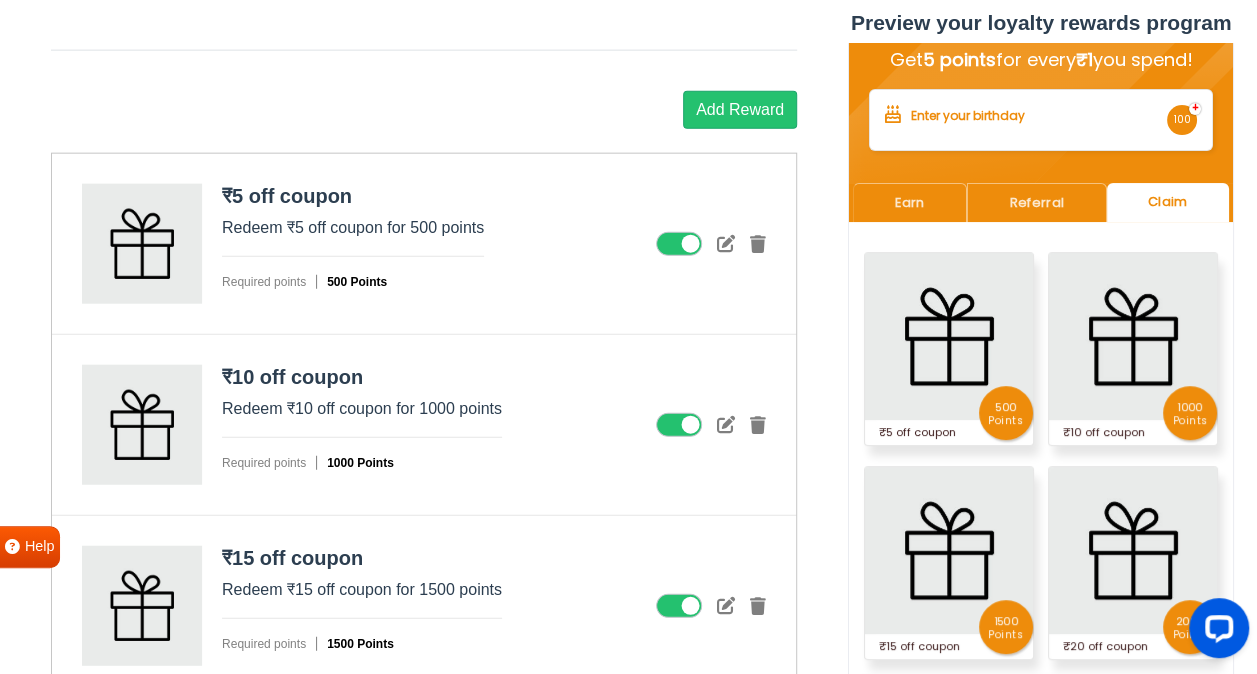scroll, scrollTop: 2322, scrollLeft: 0, axis: vertical 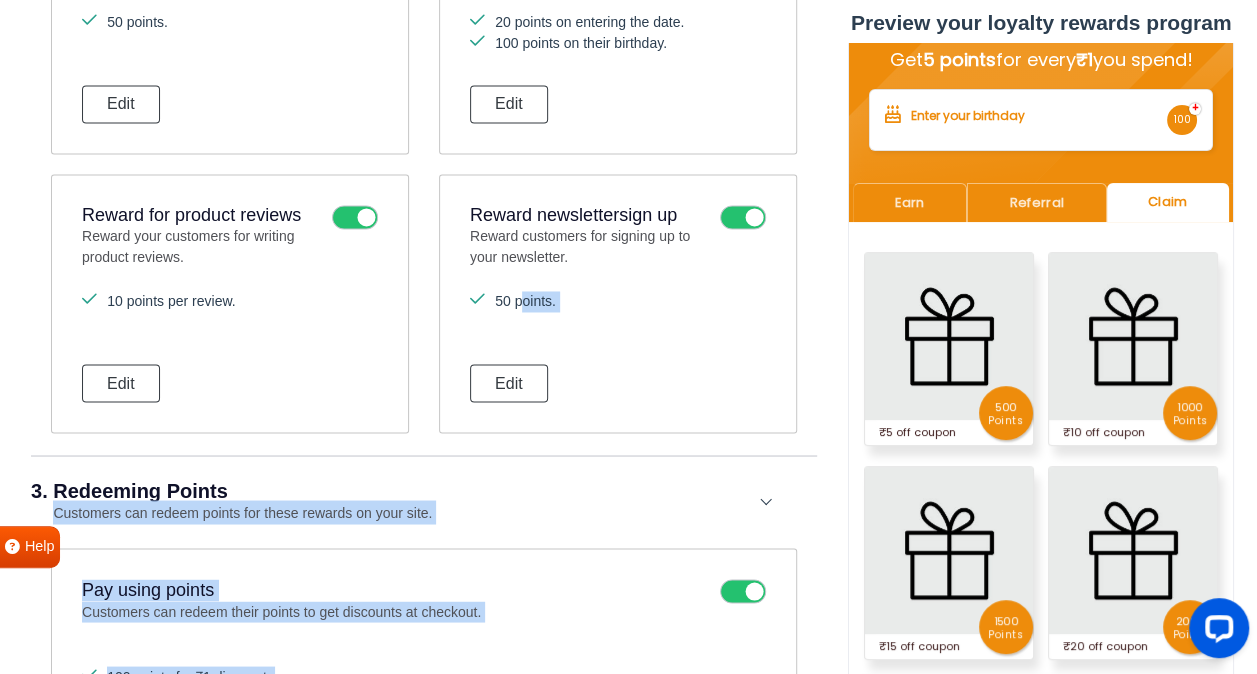 drag, startPoint x: 815, startPoint y: 292, endPoint x: 515, endPoint y: 304, distance: 300.2399 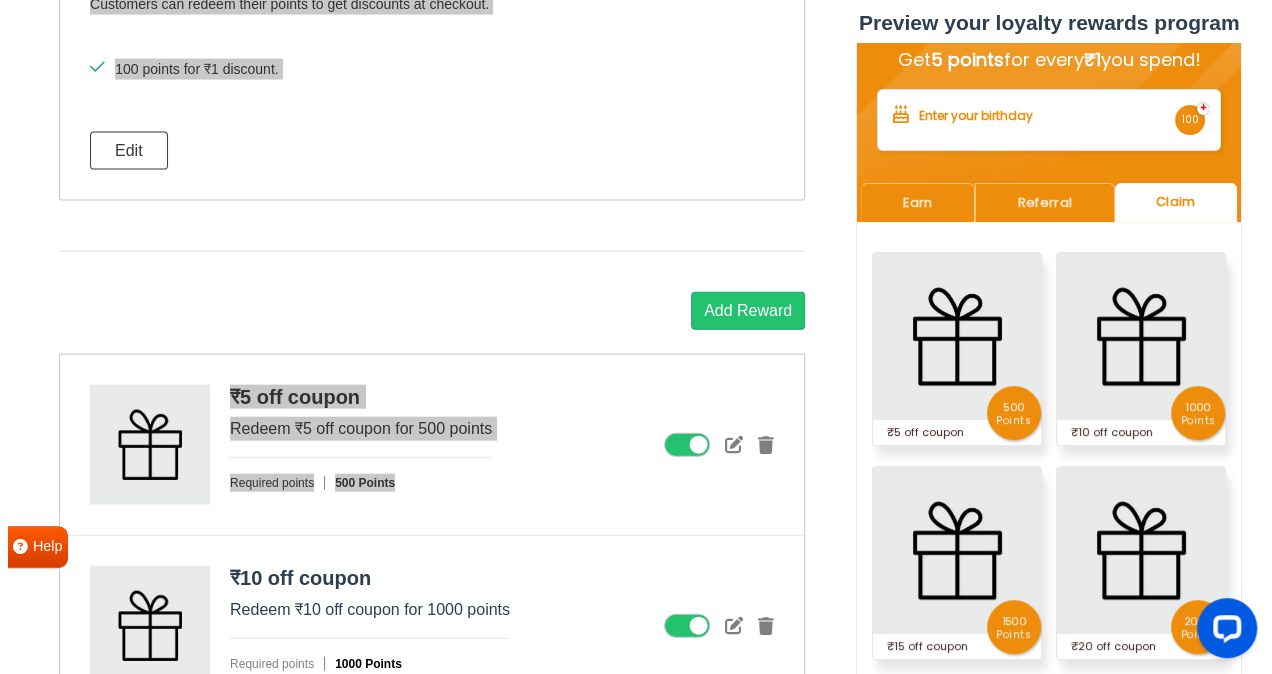 scroll, scrollTop: 2114, scrollLeft: 0, axis: vertical 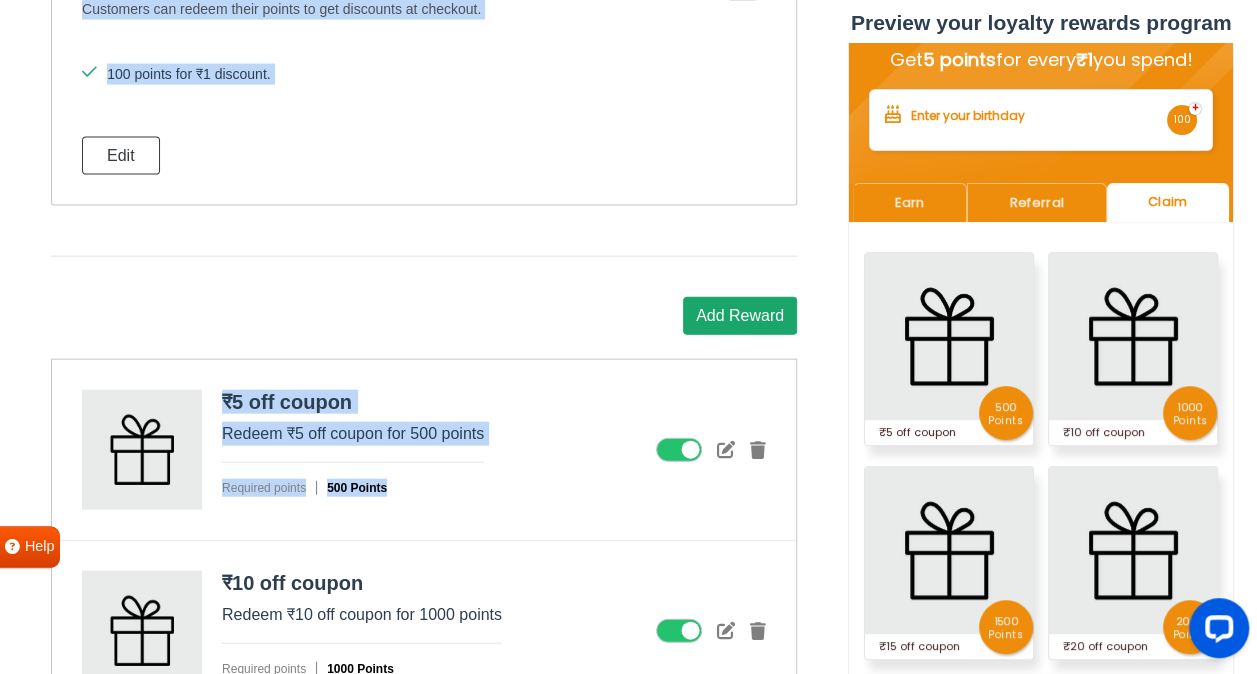 click on "Add Reward" at bounding box center (740, 316) 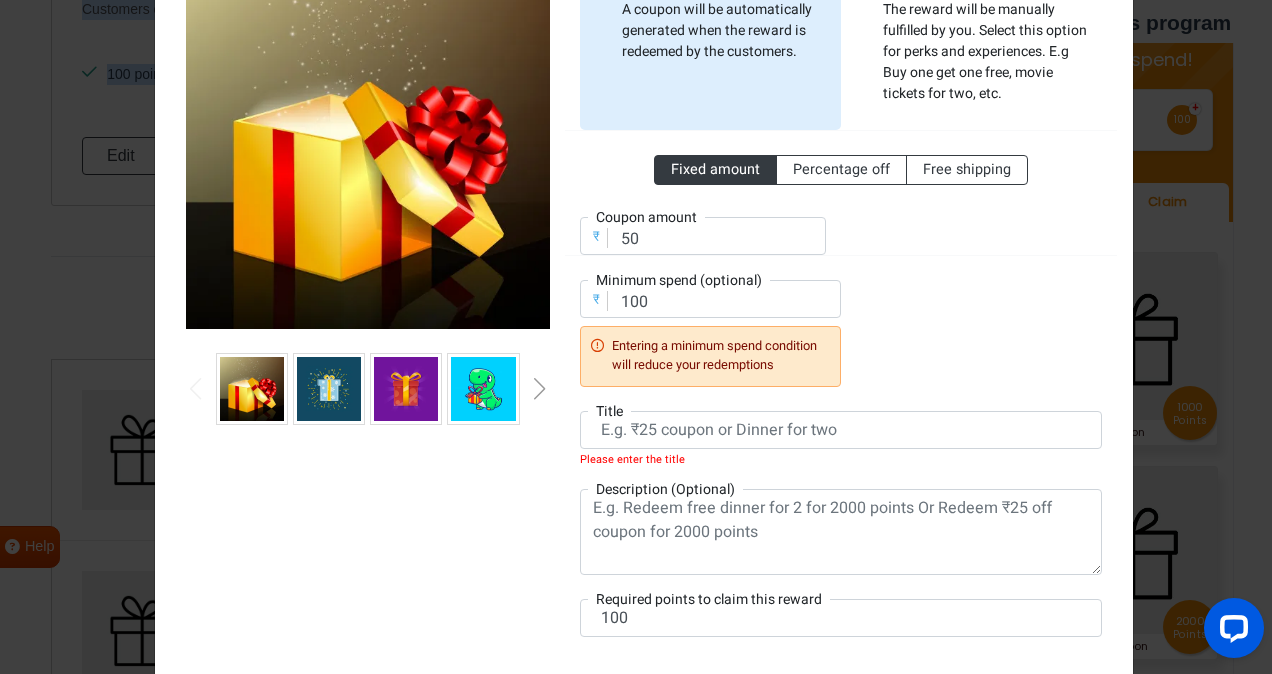 scroll, scrollTop: 328, scrollLeft: 0, axis: vertical 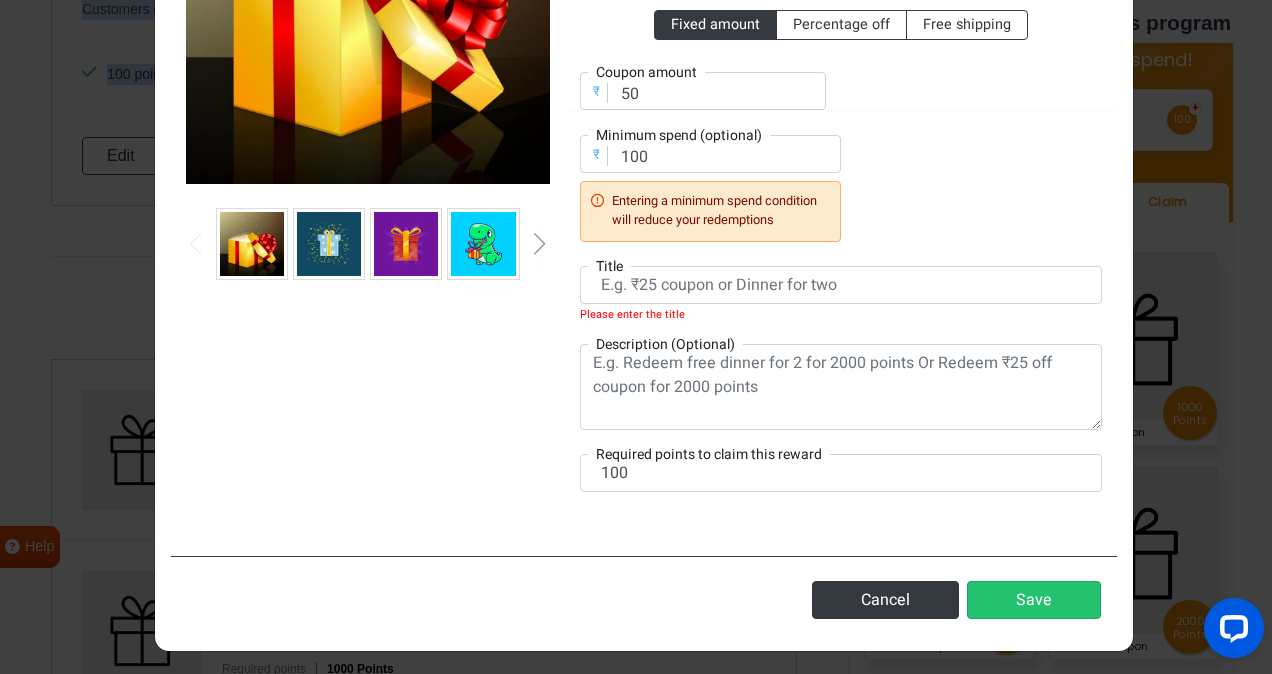 click at bounding box center [329, 244] 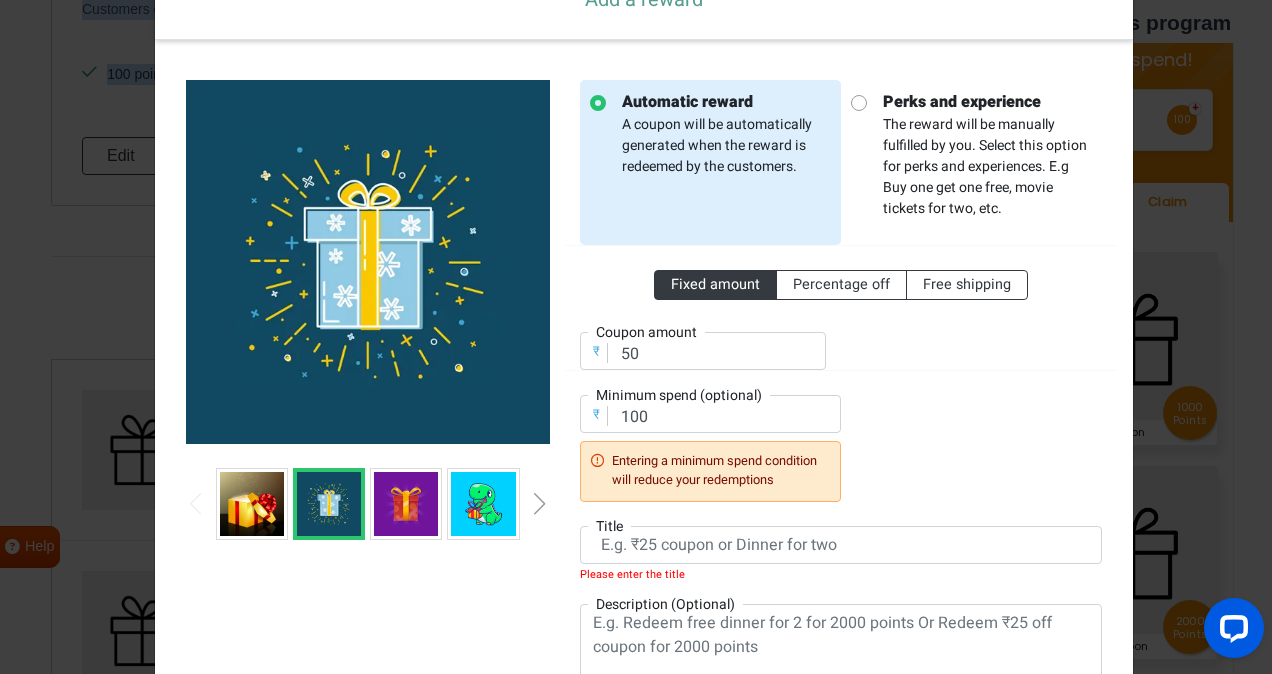 scroll, scrollTop: 60, scrollLeft: 0, axis: vertical 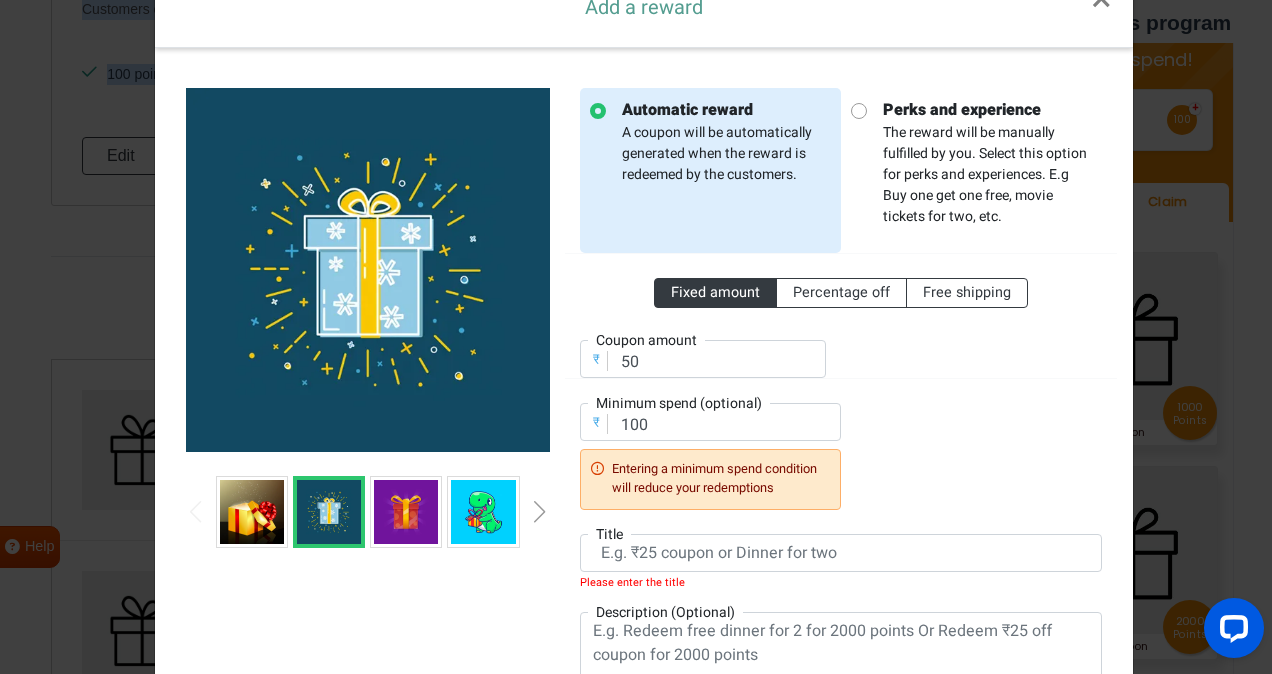 click at bounding box center [406, 512] 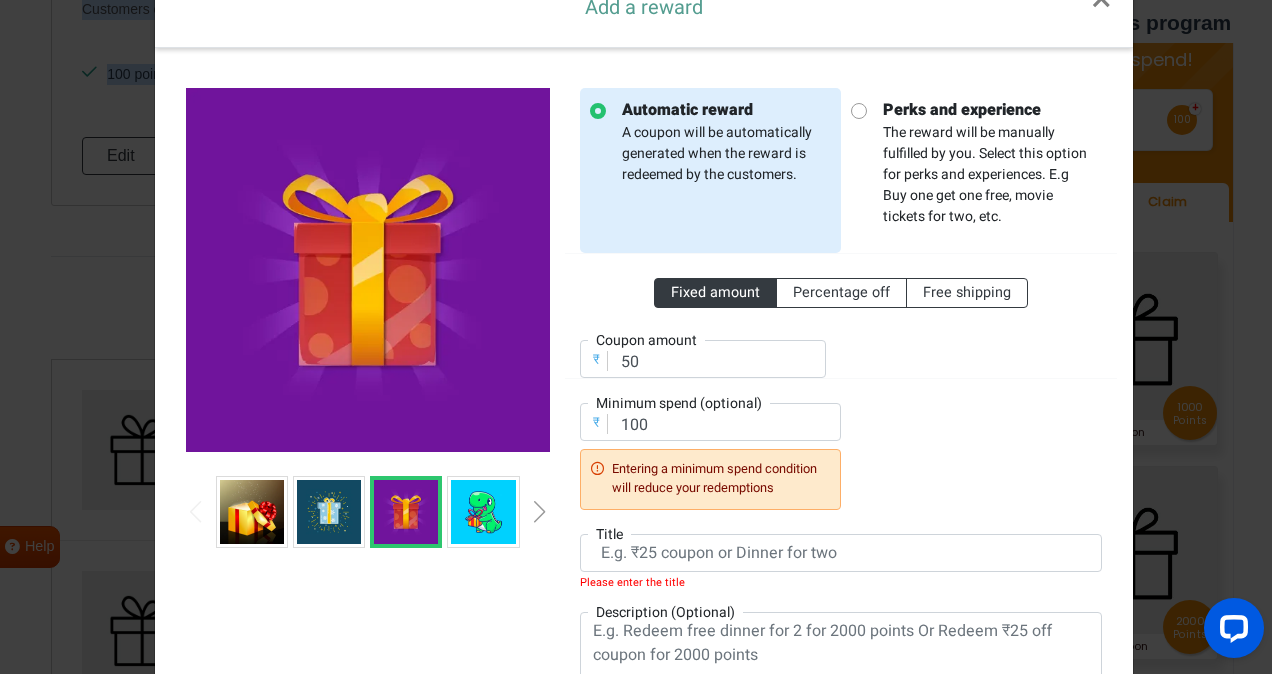 scroll, scrollTop: 328, scrollLeft: 0, axis: vertical 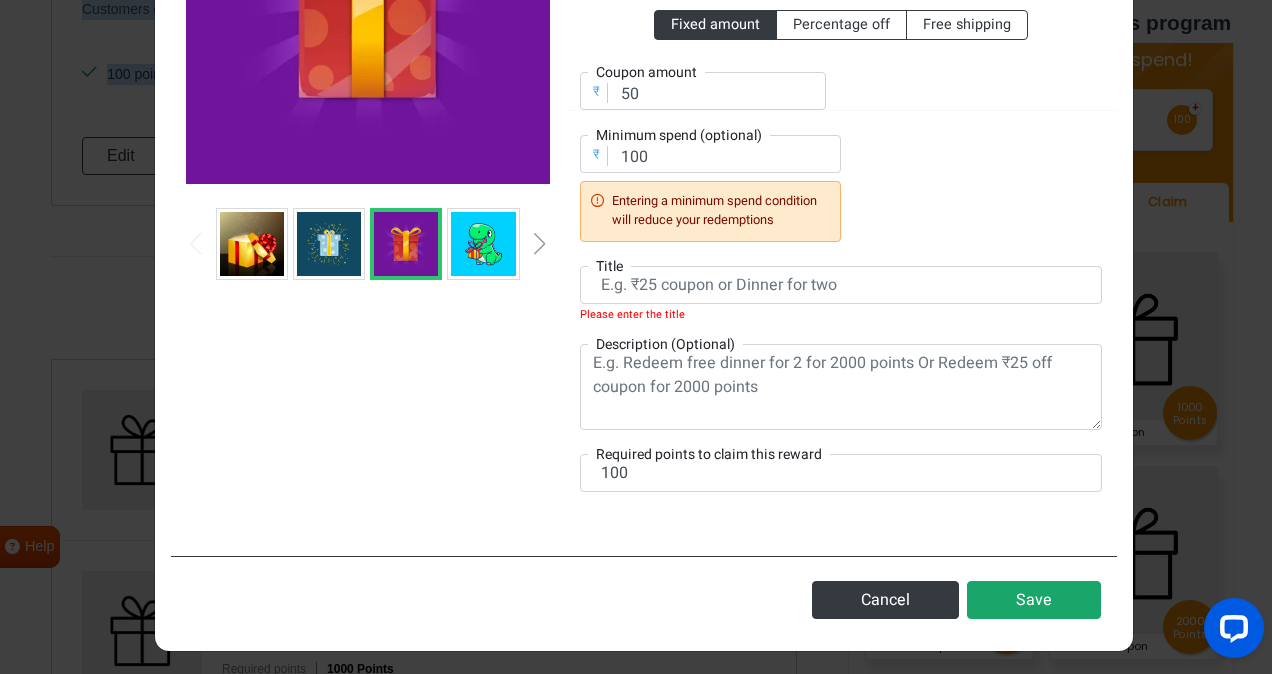 click on "Save" at bounding box center [1034, 600] 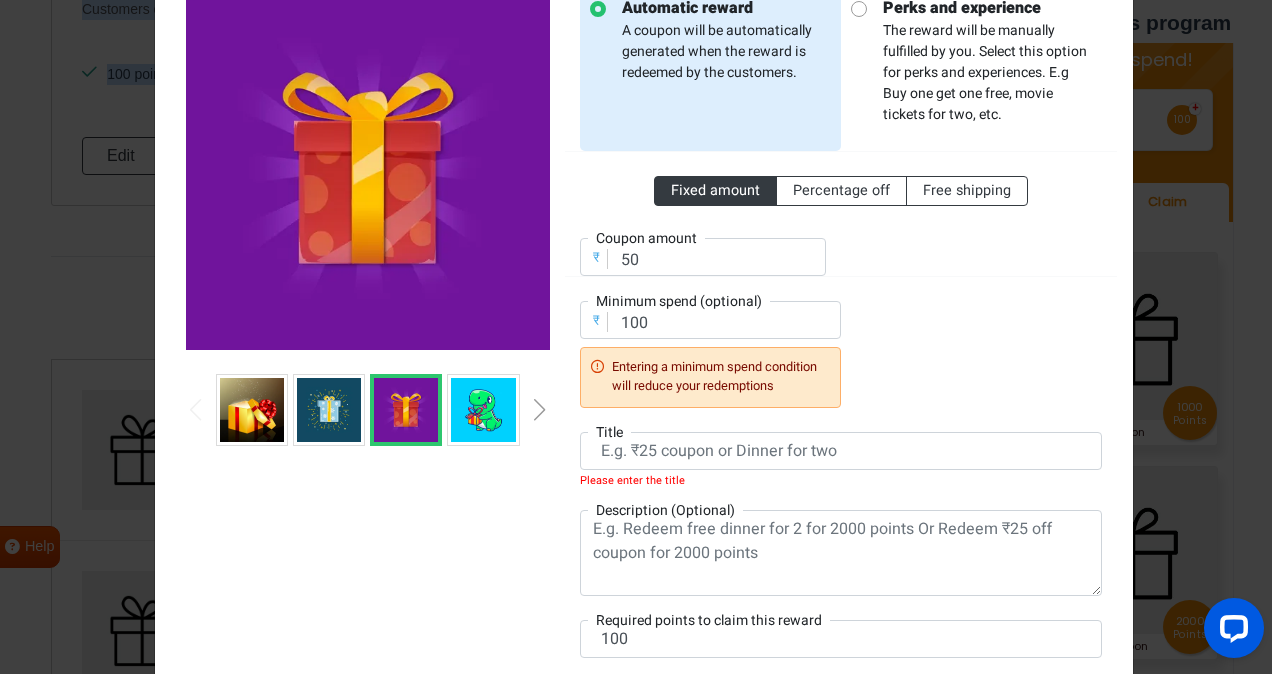 scroll, scrollTop: 175, scrollLeft: 0, axis: vertical 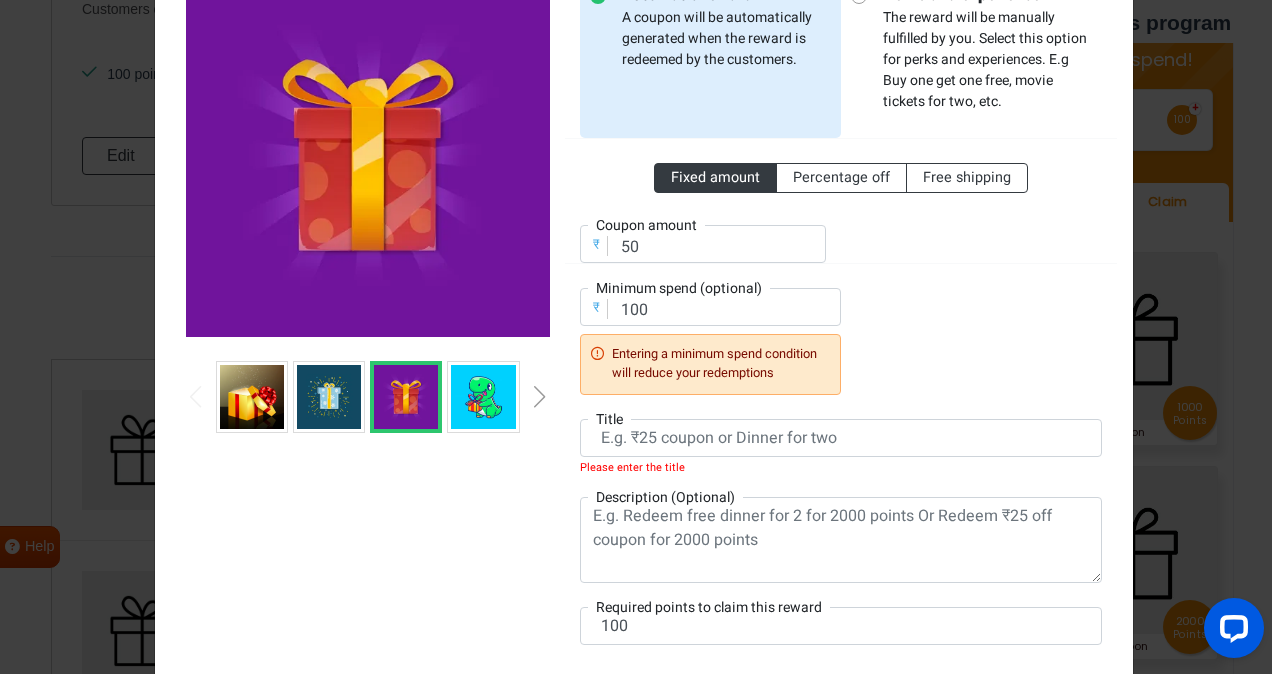 click on "Add a reward × Automatic reward  A coupon will be automatically generated when the reward is redeemed by the customers.  Perks and experience  The reward will be manually fulfilled by you. Select this option for perks and experiences. E.g Buy one get one free, movie tickets for two, etc.  Fixed amount Percentage off Free shipping  ₹  Coupon amount 50 ₹ Minimum spend (optional) 100  Entering a minimum spend condition will reduce your redemptions  Title  Please enter the title  Description (Optional) Required points to claim this reward 100  Cancel   Save" at bounding box center [636, 337] 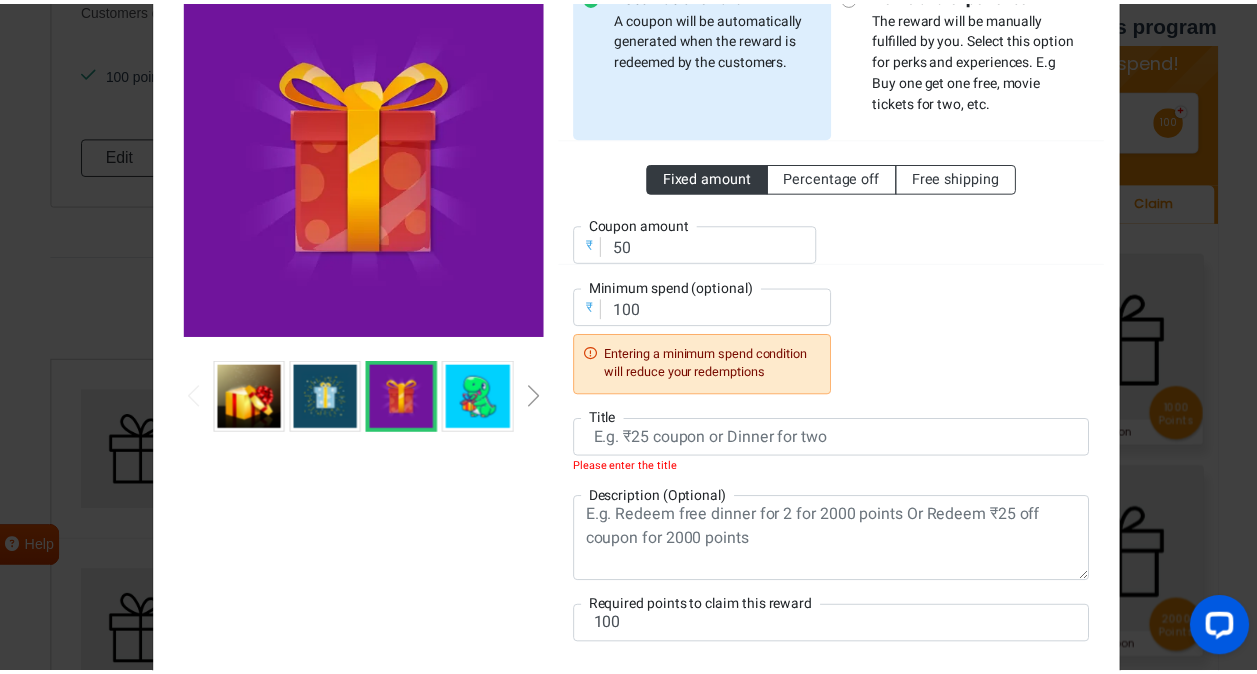 scroll, scrollTop: 0, scrollLeft: 0, axis: both 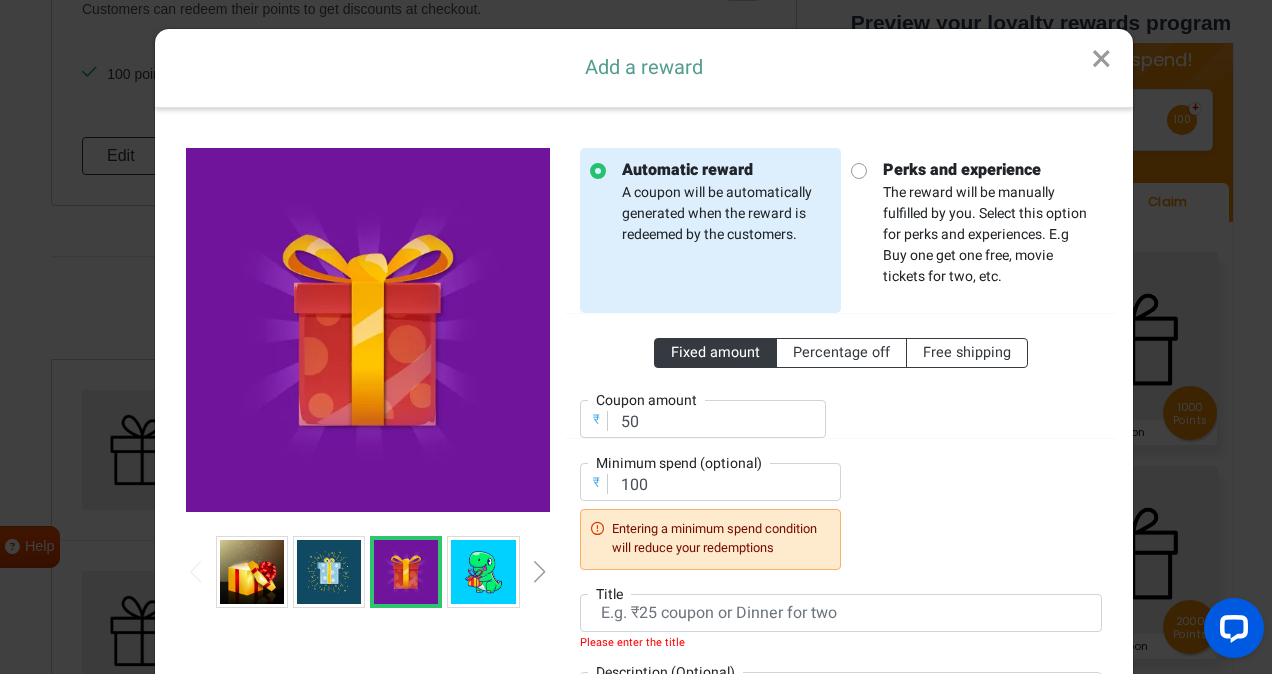 click on "×" at bounding box center [1101, 59] 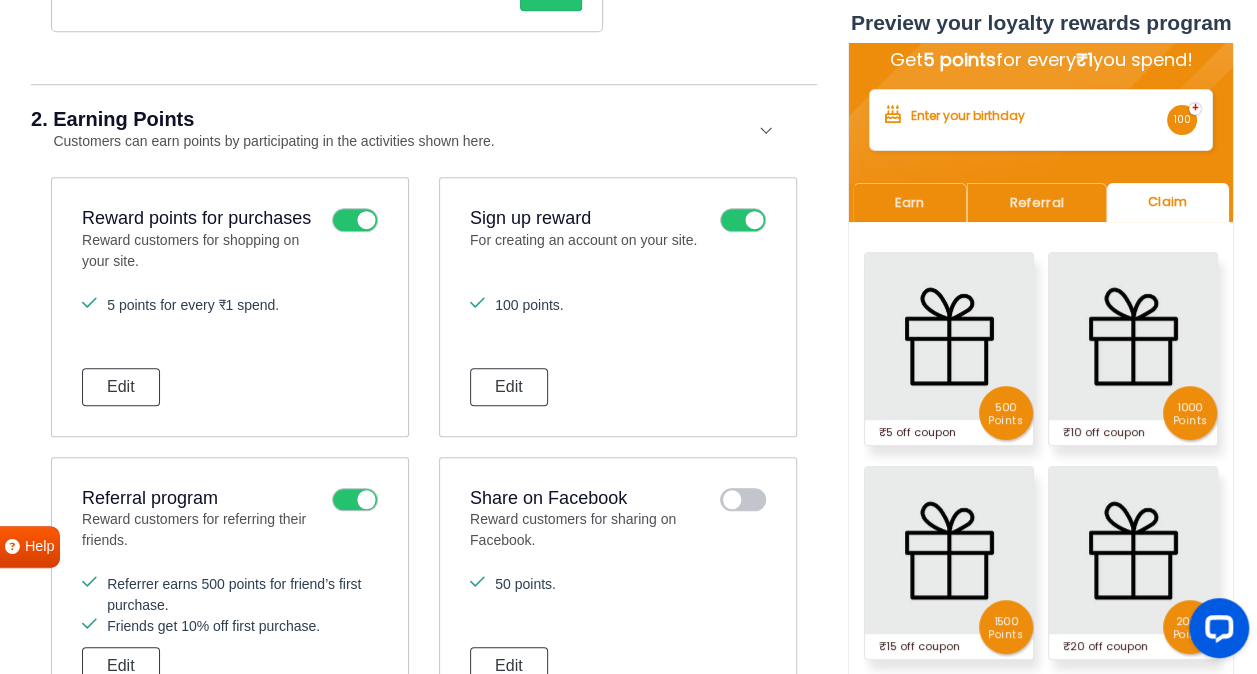 scroll, scrollTop: 669, scrollLeft: 0, axis: vertical 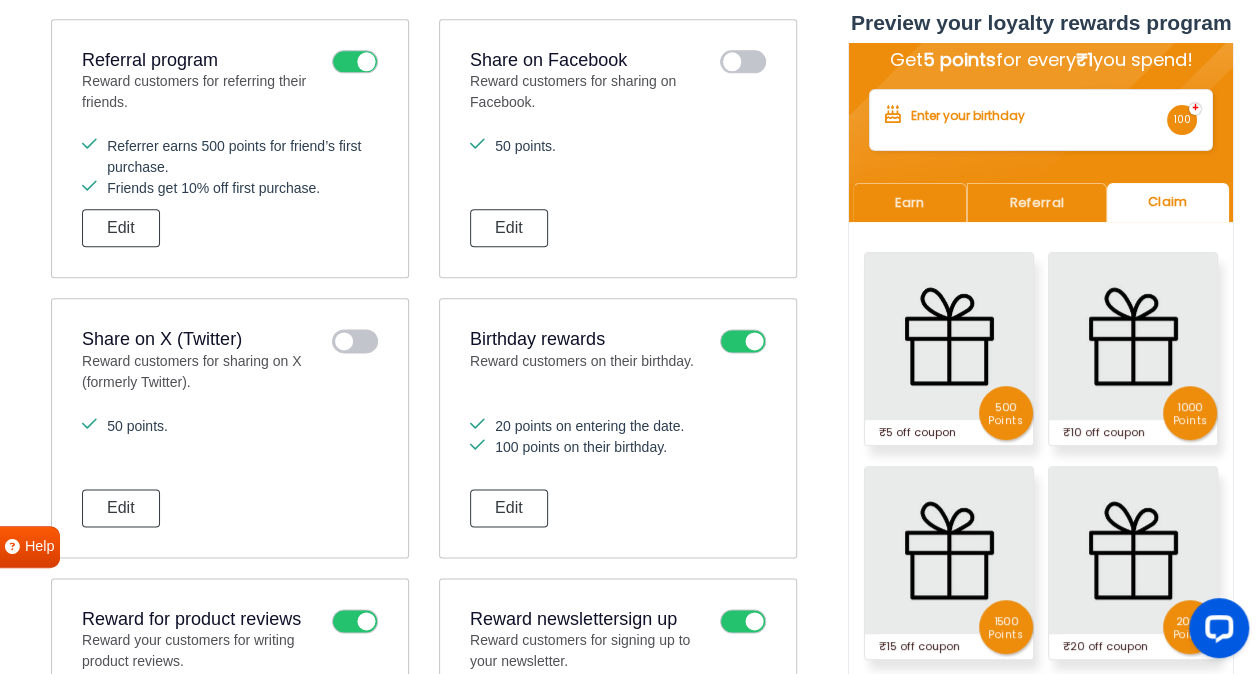 click on "Birthday rewards" at bounding box center (590, 340) 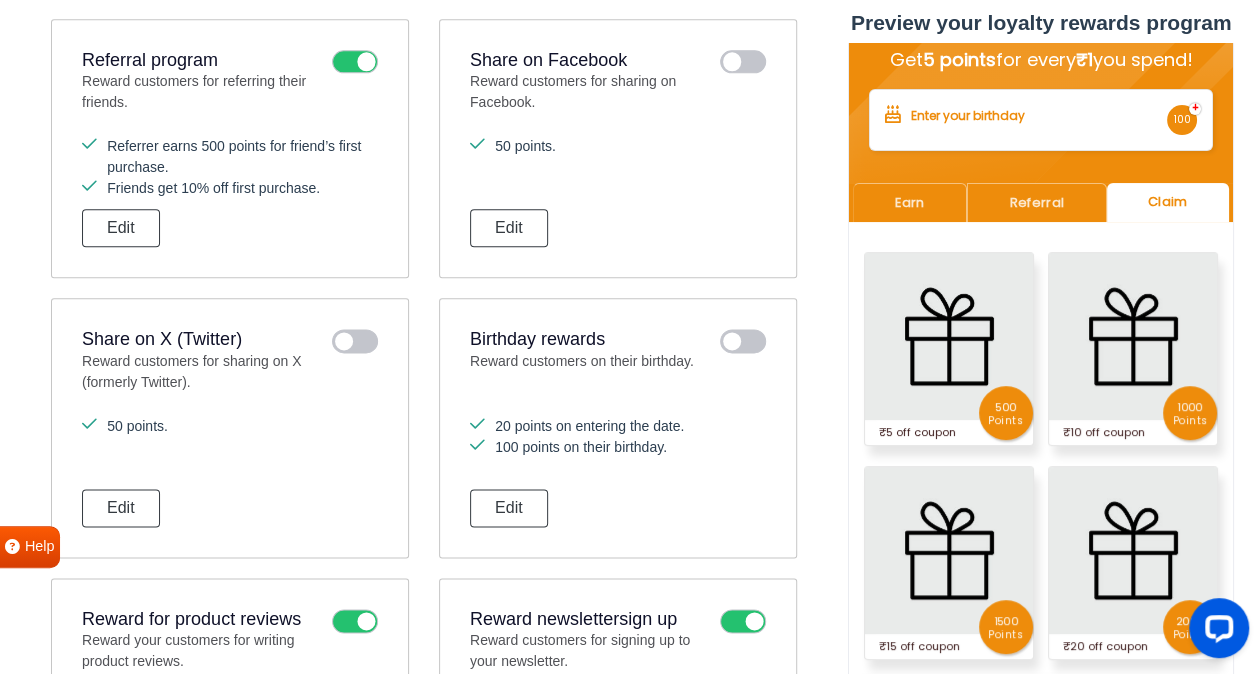 click at bounding box center [743, 341] 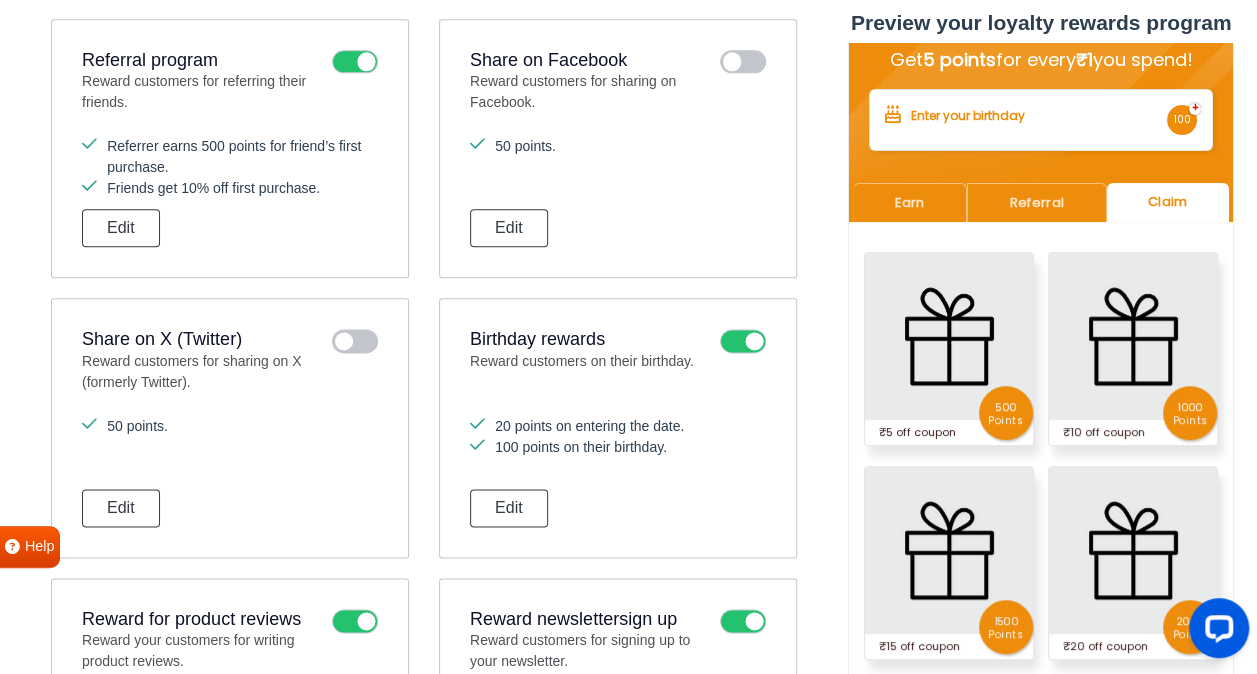 click at bounding box center (743, 341) 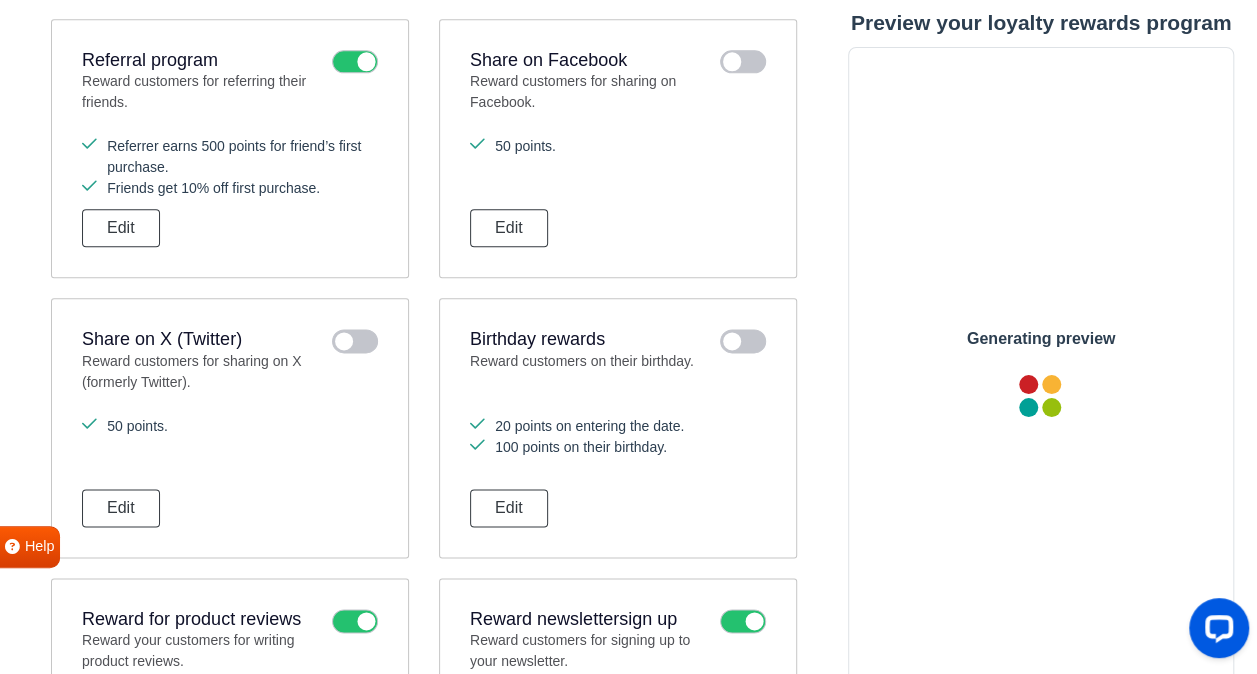 click at bounding box center [743, 341] 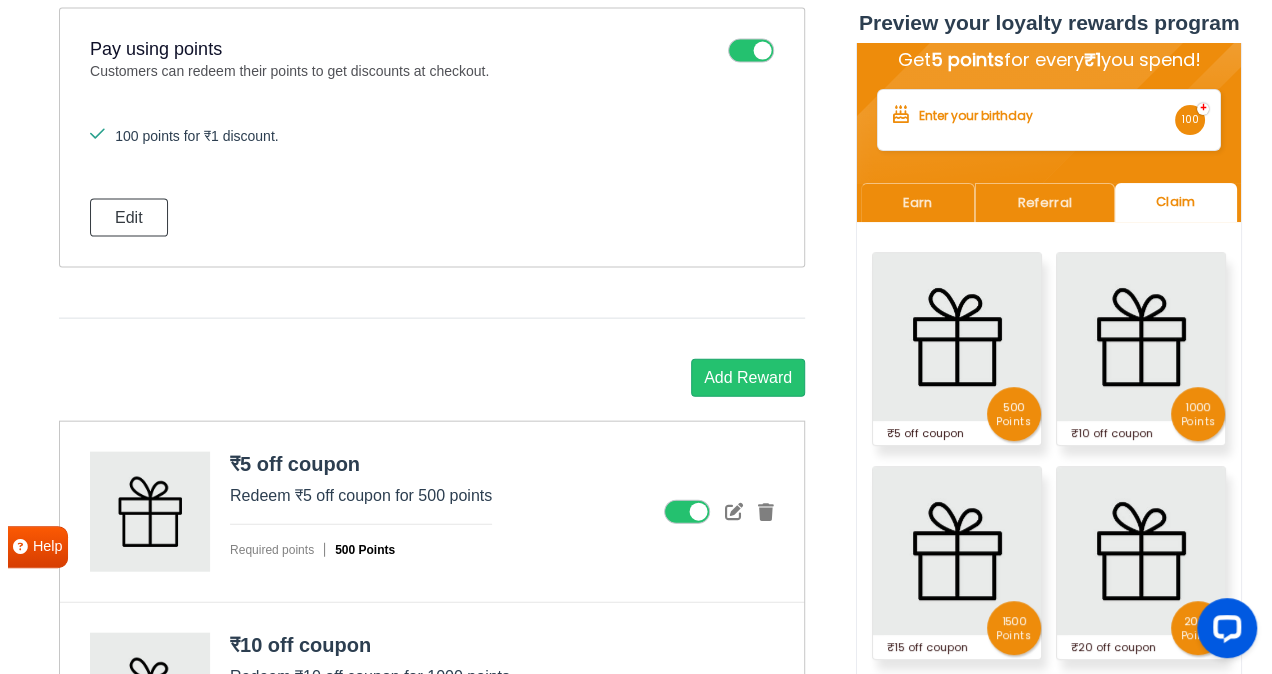 scroll, scrollTop: 2054, scrollLeft: 0, axis: vertical 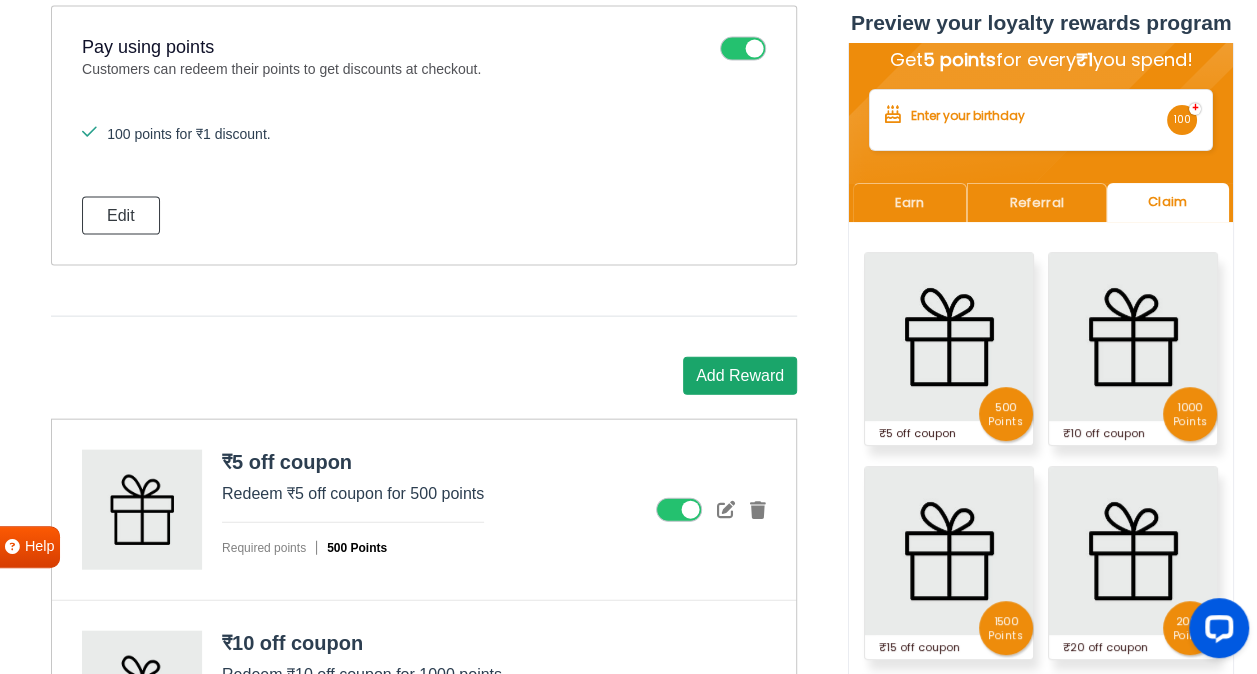 click on "Add Reward" at bounding box center (740, 376) 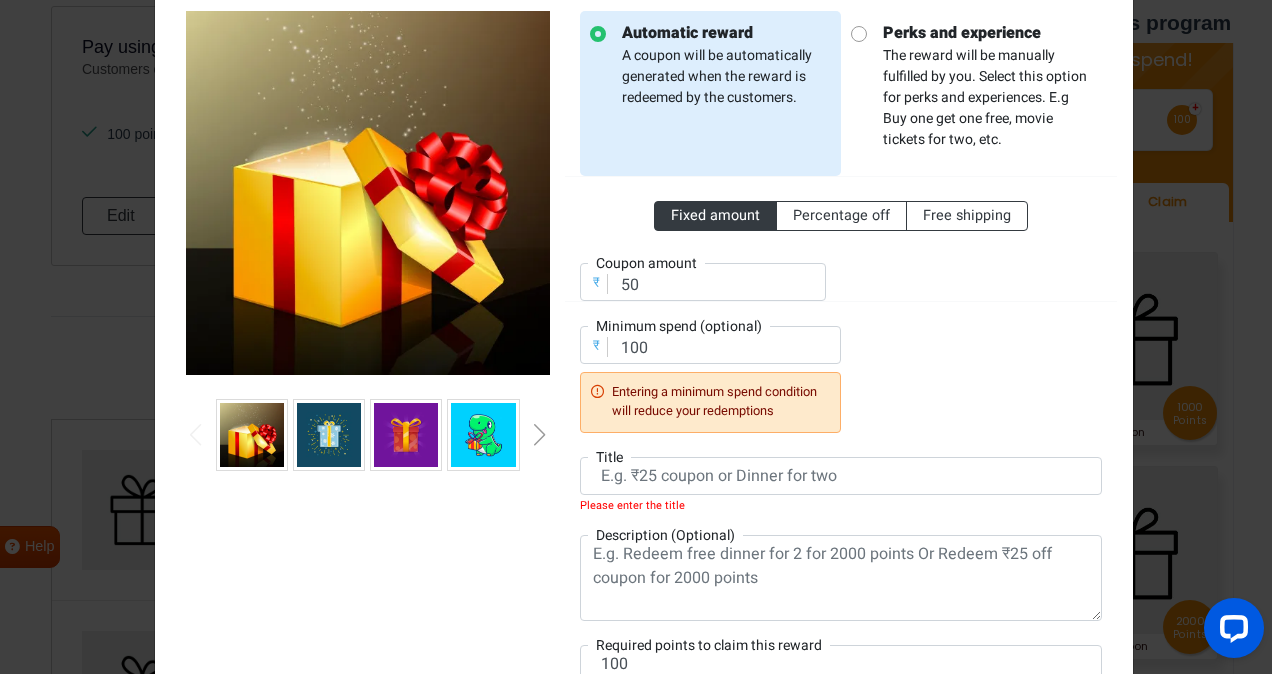 scroll, scrollTop: 136, scrollLeft: 0, axis: vertical 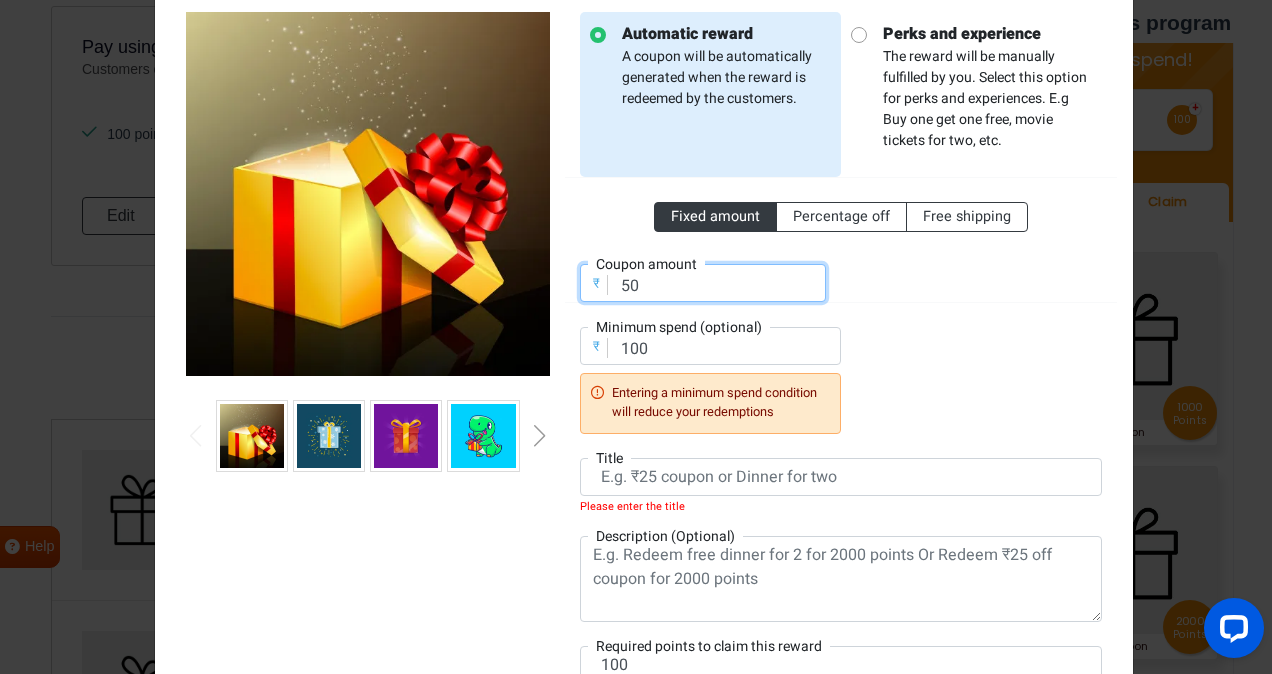 click on "50" at bounding box center [703, 283] 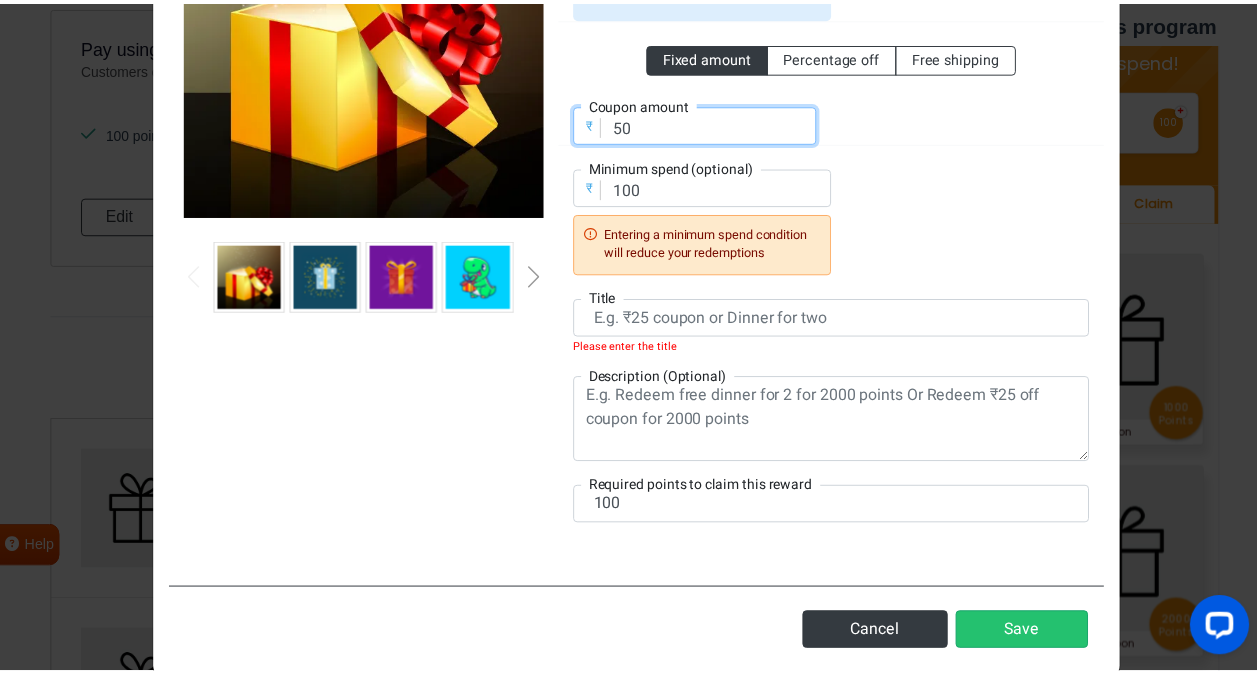 scroll, scrollTop: 298, scrollLeft: 0, axis: vertical 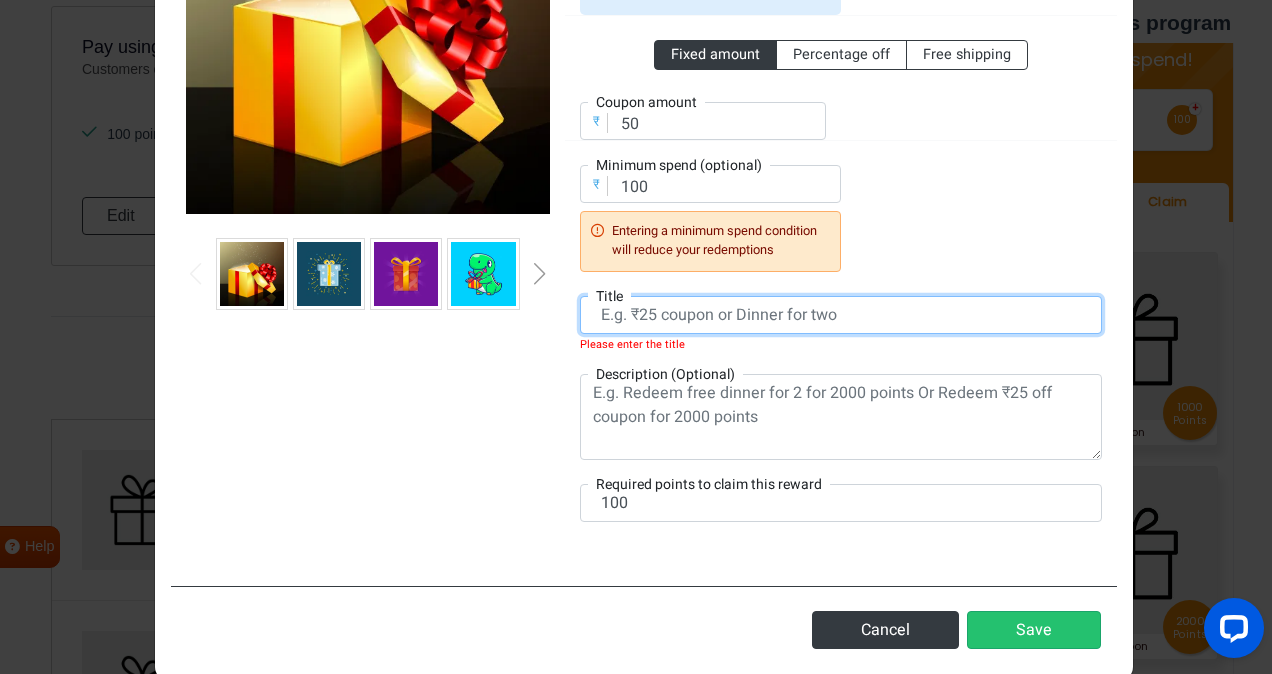 click at bounding box center [841, 315] 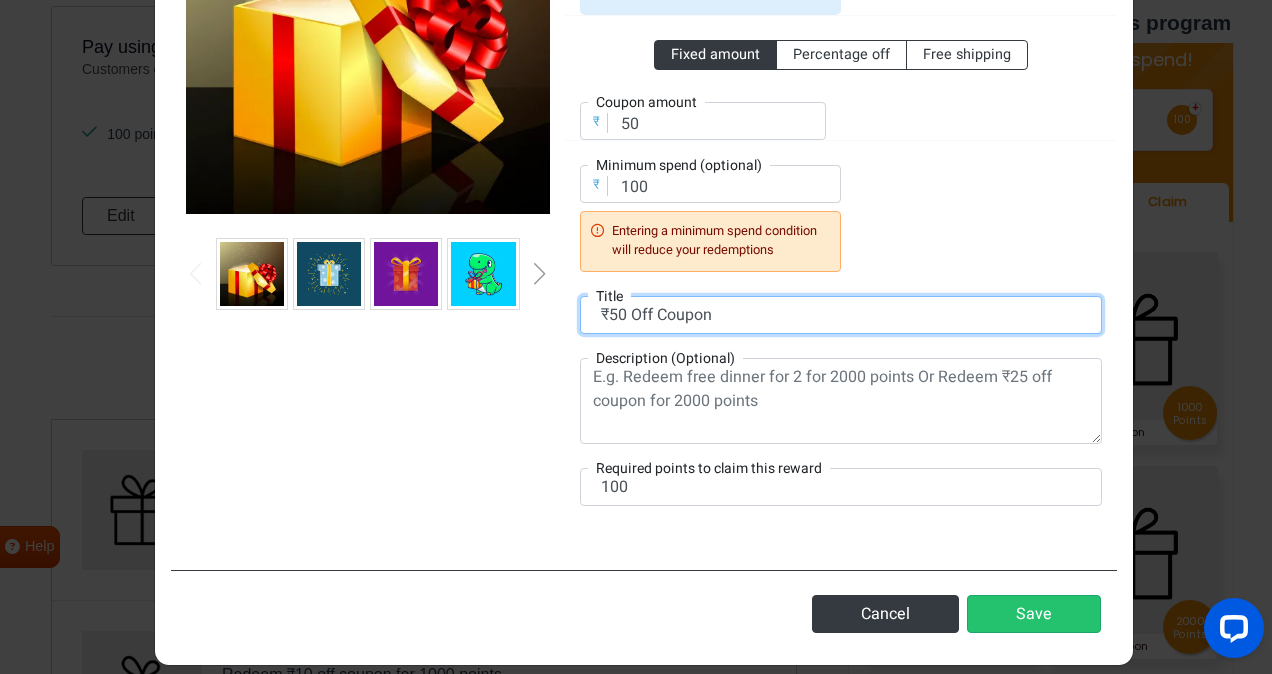 type on "₹50 Off Coupon" 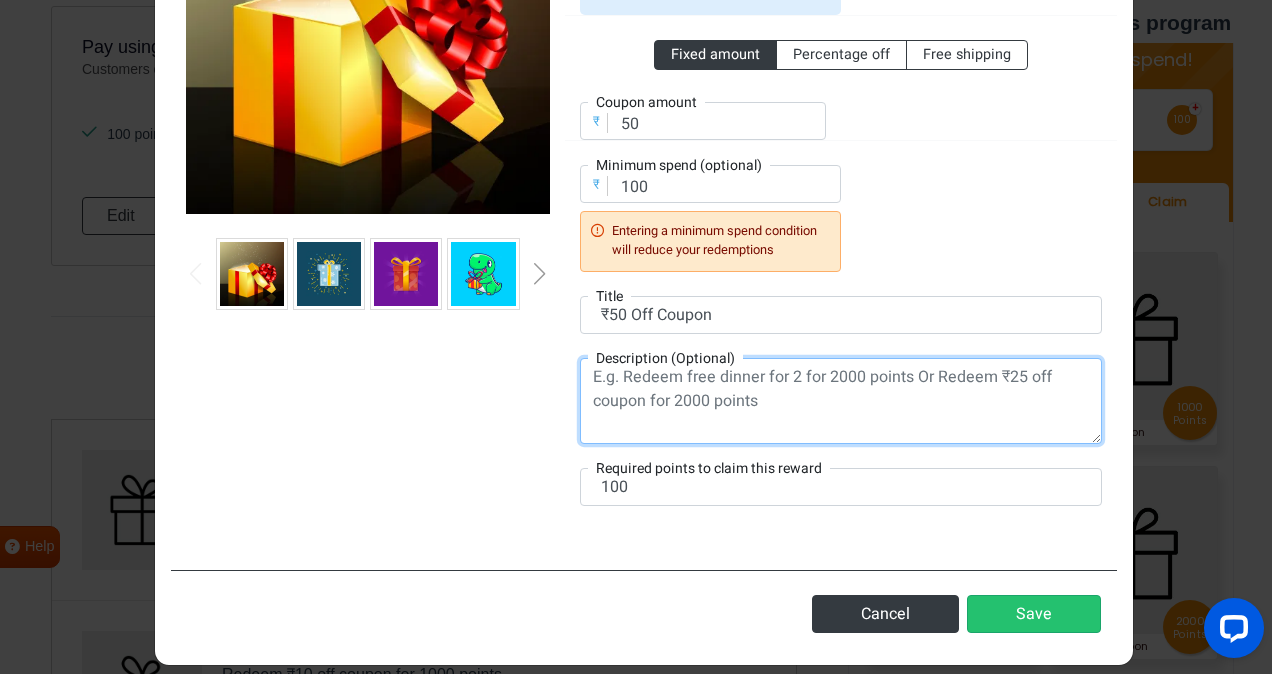 click at bounding box center (841, 401) 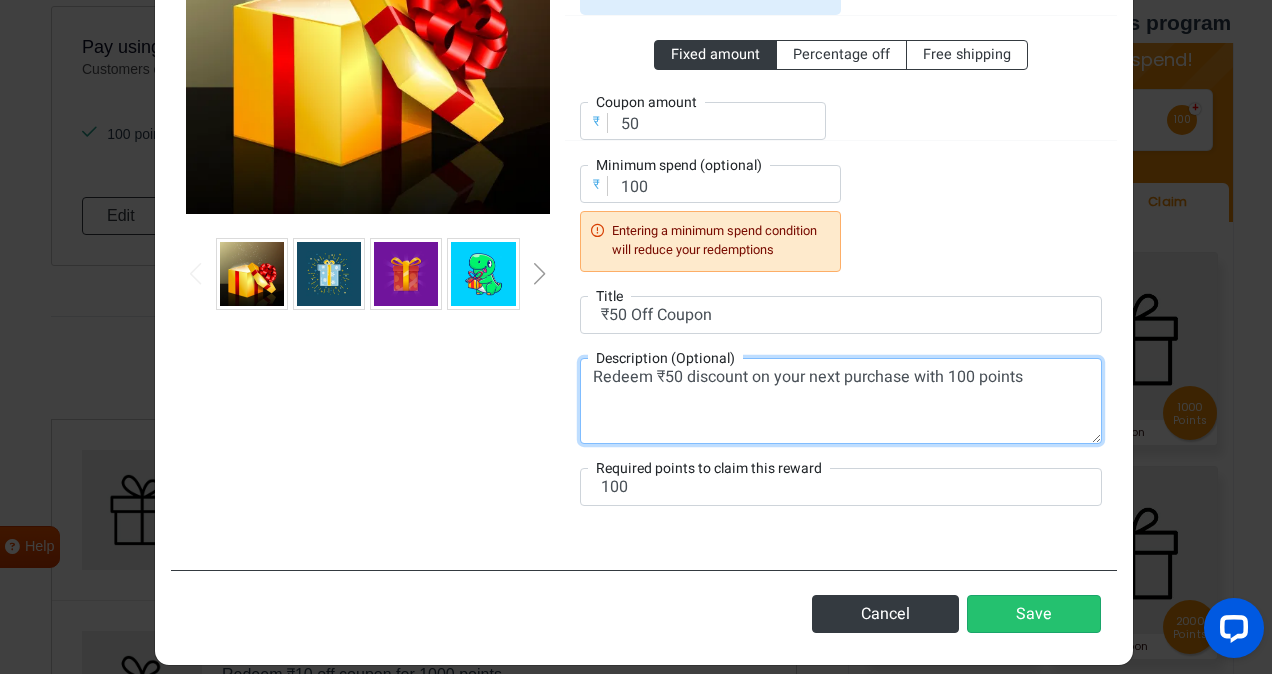 type on "Redeem ₹50 discount on your next purchase with 100 points" 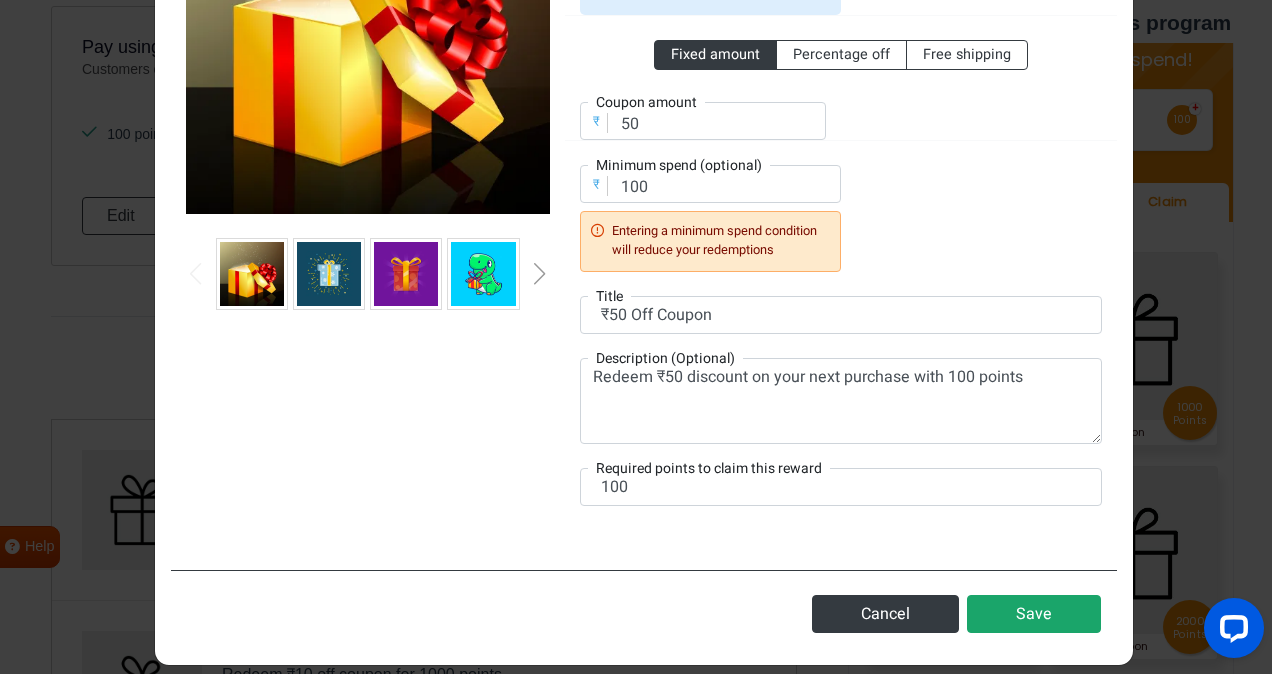 click on "Save" at bounding box center [1034, 614] 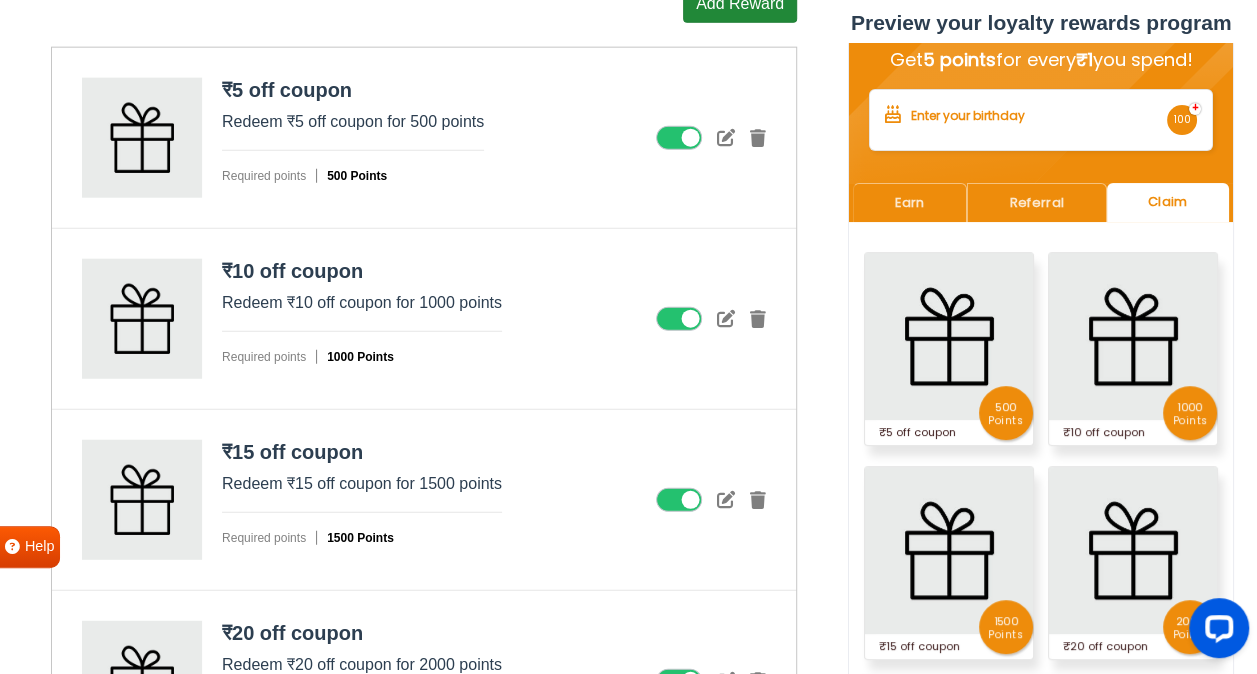 scroll, scrollTop: 2430, scrollLeft: 0, axis: vertical 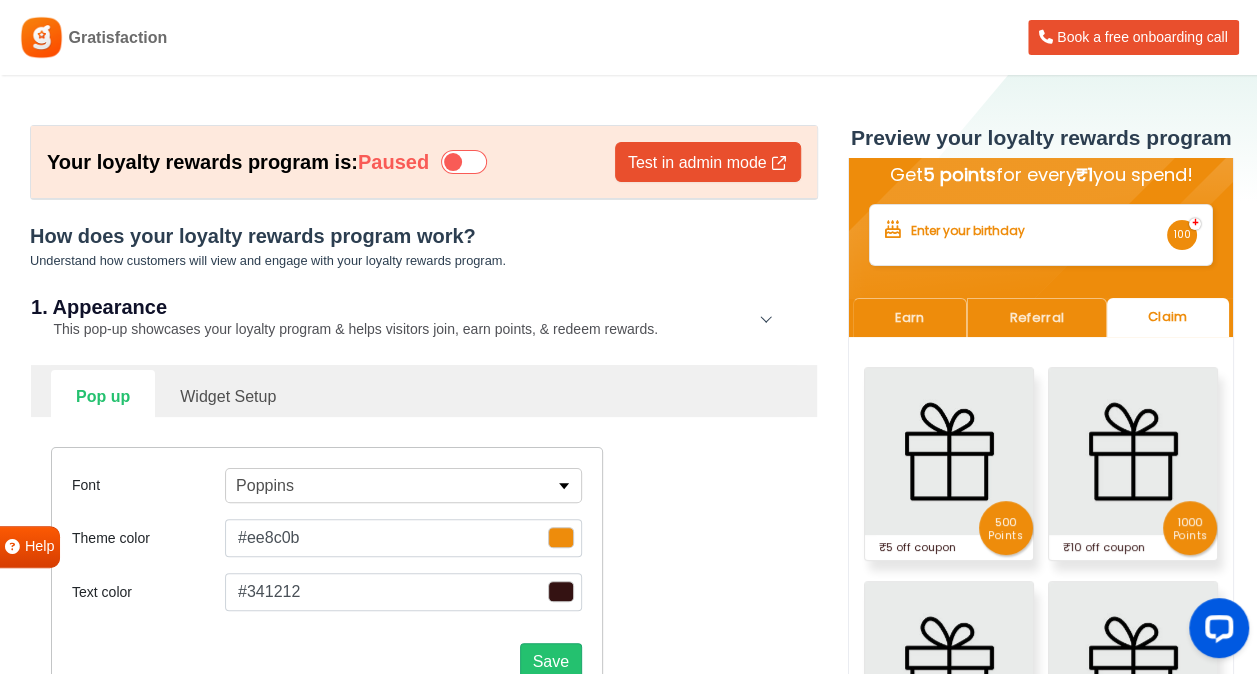 click at bounding box center [464, 162] 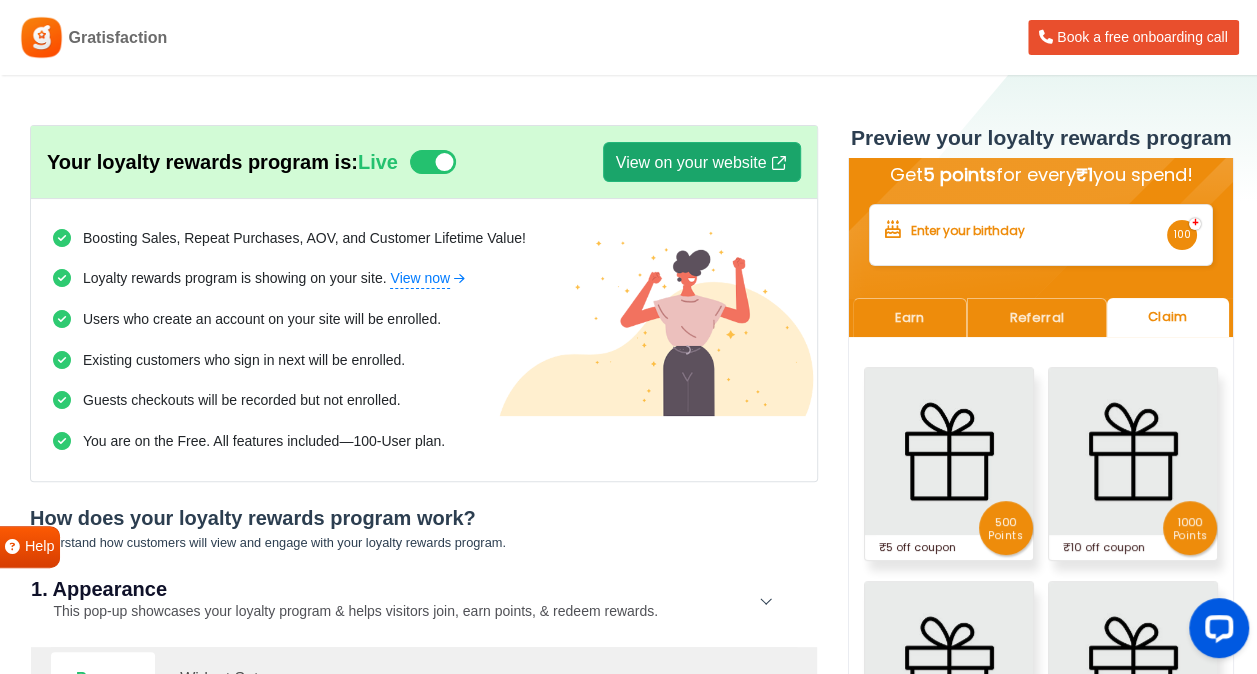 click on "View on your website" at bounding box center (702, 162) 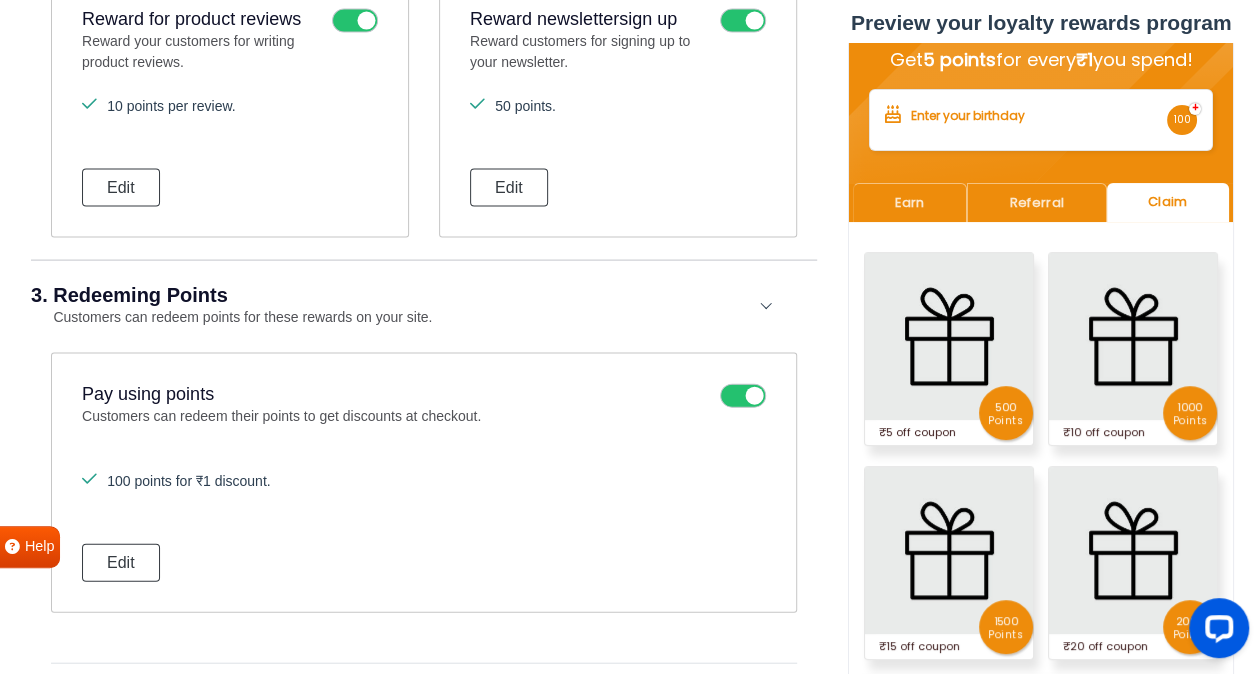 scroll, scrollTop: 1990, scrollLeft: 0, axis: vertical 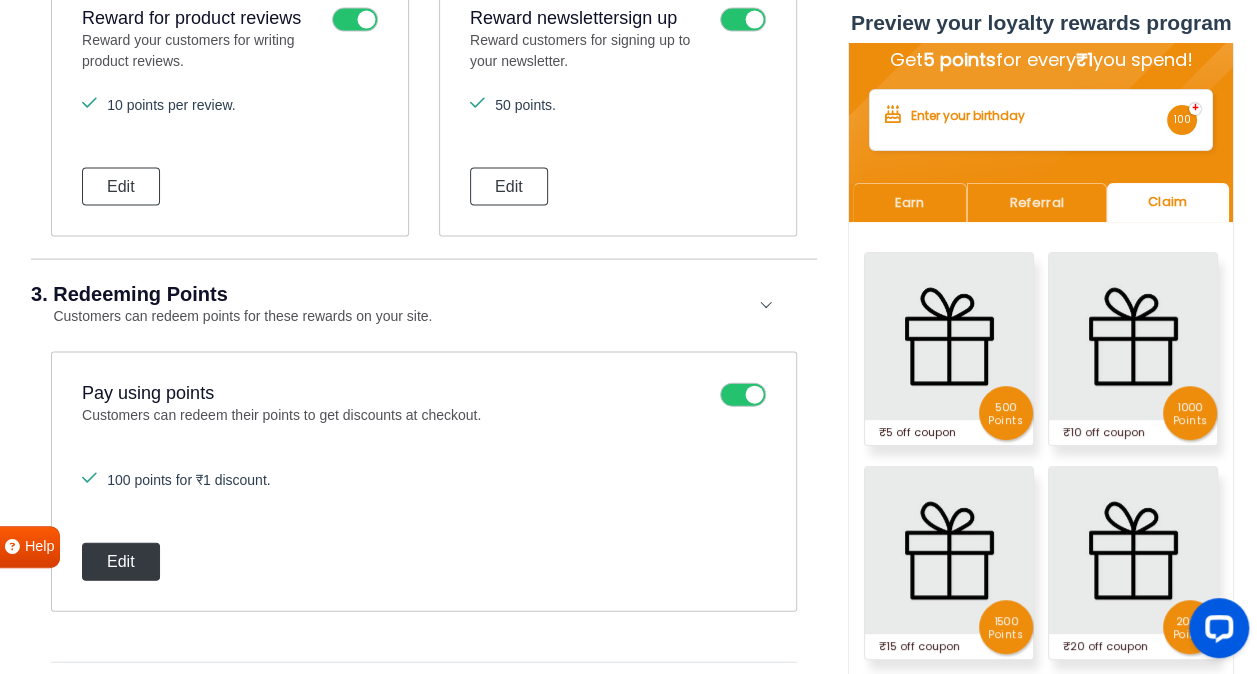 click on "Edit" at bounding box center [121, 562] 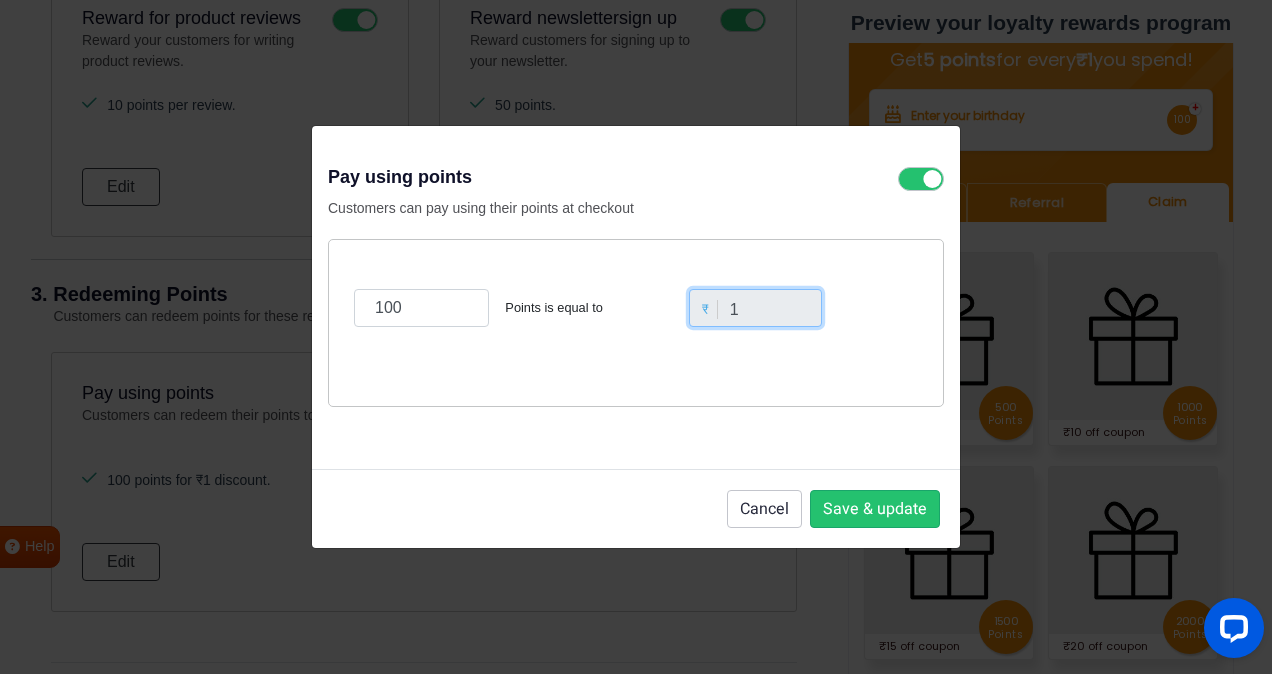 click on "1" at bounding box center (756, 308) 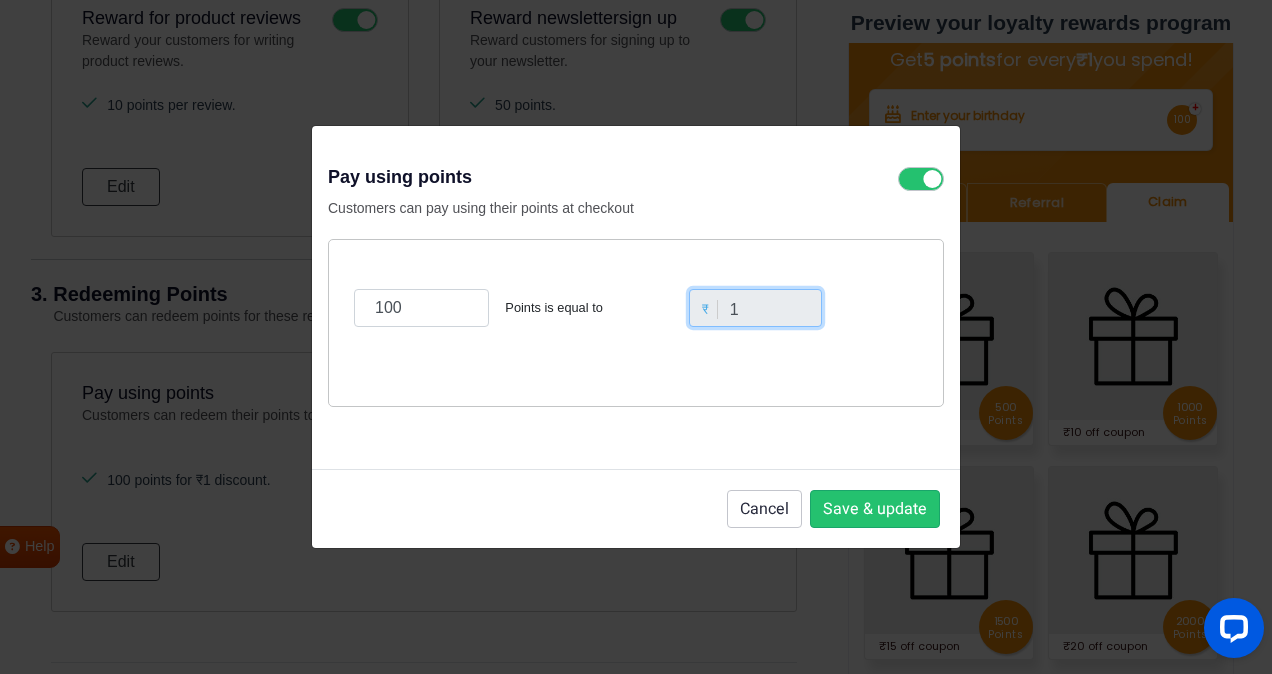 click on "1" at bounding box center (756, 308) 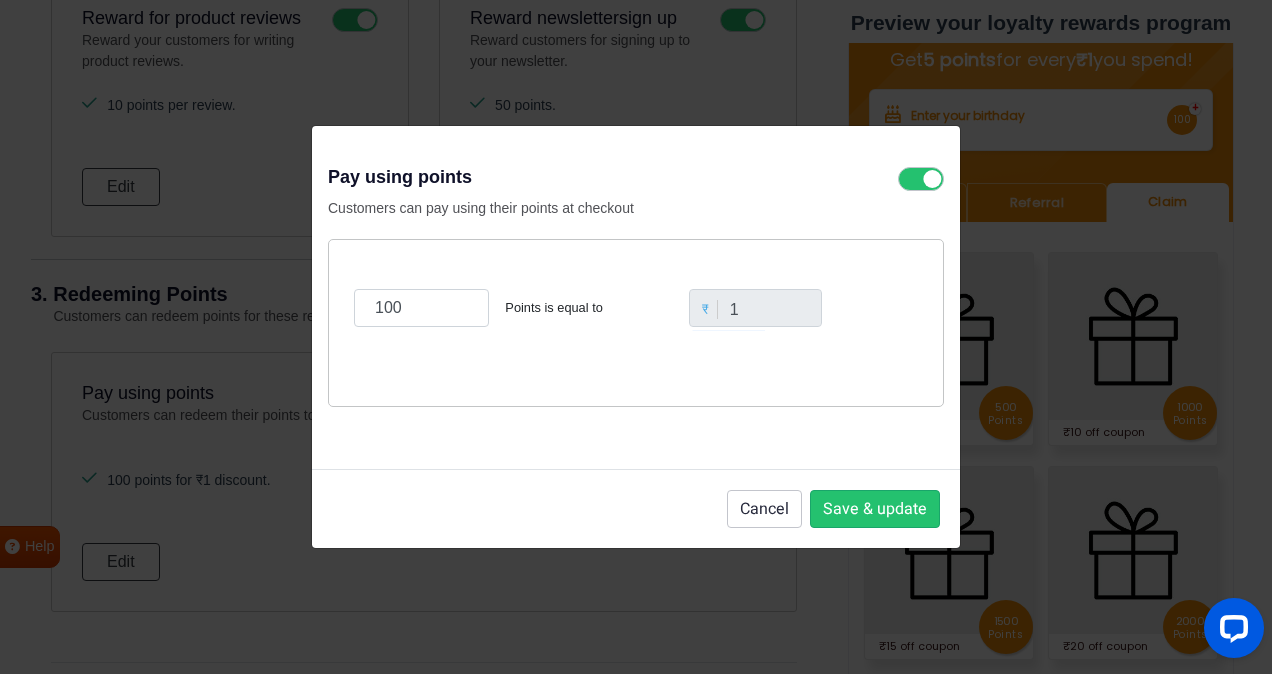 drag, startPoint x: 735, startPoint y: 304, endPoint x: 542, endPoint y: 426, distance: 228.32652 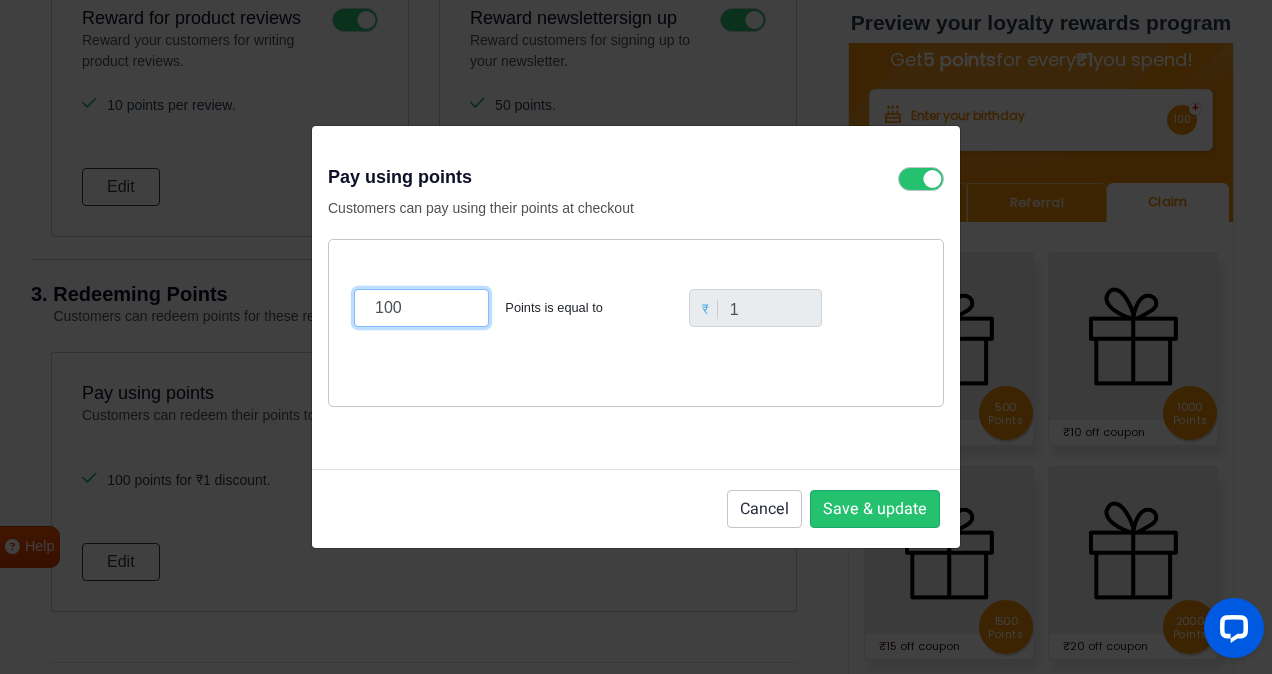 click on "100" at bounding box center [421, 308] 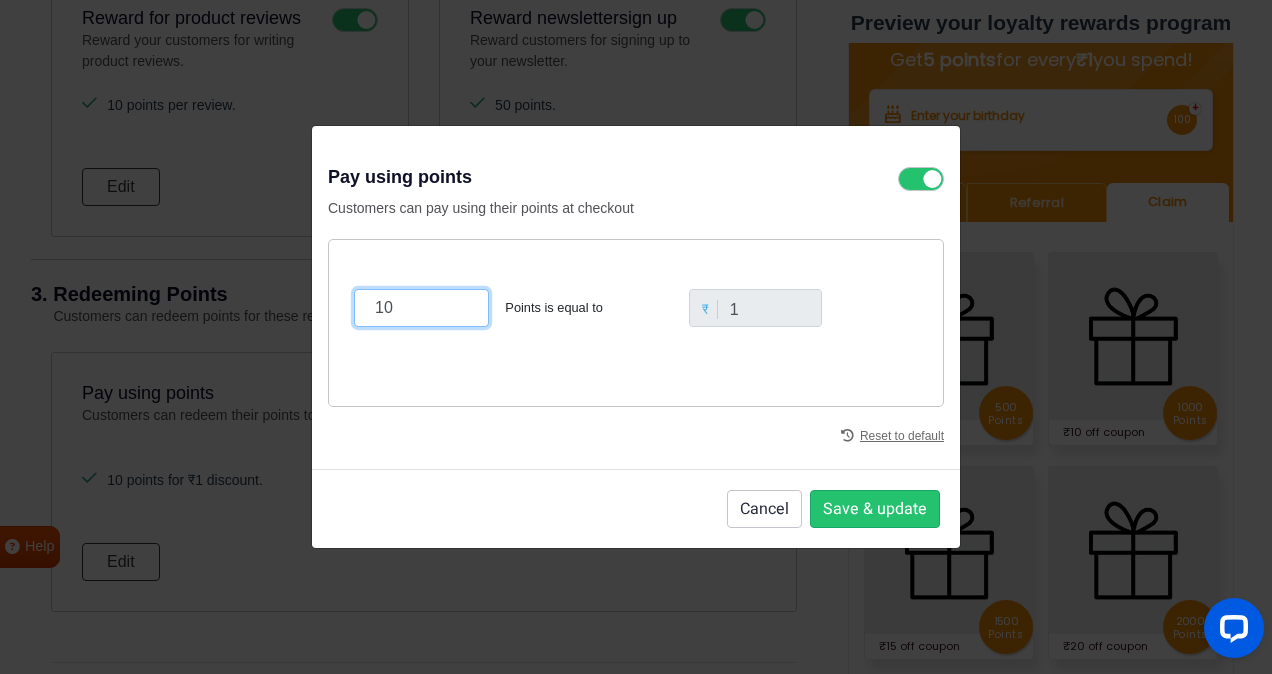 type on "1" 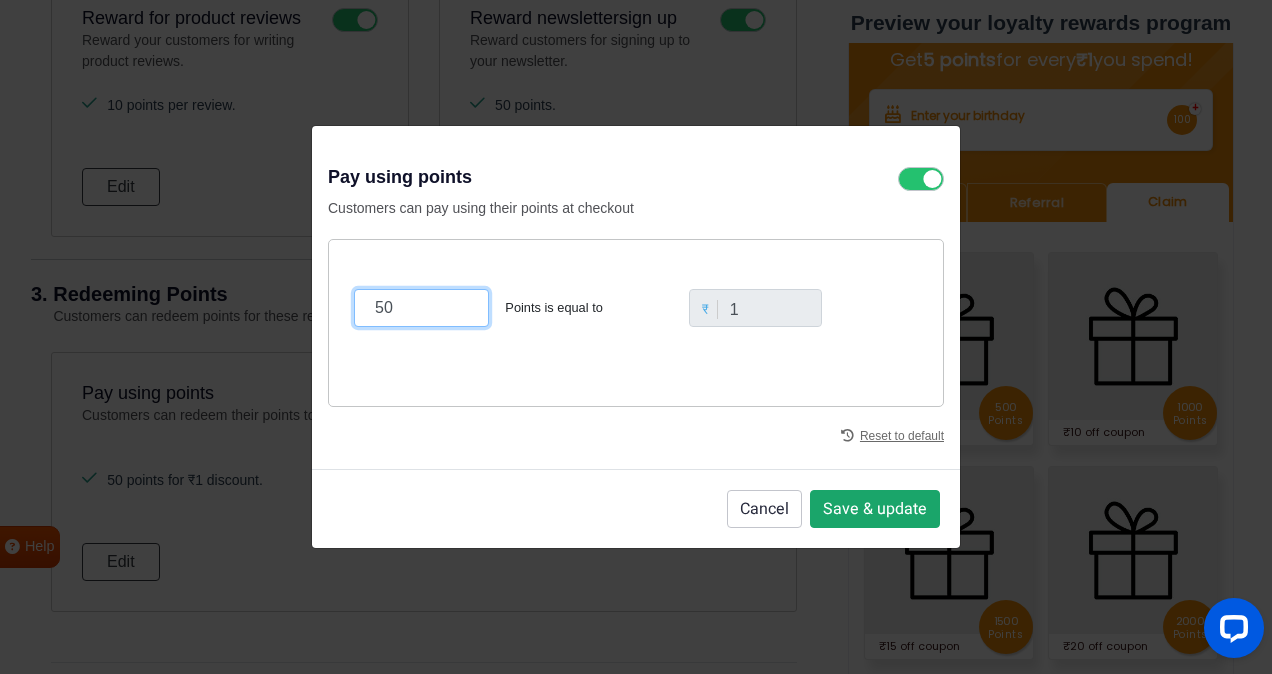 type on "50" 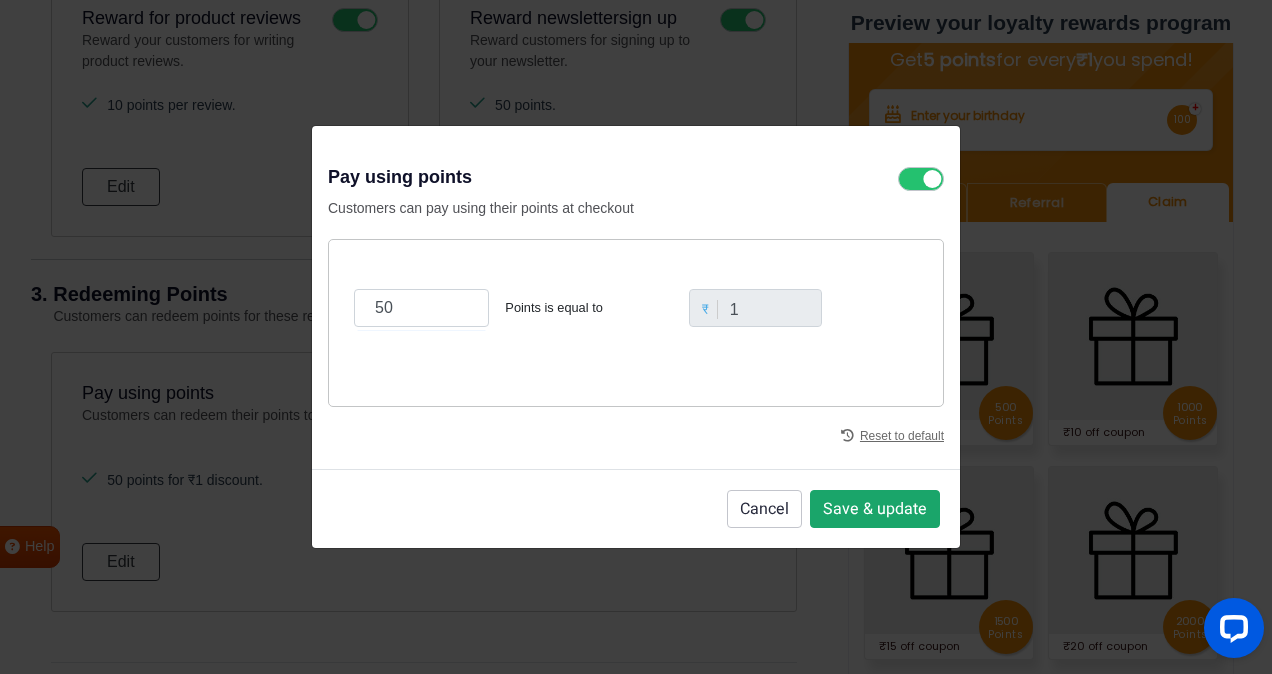 click on "Save & update" at bounding box center (875, 509) 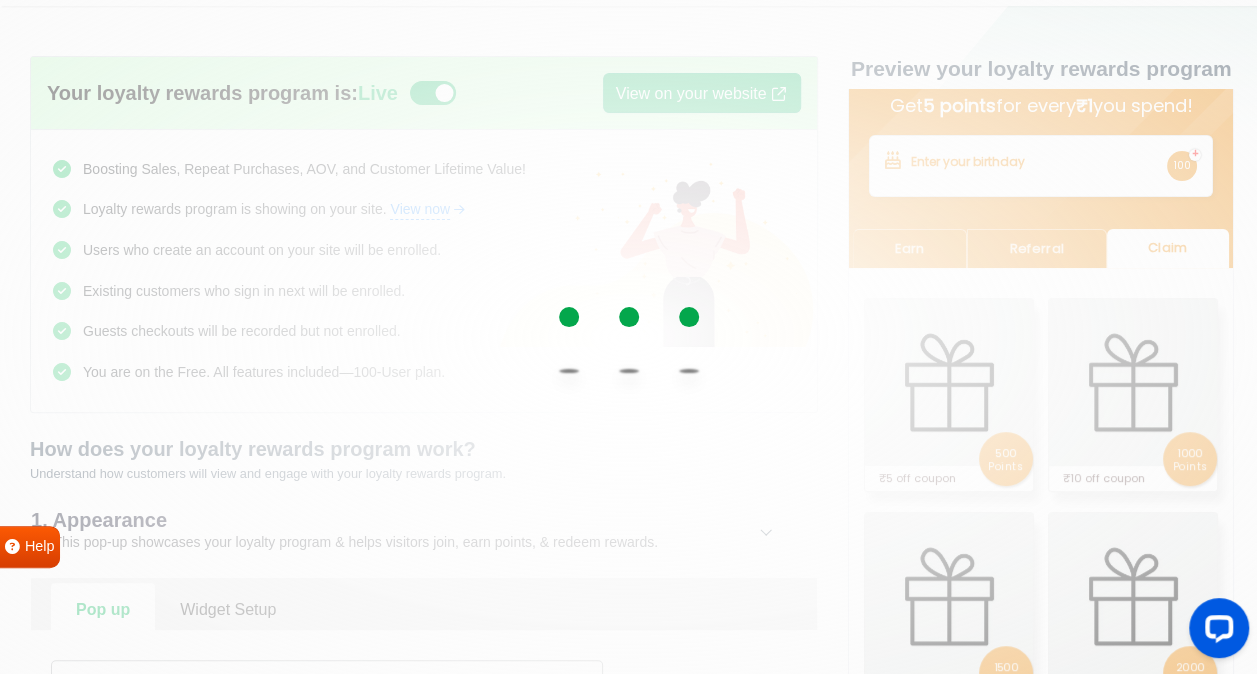scroll, scrollTop: 0, scrollLeft: 0, axis: both 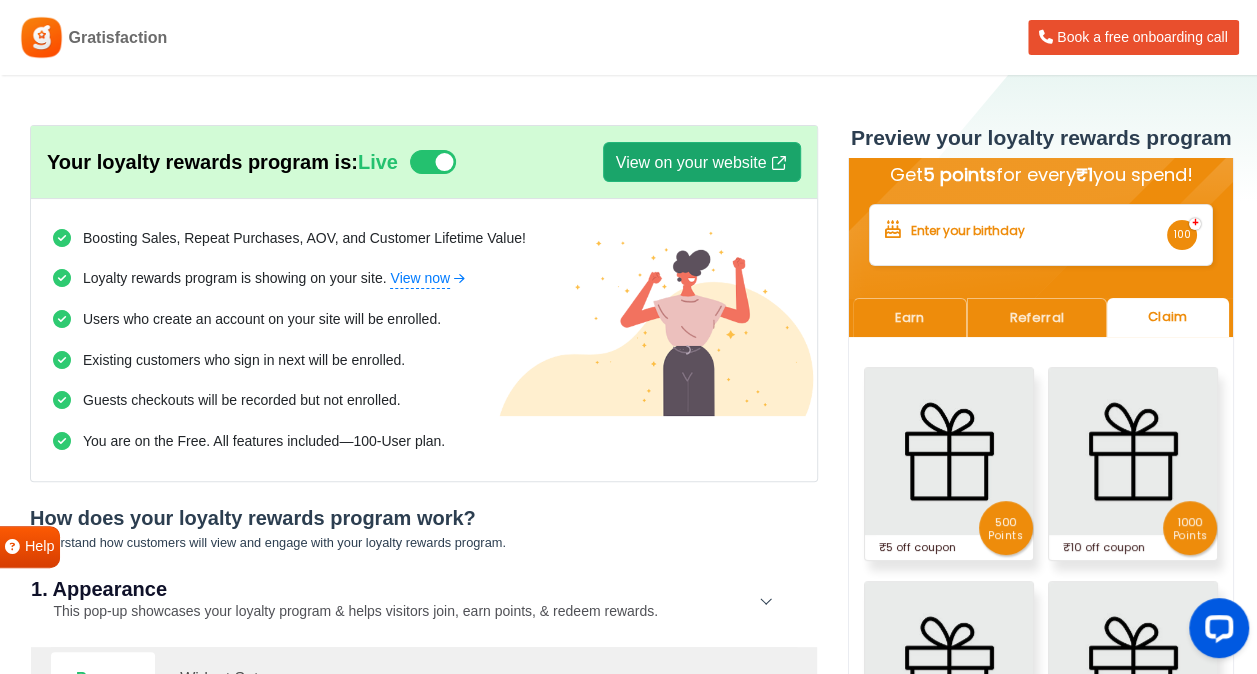 click on "View on your website" at bounding box center [702, 162] 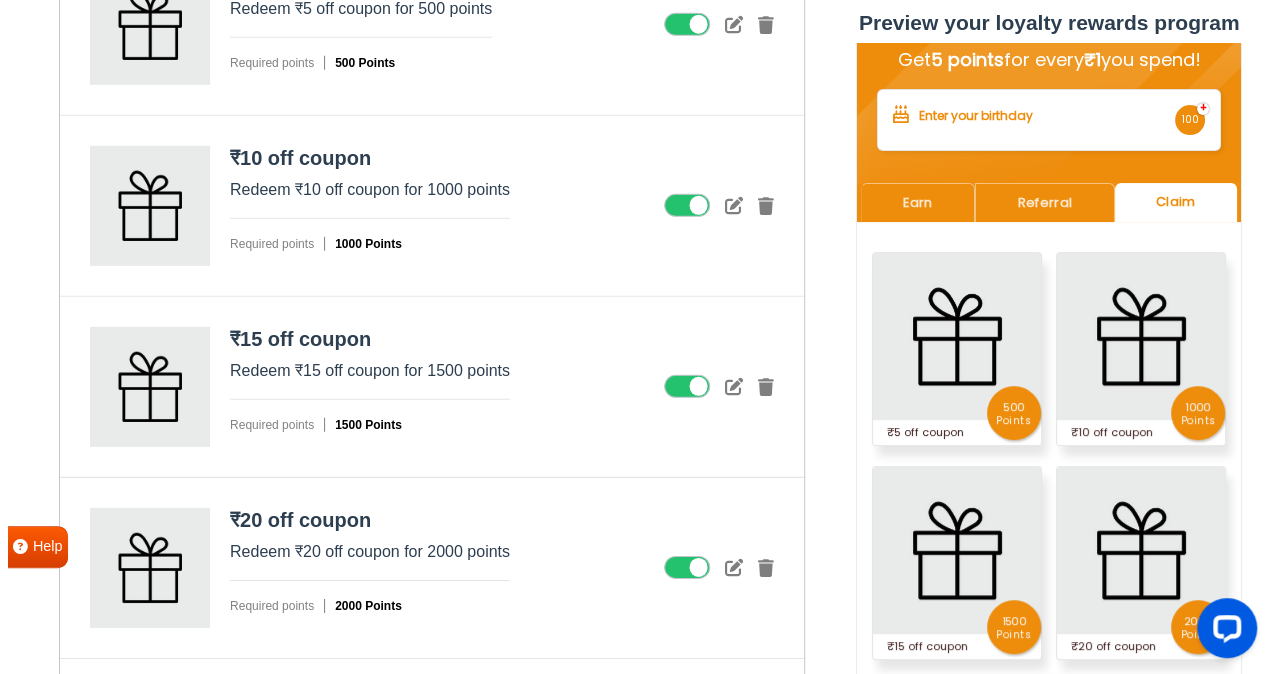 scroll, scrollTop: 2597, scrollLeft: 0, axis: vertical 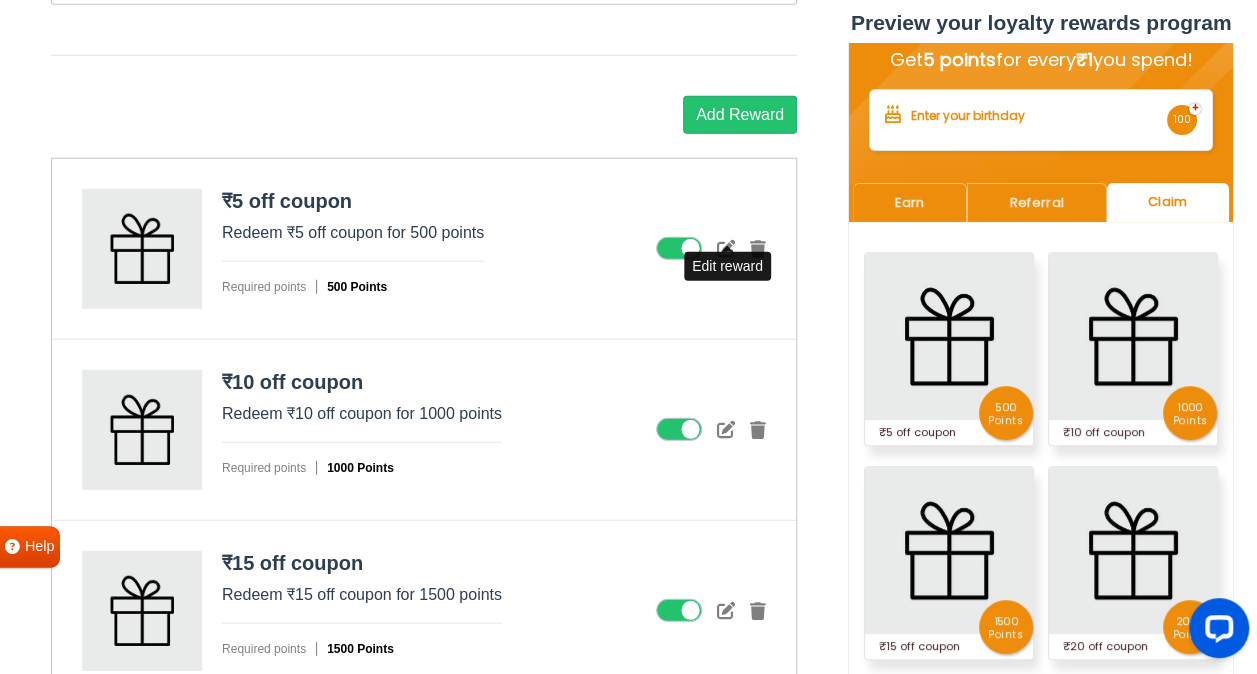 click at bounding box center (726, 248) 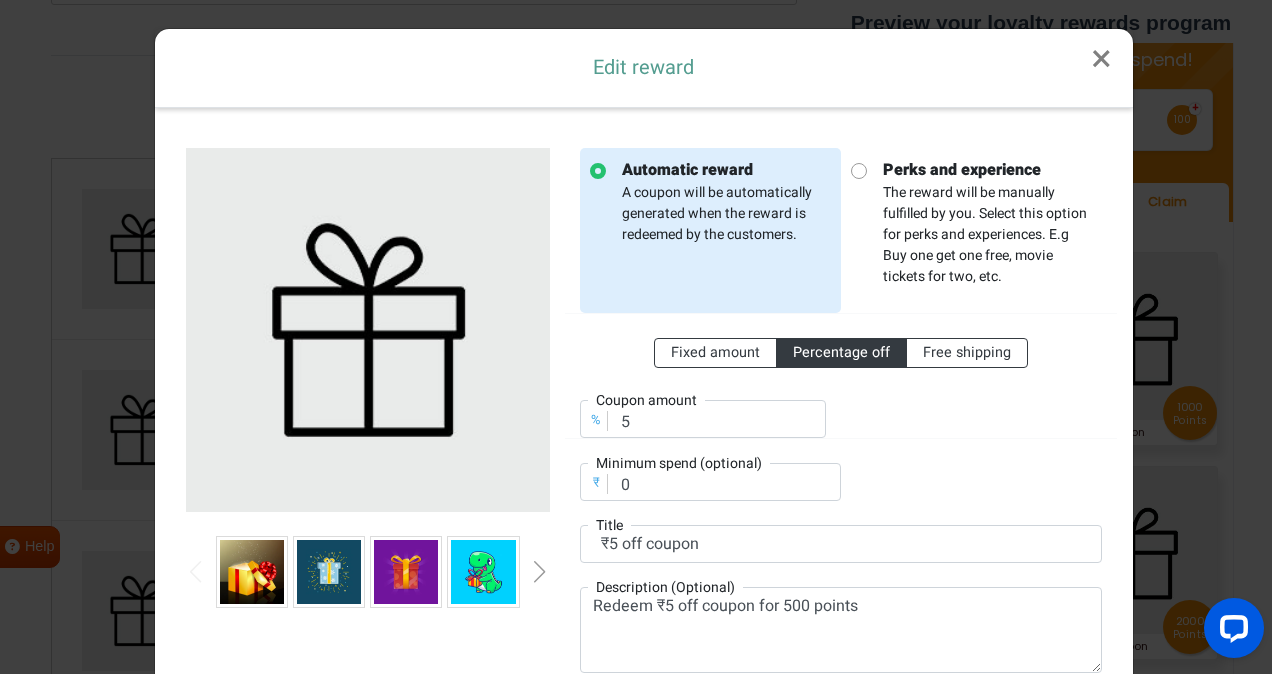 scroll, scrollTop: 0, scrollLeft: 0, axis: both 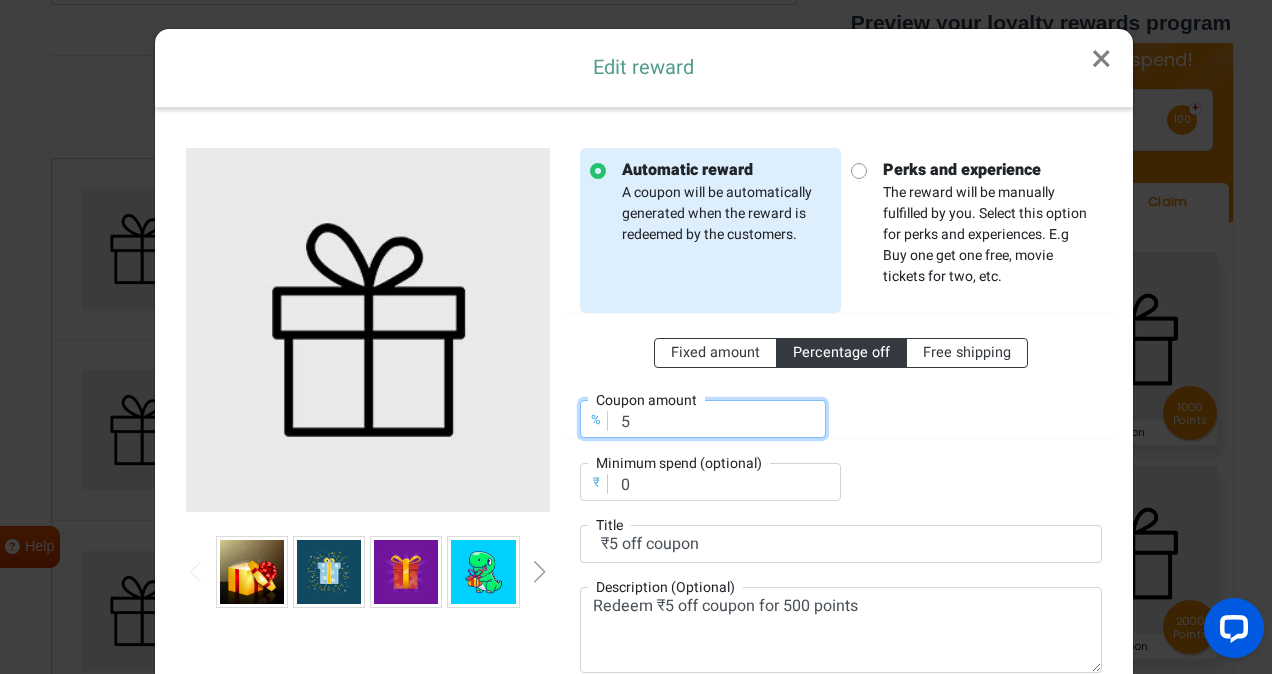 click on "5" at bounding box center [703, 419] 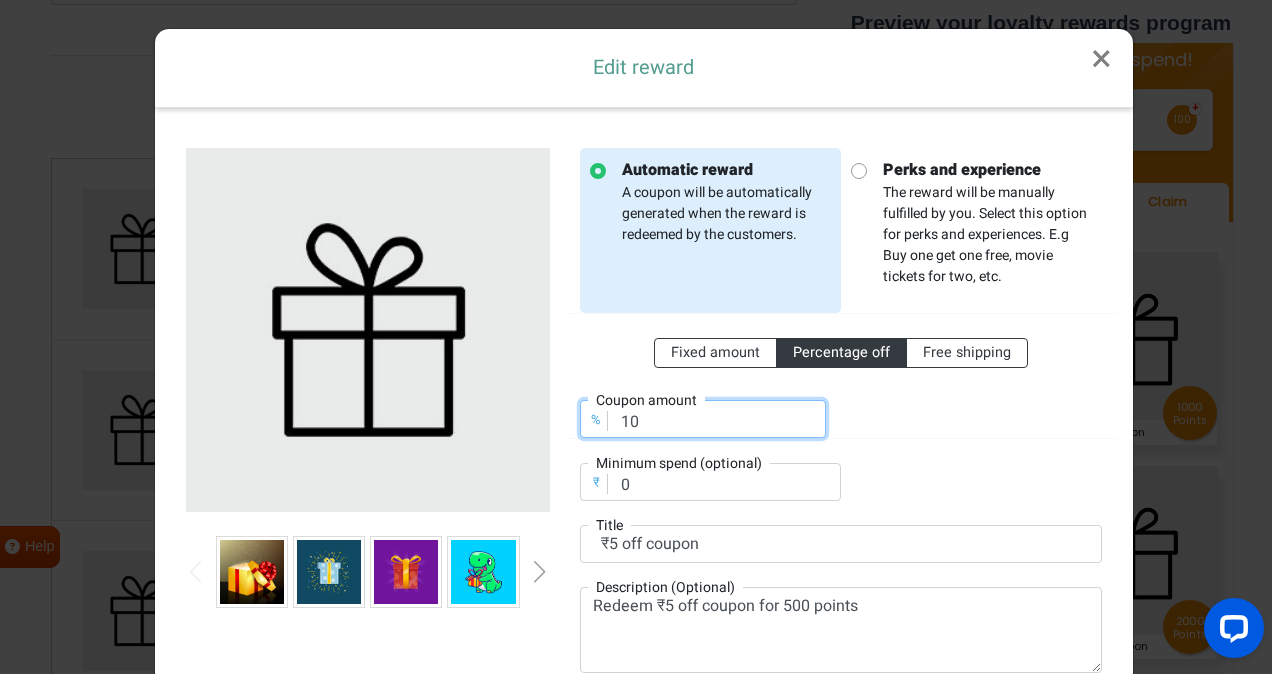 type on "1" 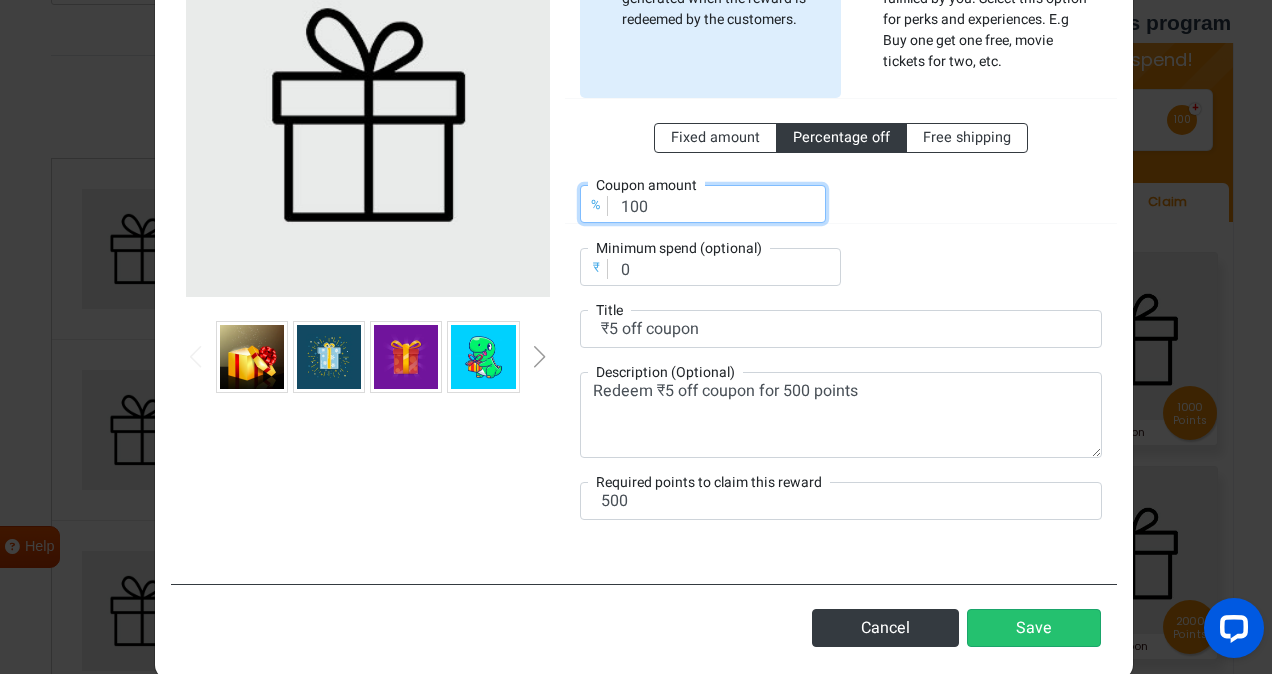 scroll, scrollTop: 245, scrollLeft: 0, axis: vertical 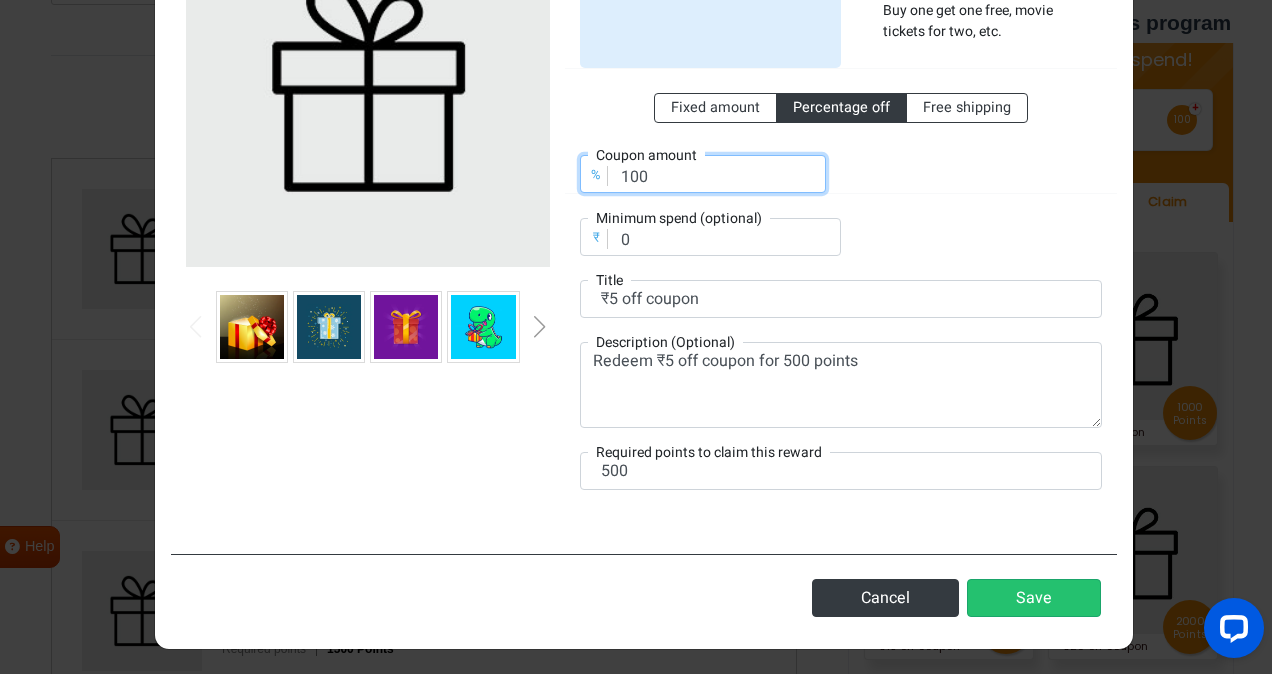 type on "100" 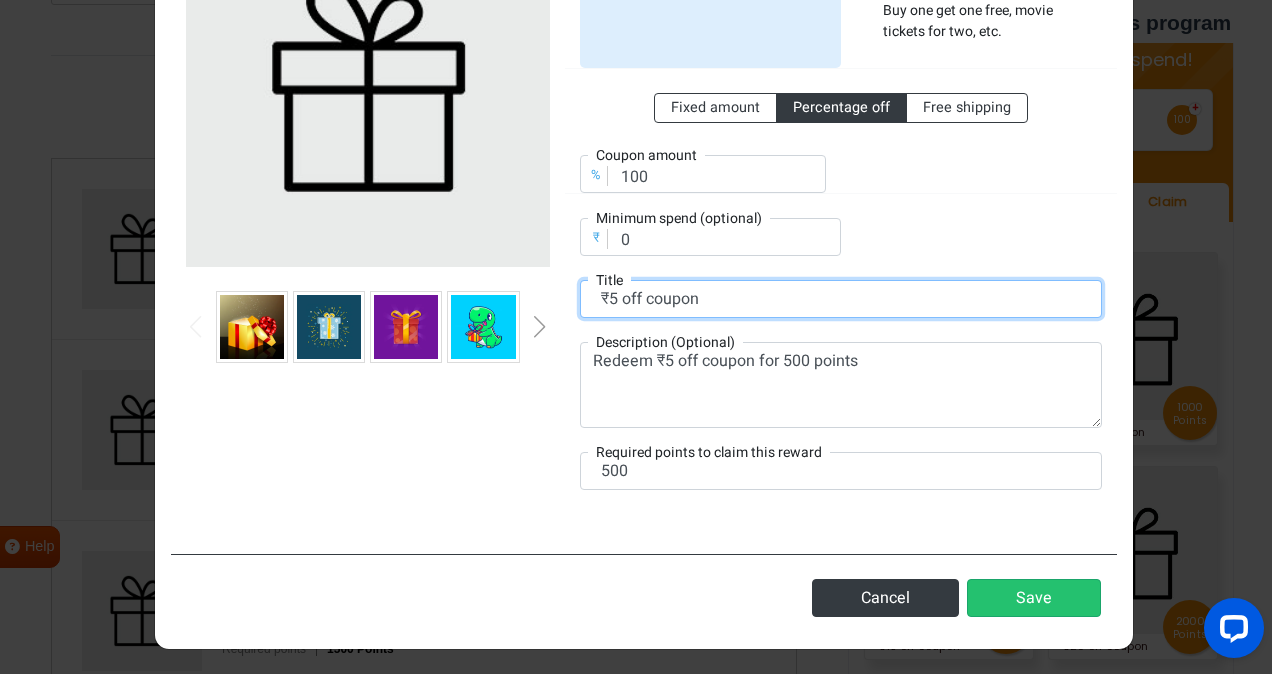 click on "₹5 off coupon" at bounding box center [841, 299] 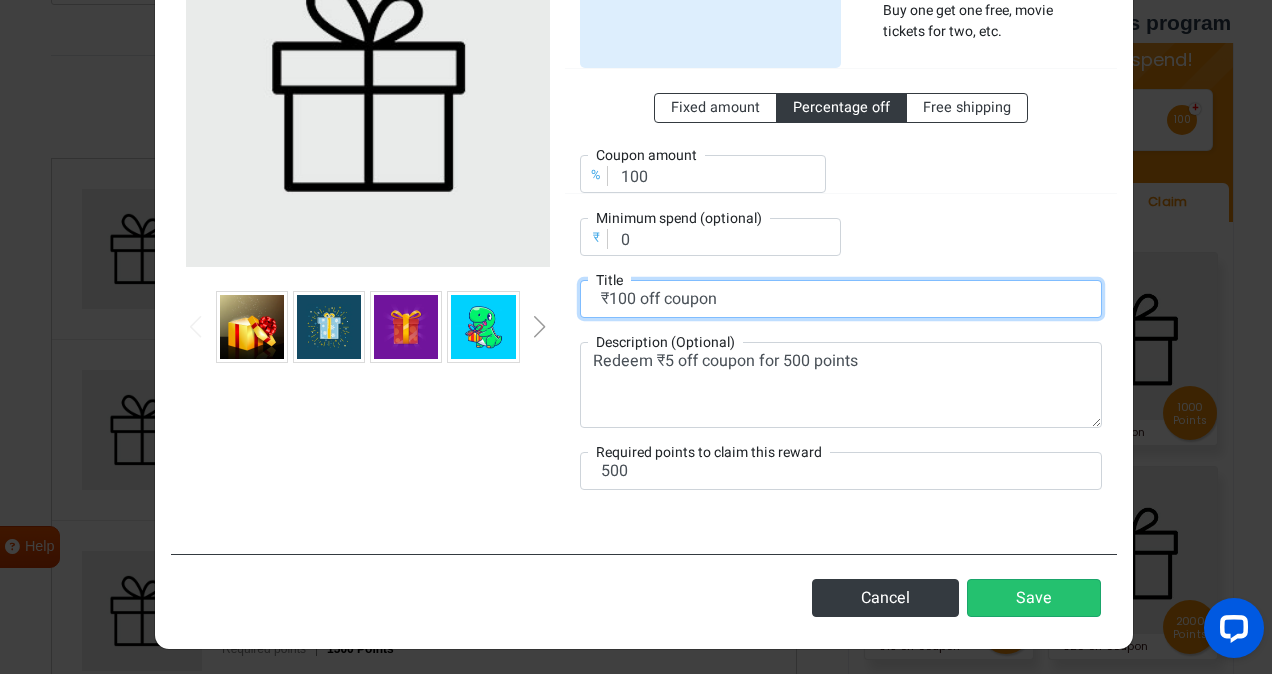 type on "₹100 off coupon" 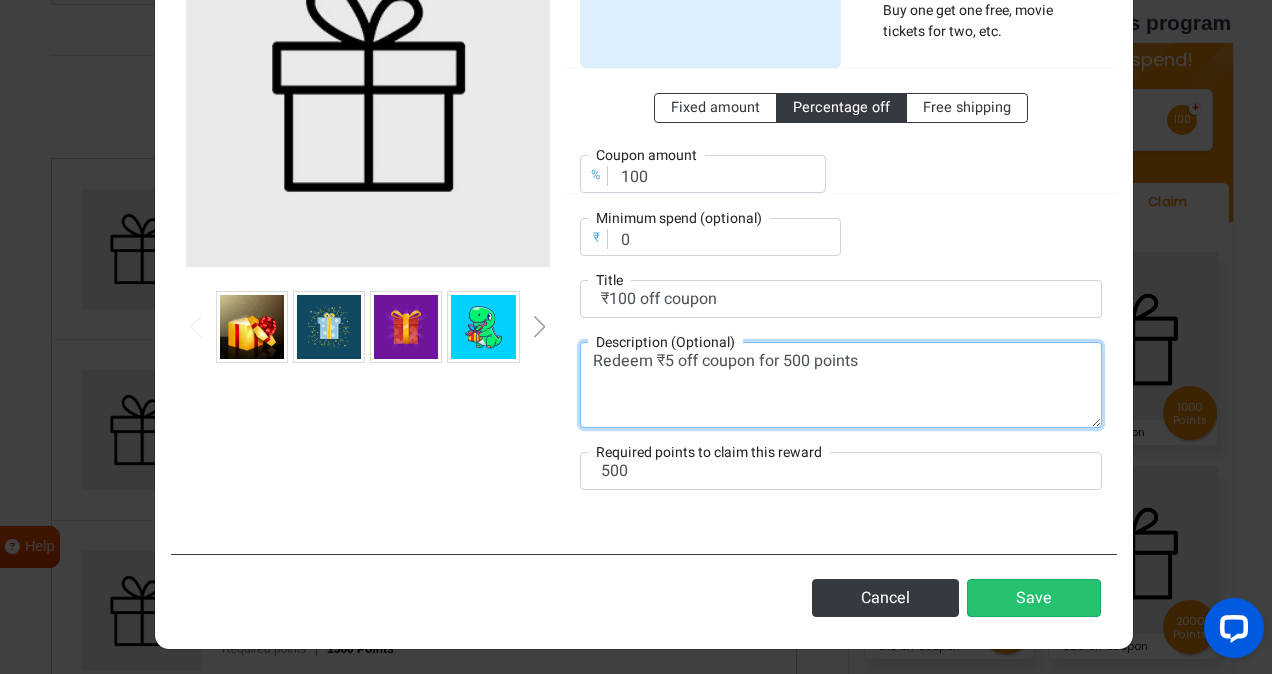 click on "Redeem ₹5 off coupon for 500 points" at bounding box center (841, 385) 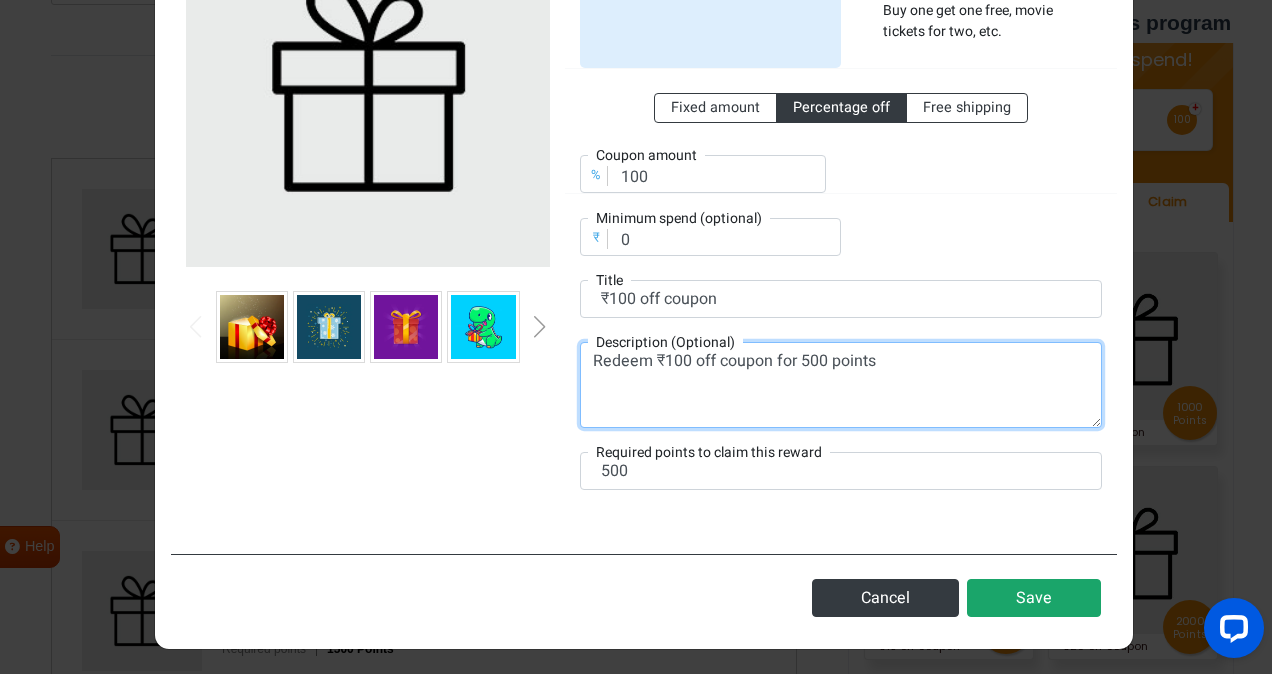 type on "Redeem ₹100 off coupon for 500 points" 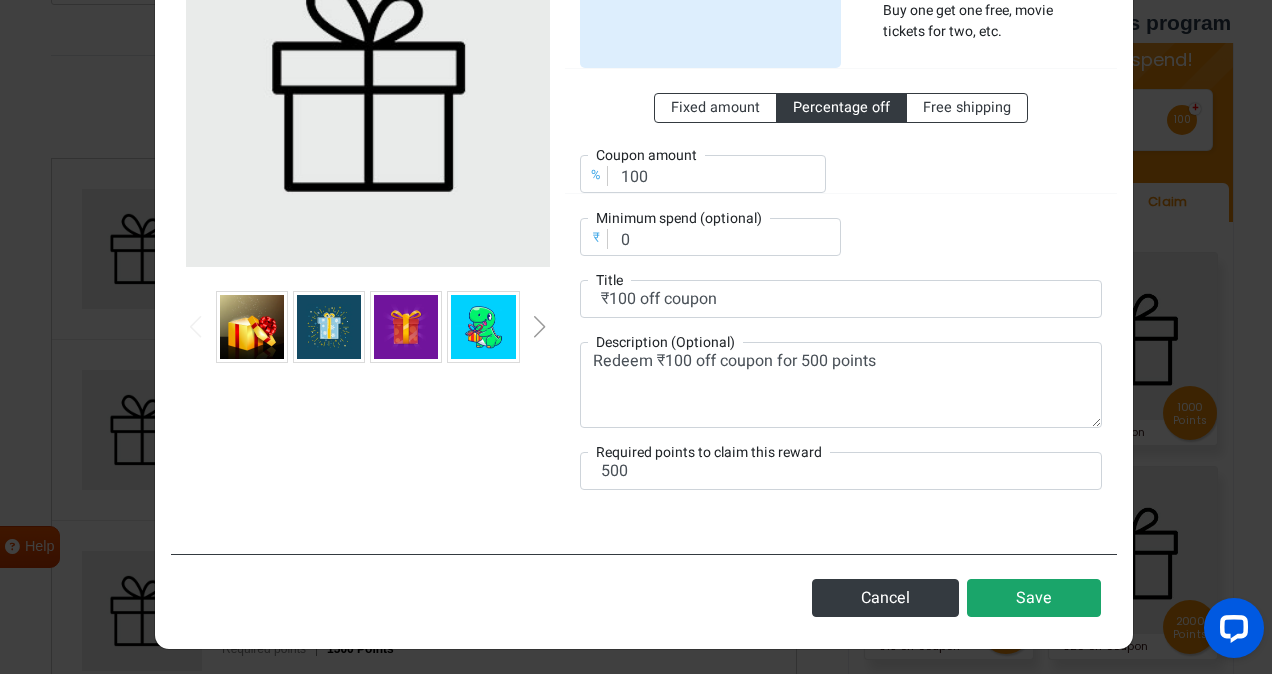 click on "Save" at bounding box center [1034, 598] 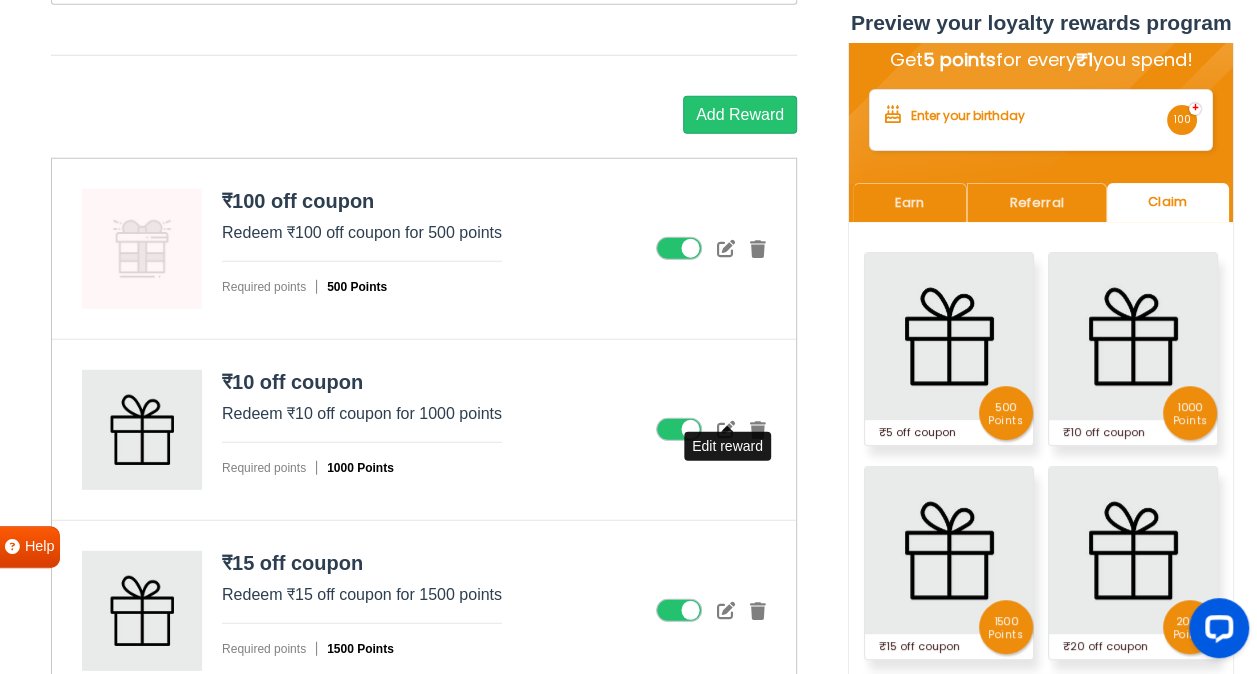 click at bounding box center (726, 429) 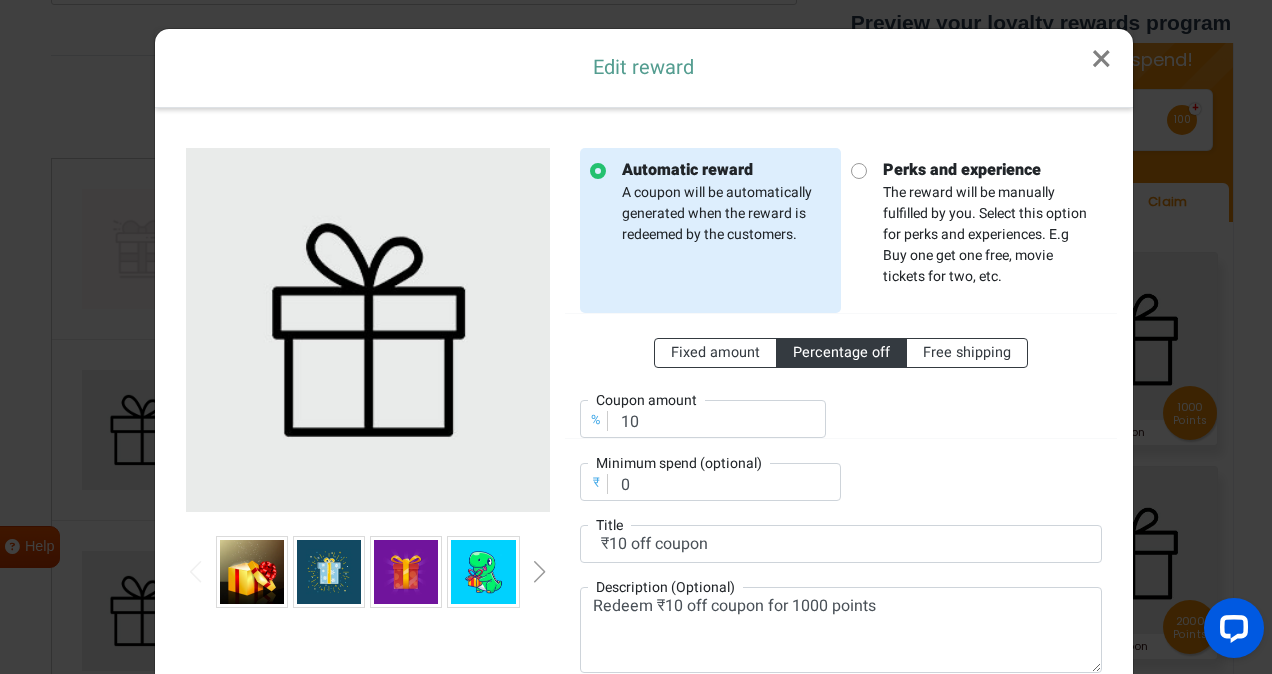 scroll, scrollTop: 0, scrollLeft: 0, axis: both 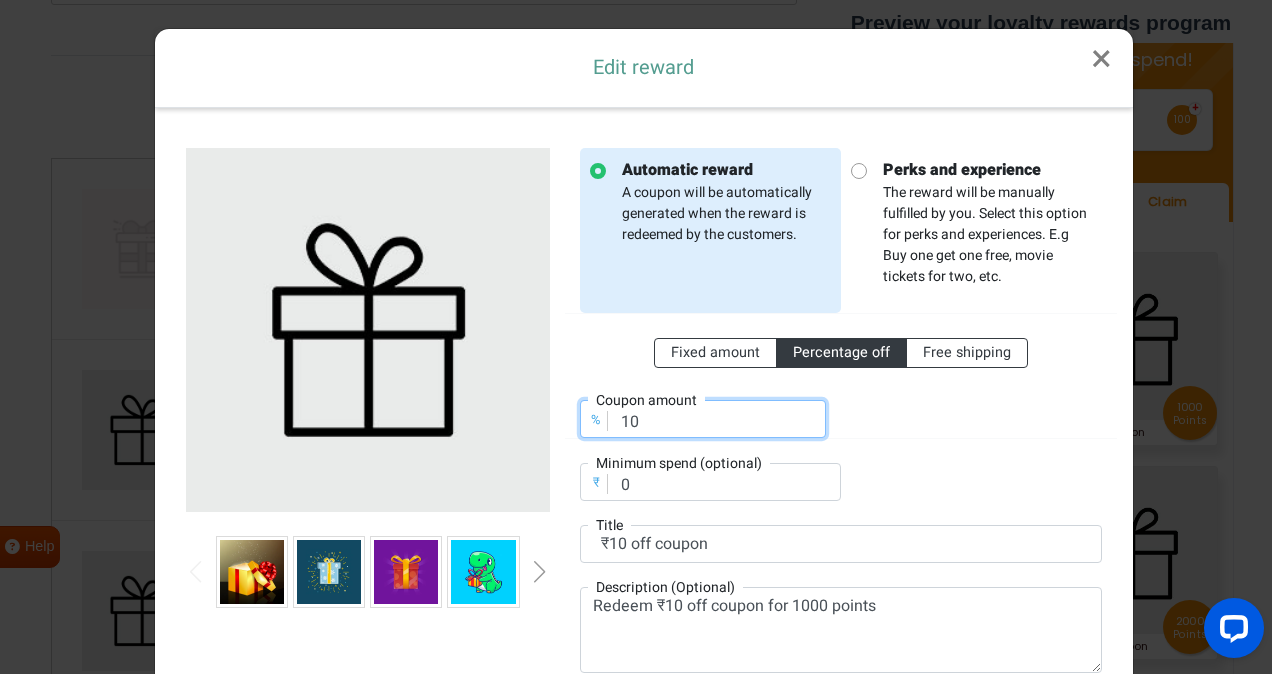 click on "10" at bounding box center (703, 419) 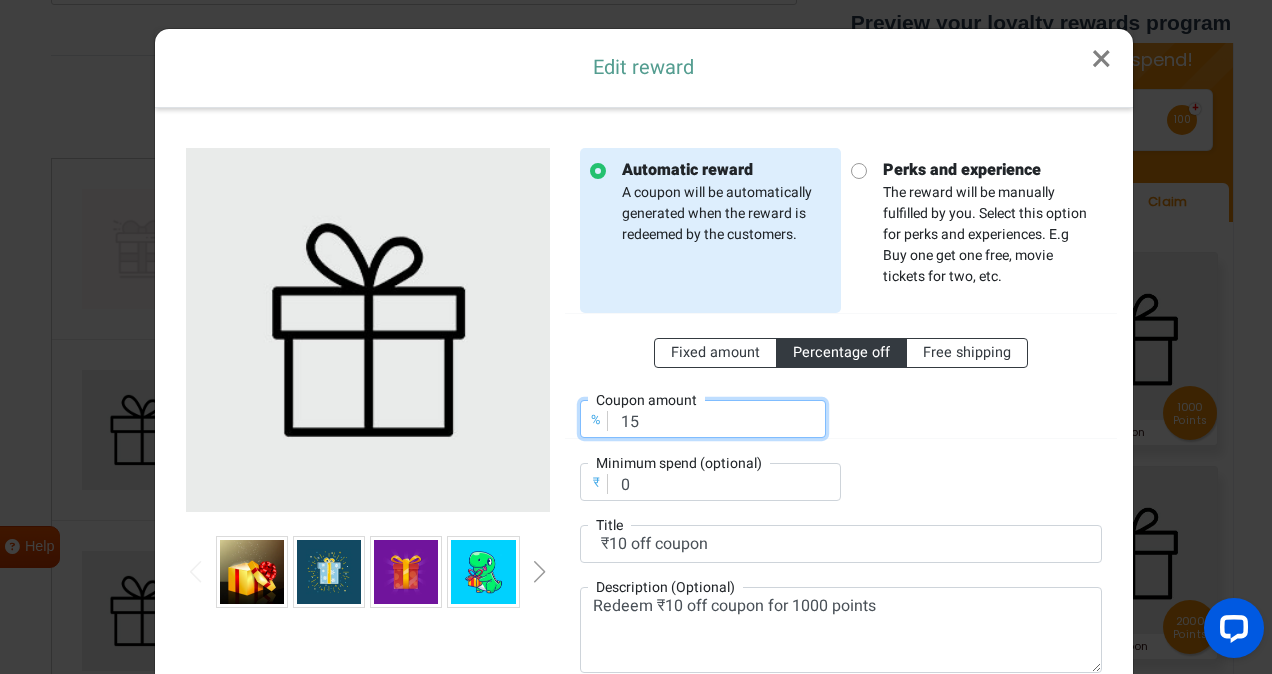 type on "1" 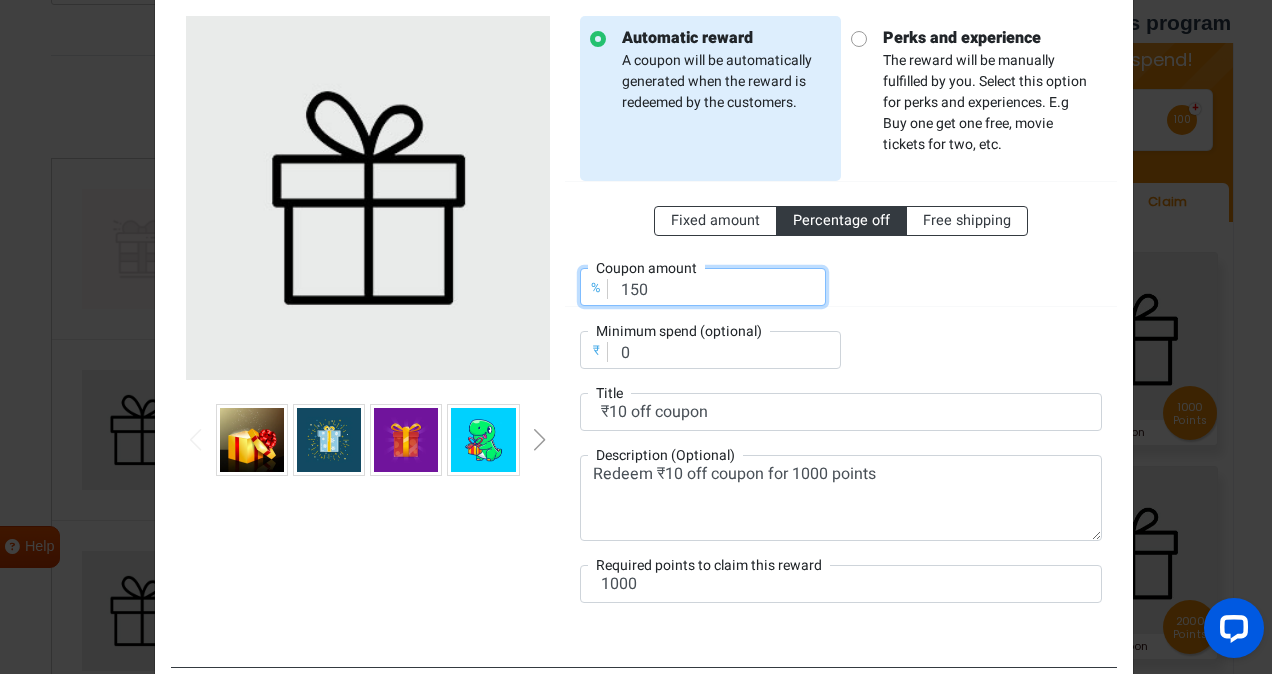 scroll, scrollTop: 135, scrollLeft: 0, axis: vertical 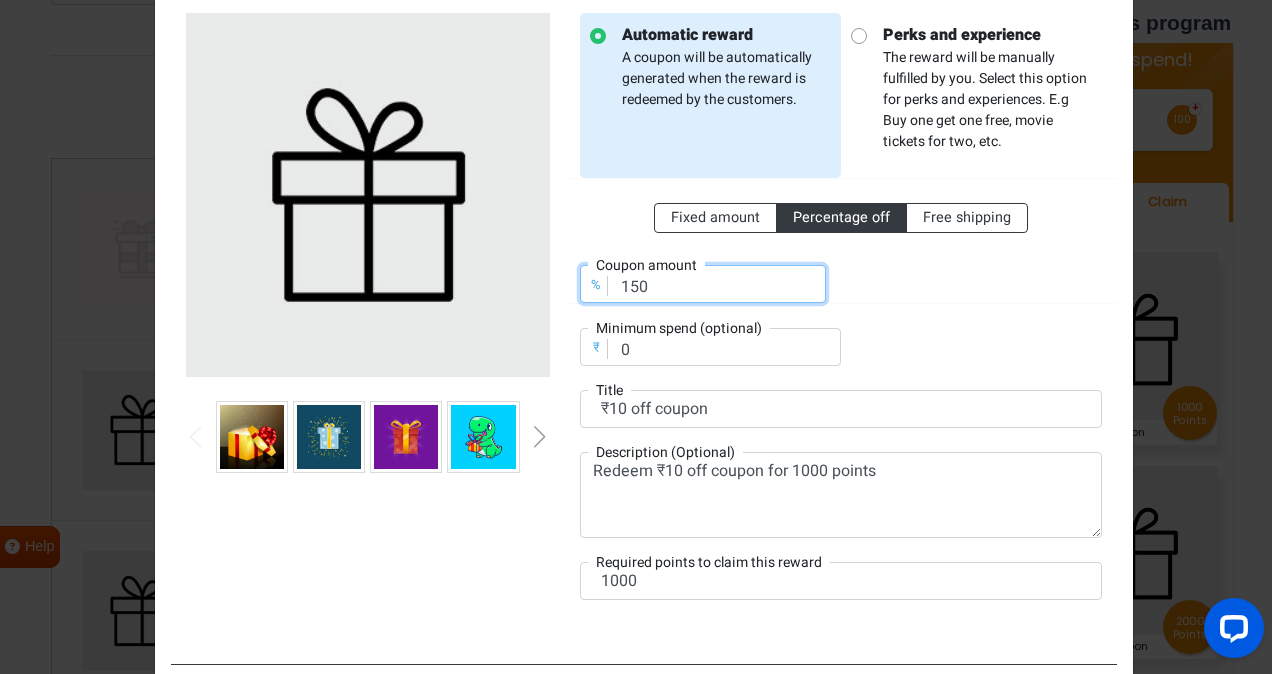 type on "150" 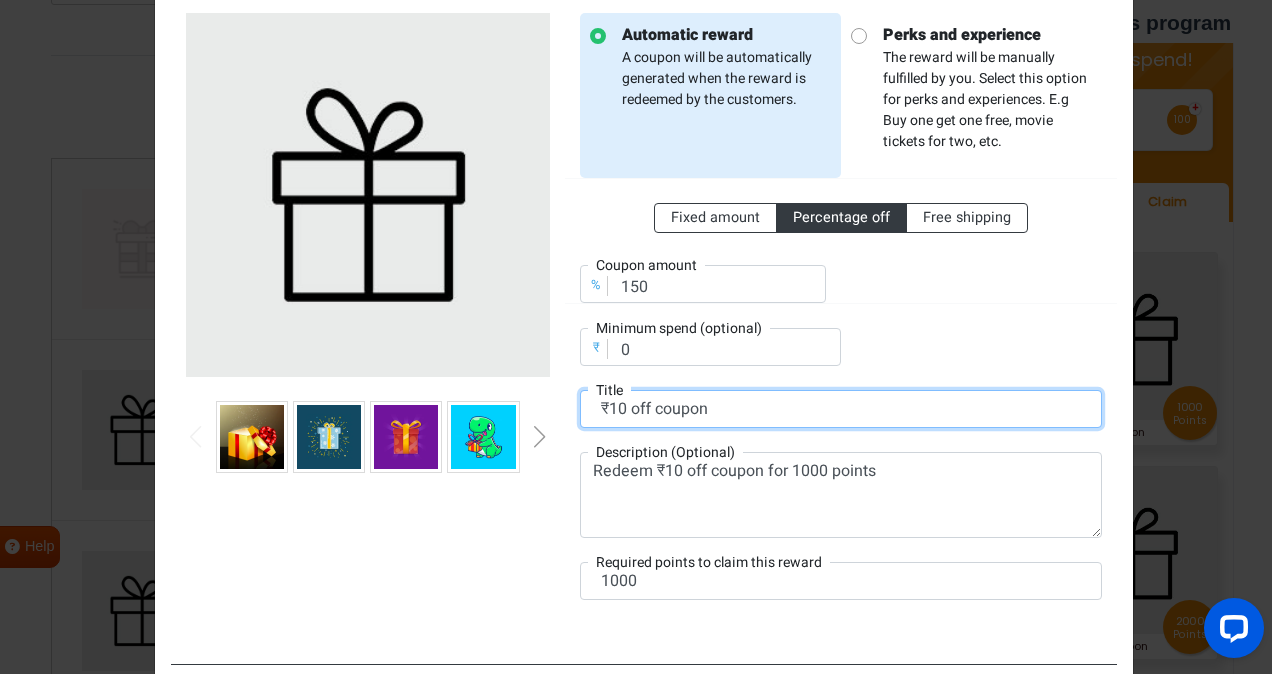 click on "₹10 off coupon" at bounding box center [841, 409] 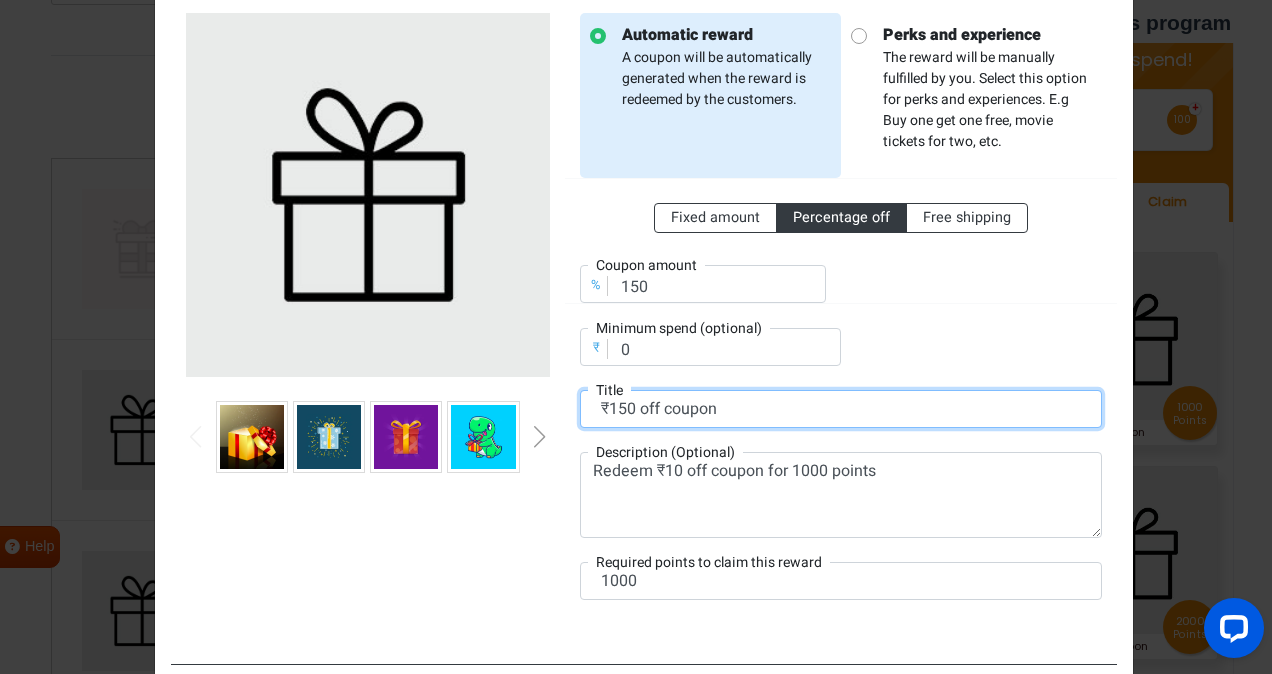 type on "₹150 off coupon" 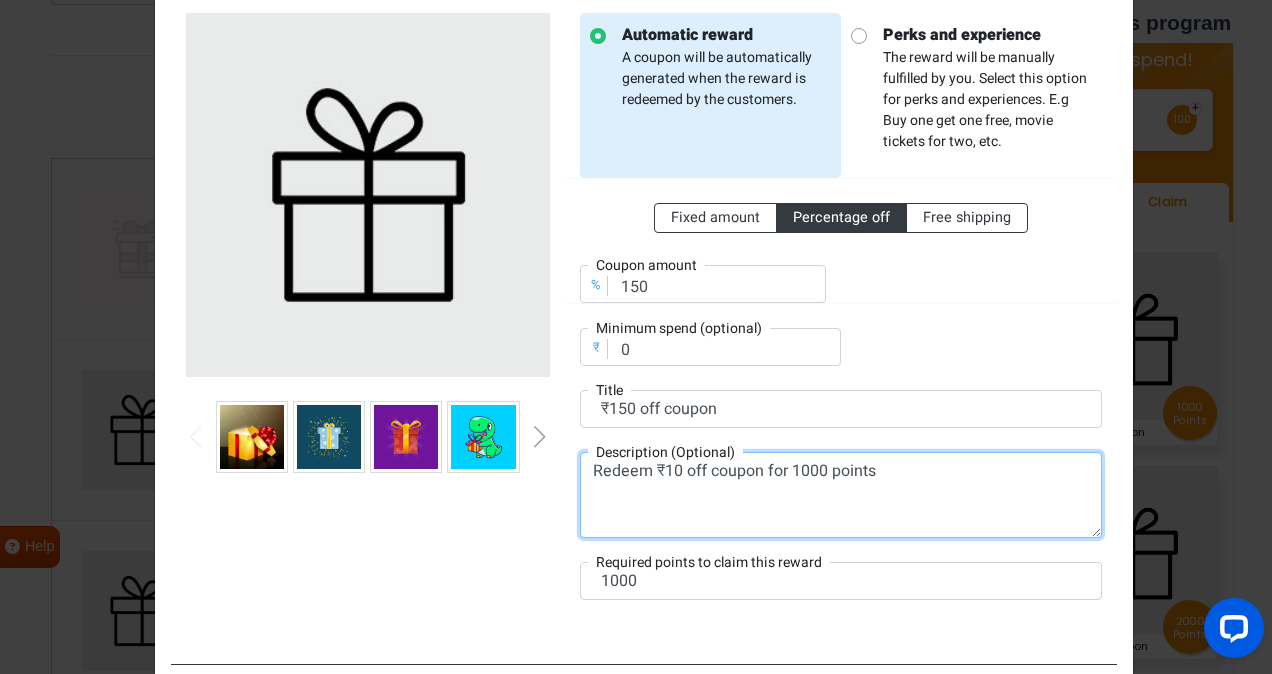 click on "Redeem ₹10 off coupon for 1000 points" at bounding box center (841, 495) 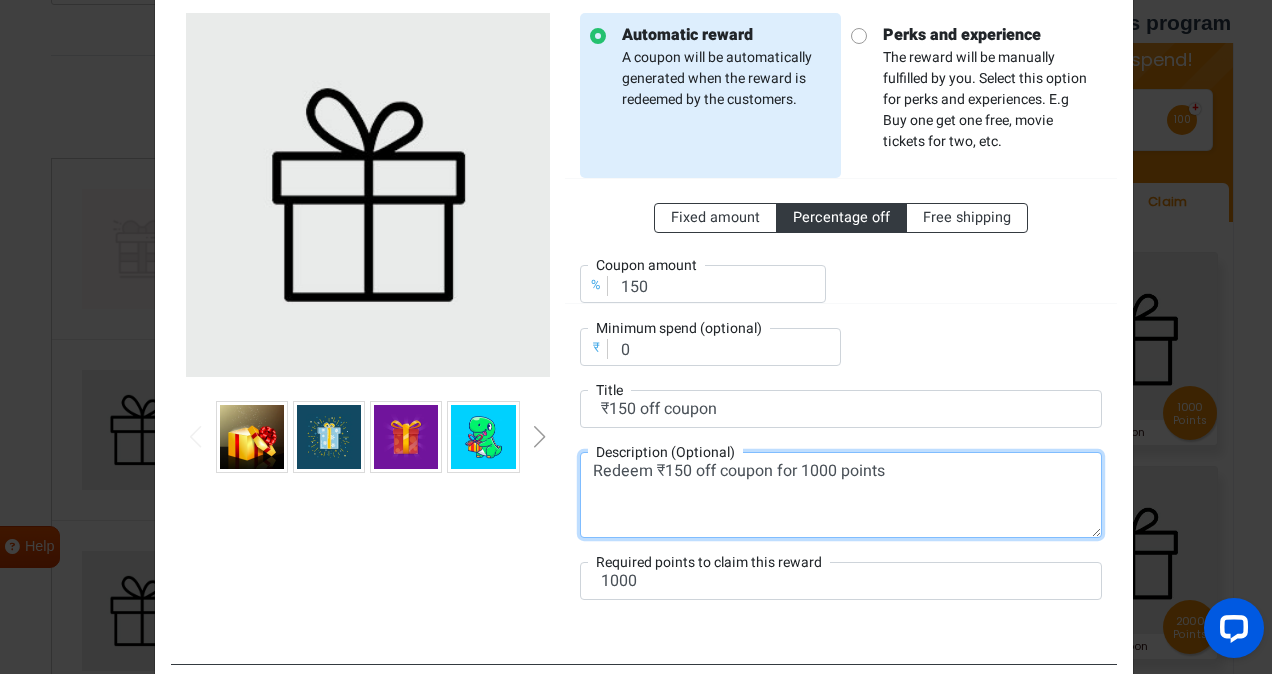 scroll, scrollTop: 245, scrollLeft: 0, axis: vertical 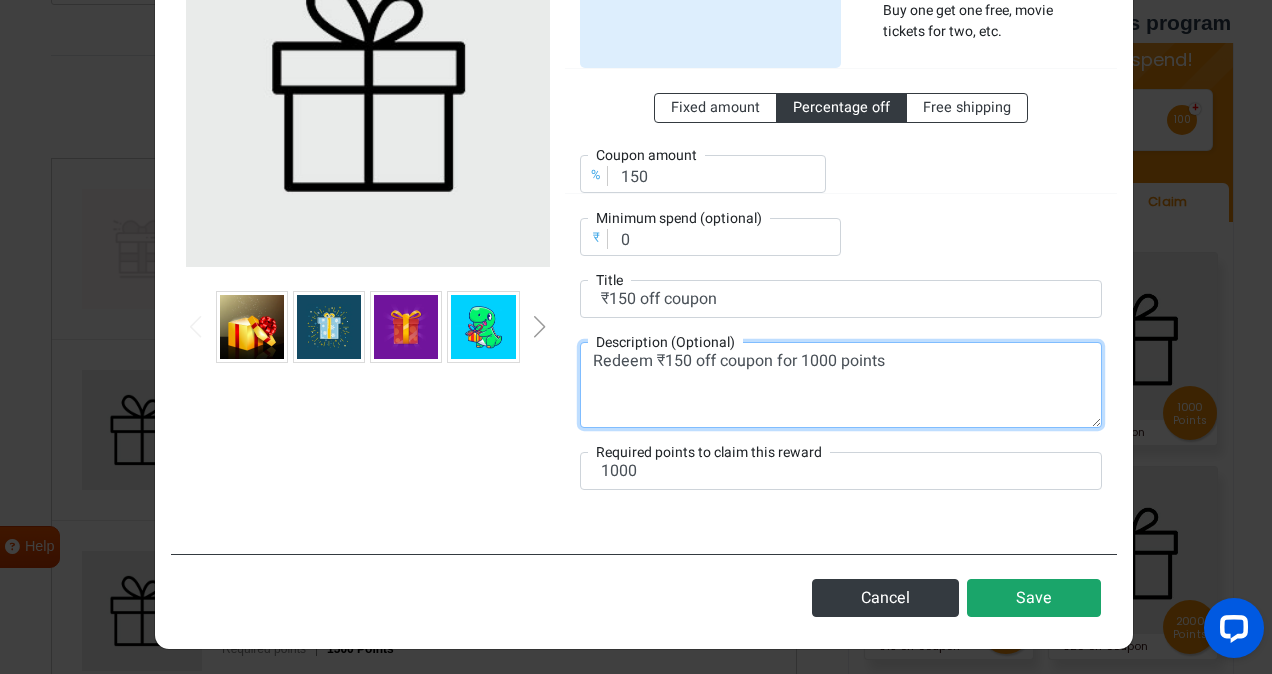 type on "Redeem ₹150 off coupon for 1000 points" 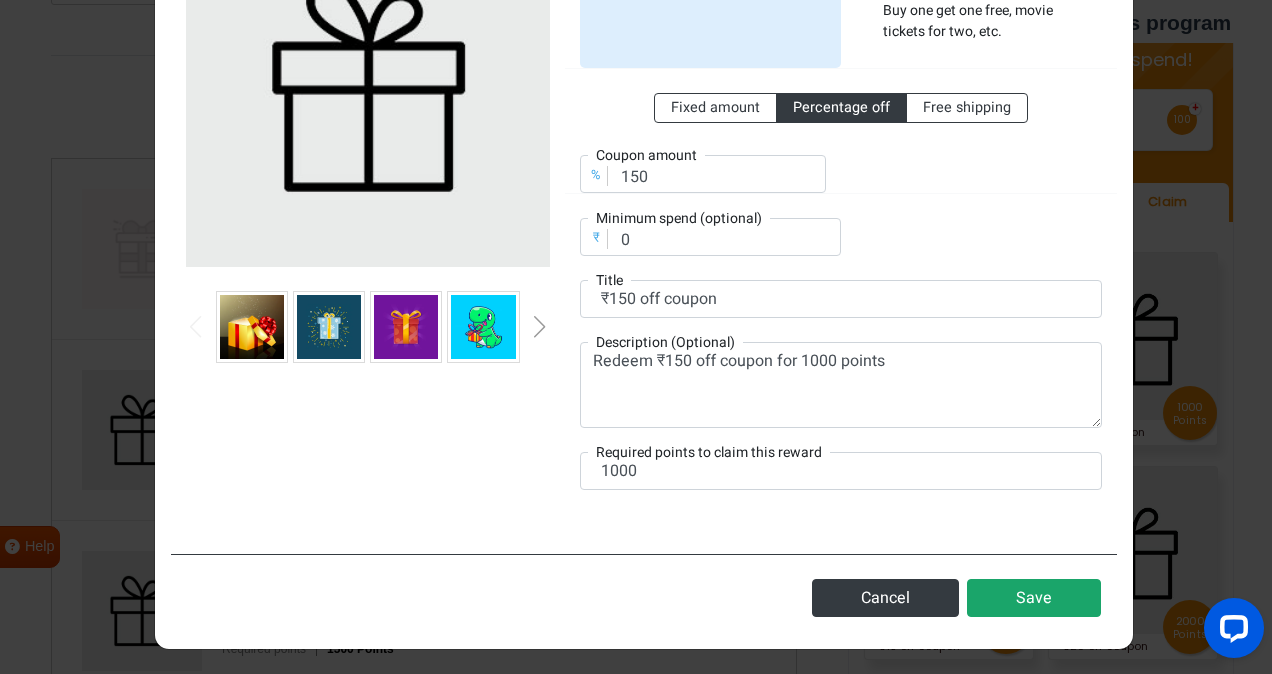 click on "Save" at bounding box center (1034, 598) 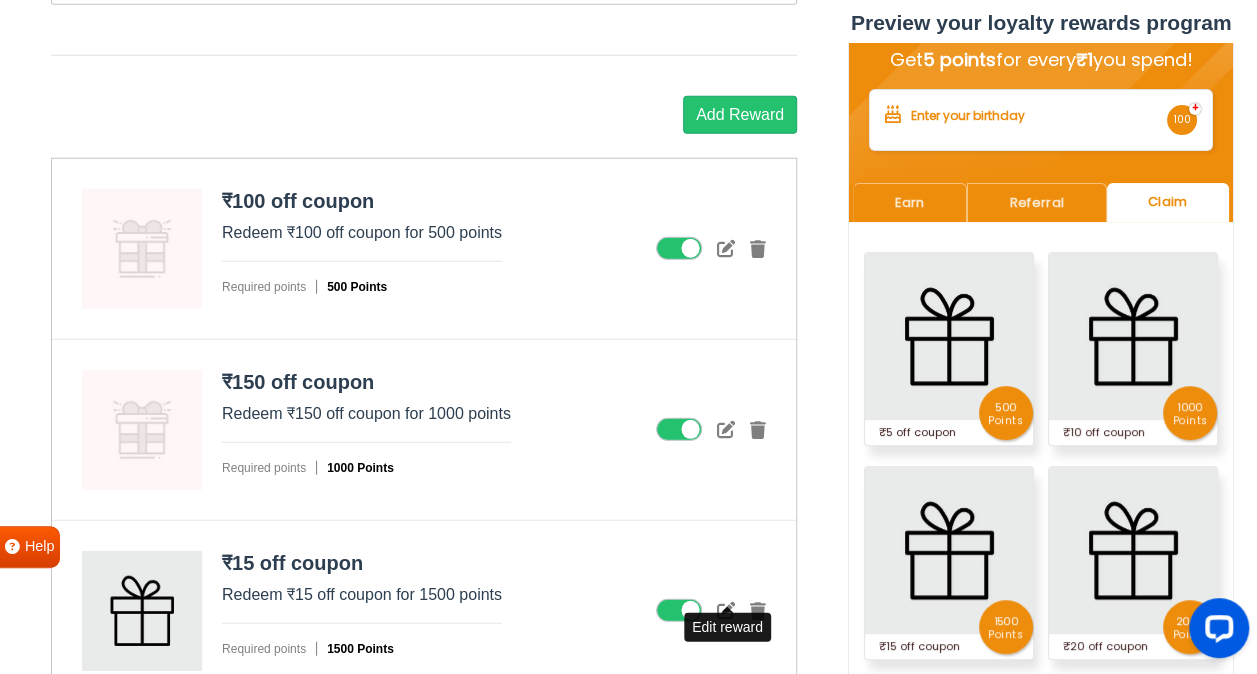 click at bounding box center [726, 610] 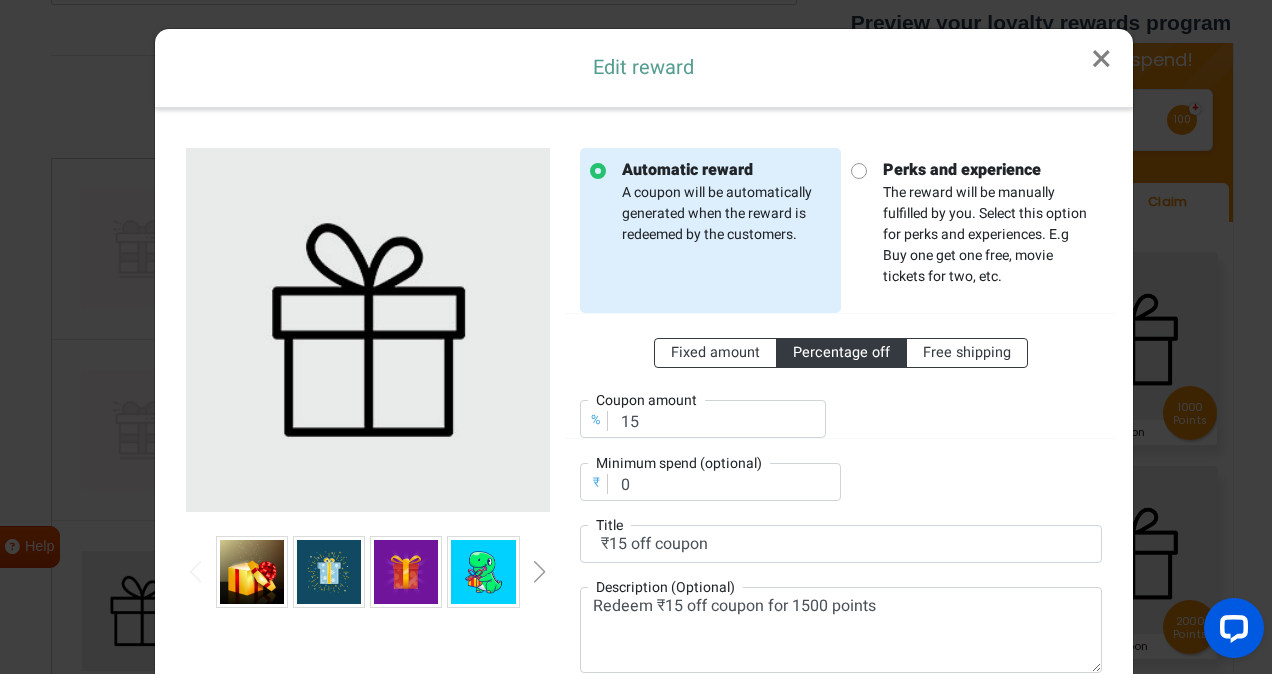 scroll, scrollTop: 0, scrollLeft: 0, axis: both 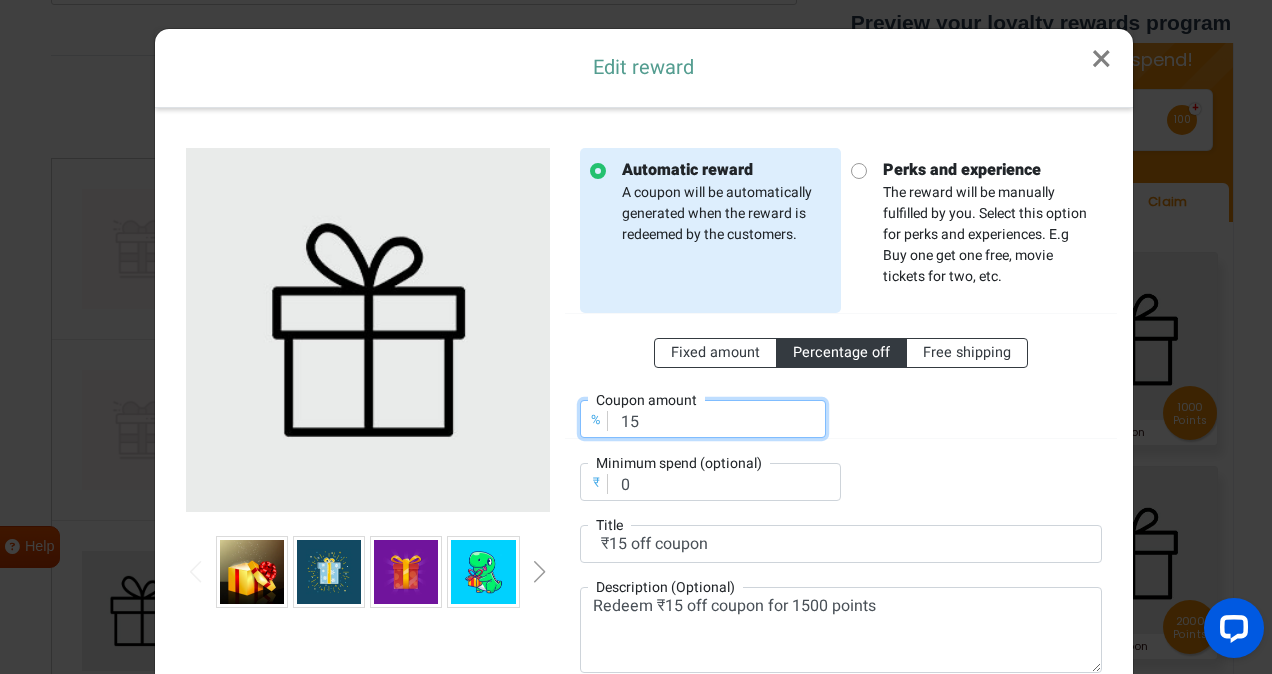 click on "15" at bounding box center (703, 419) 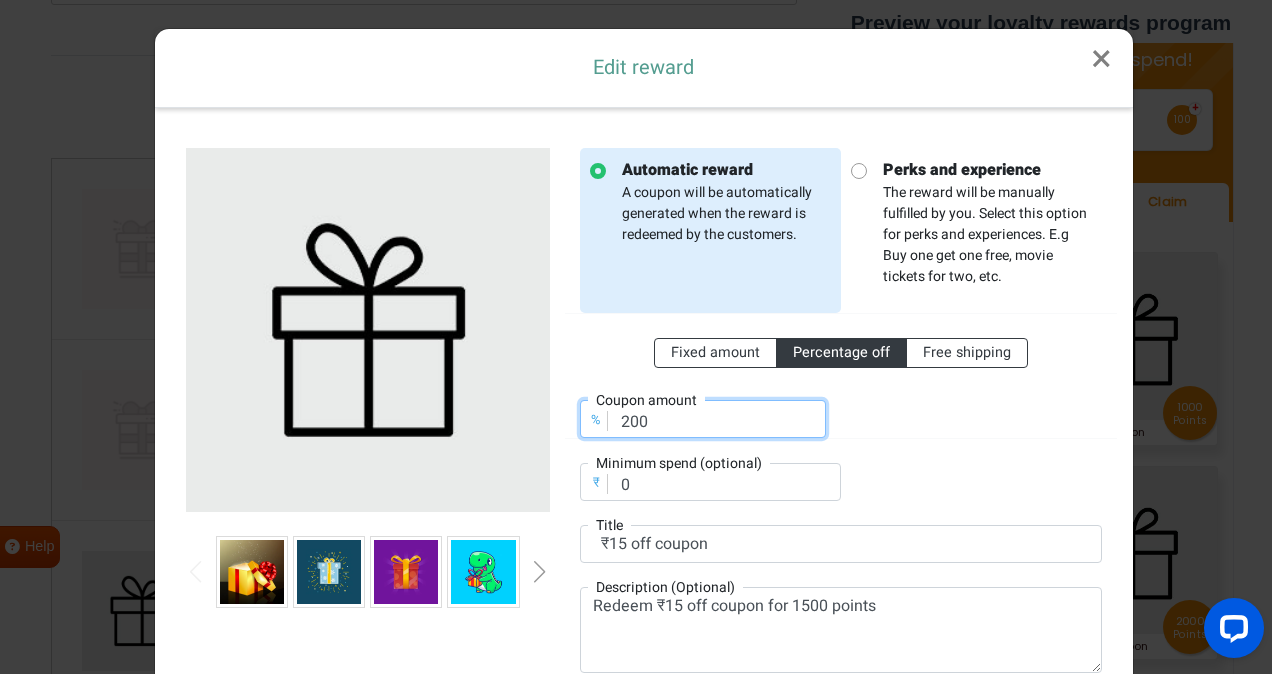 type on "200" 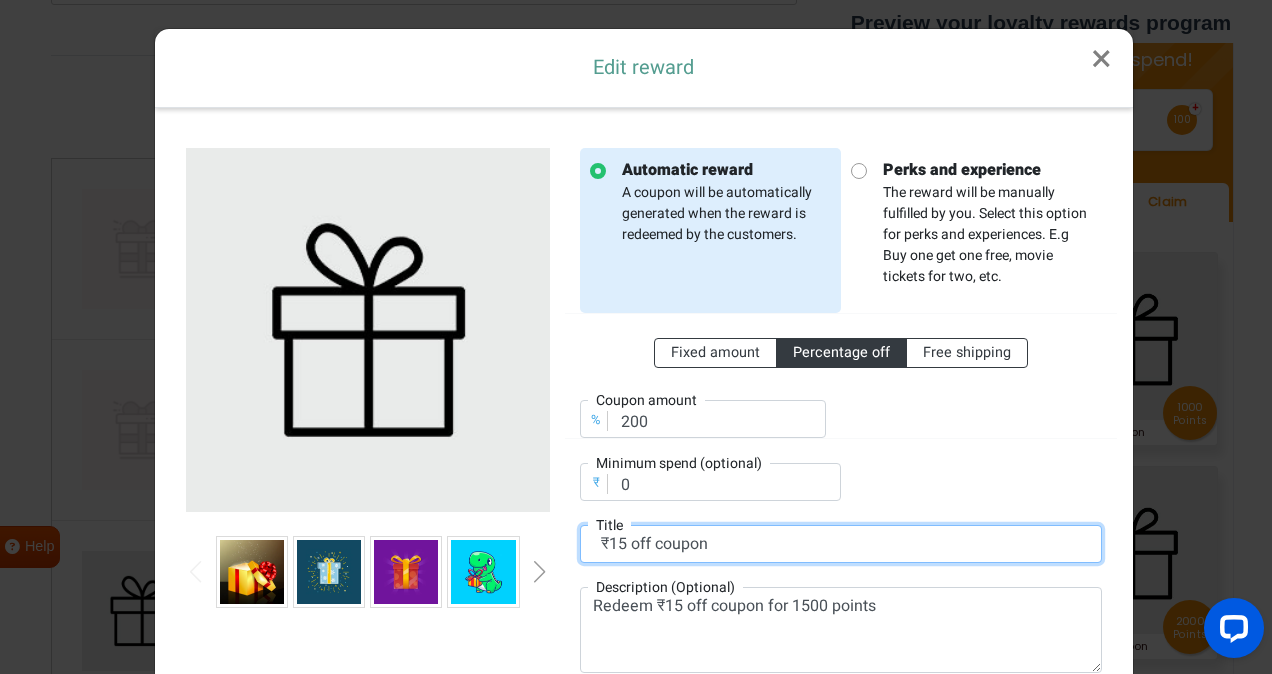 click on "₹15 off coupon" at bounding box center [841, 544] 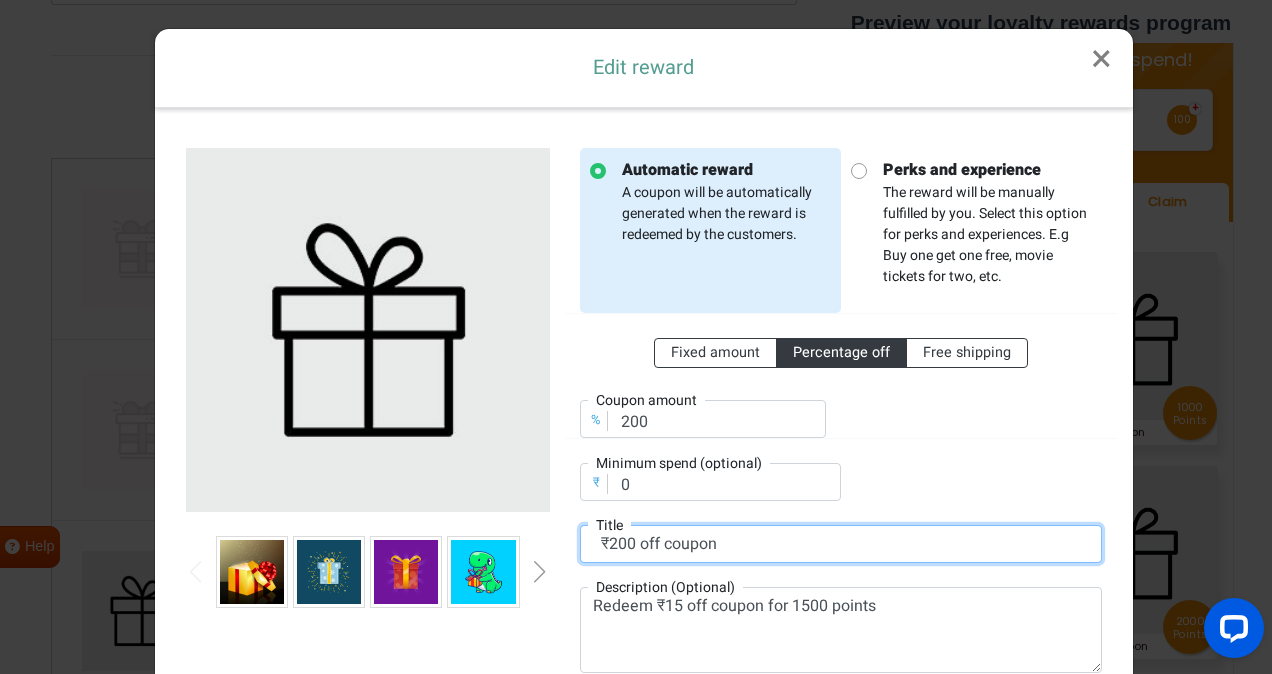 type on "₹200 off coupon" 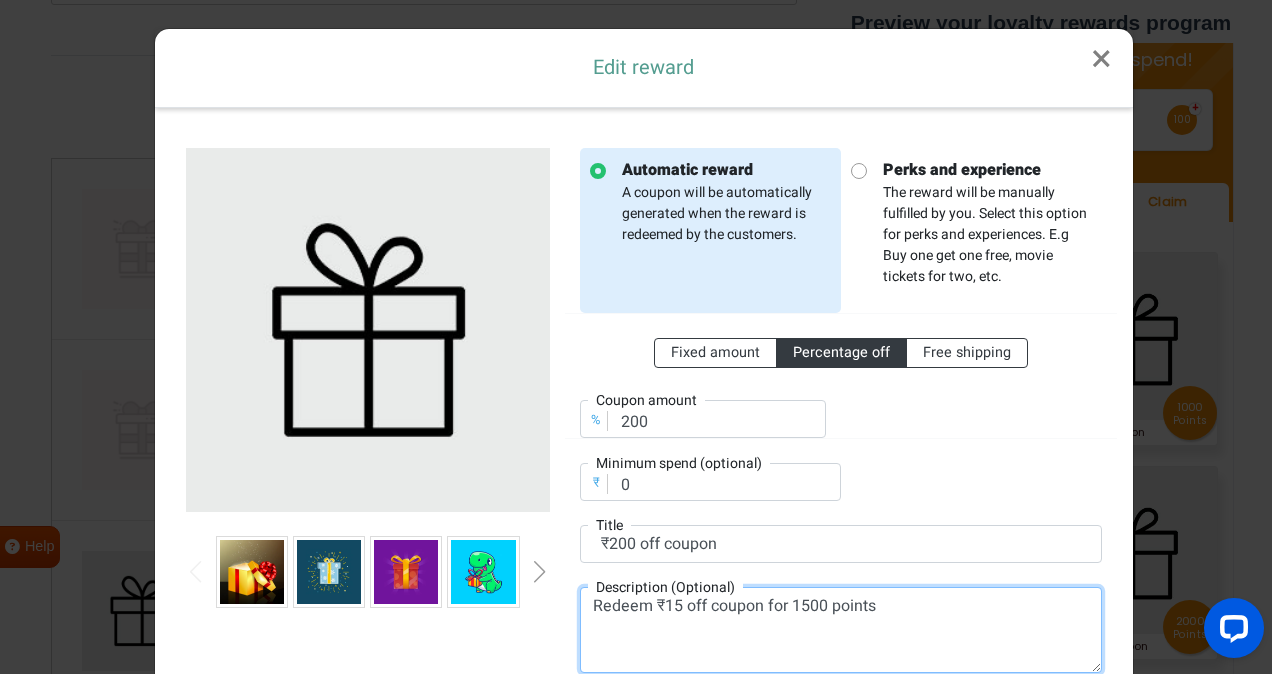 click on "Redeem ₹15 off coupon for 1500 points" at bounding box center [841, 630] 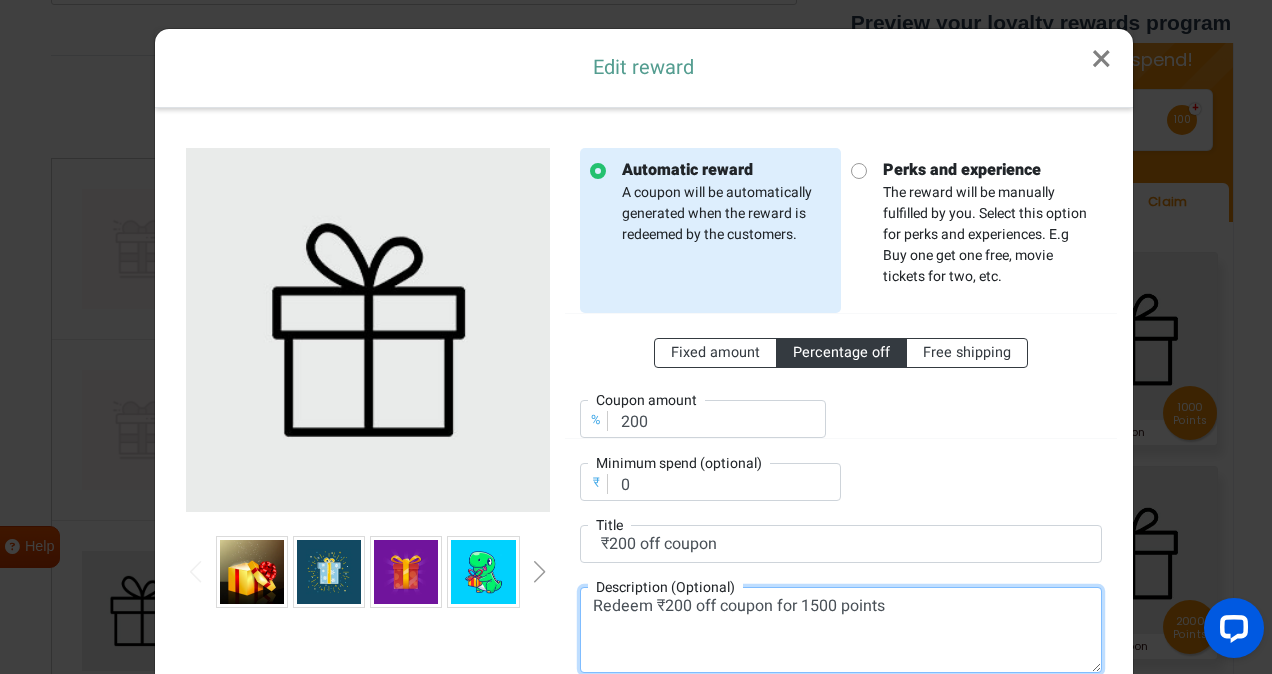 scroll, scrollTop: 245, scrollLeft: 0, axis: vertical 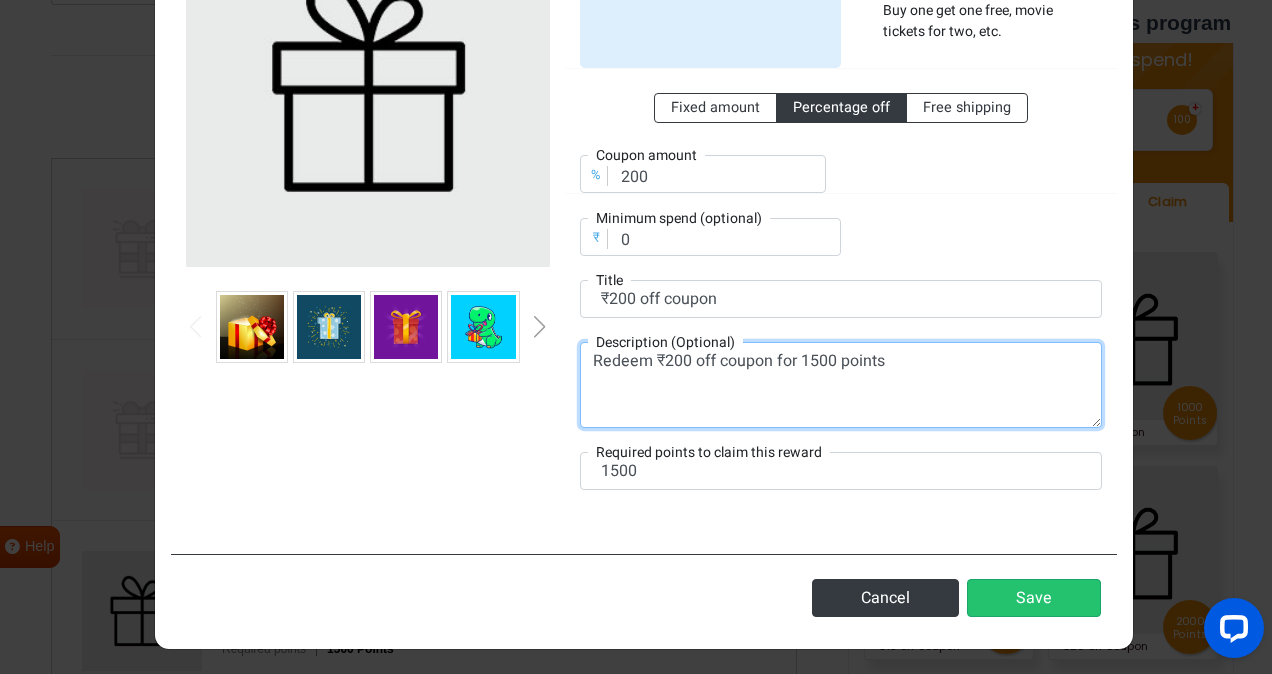type on "Redeem ₹200 off coupon for 1500 points" 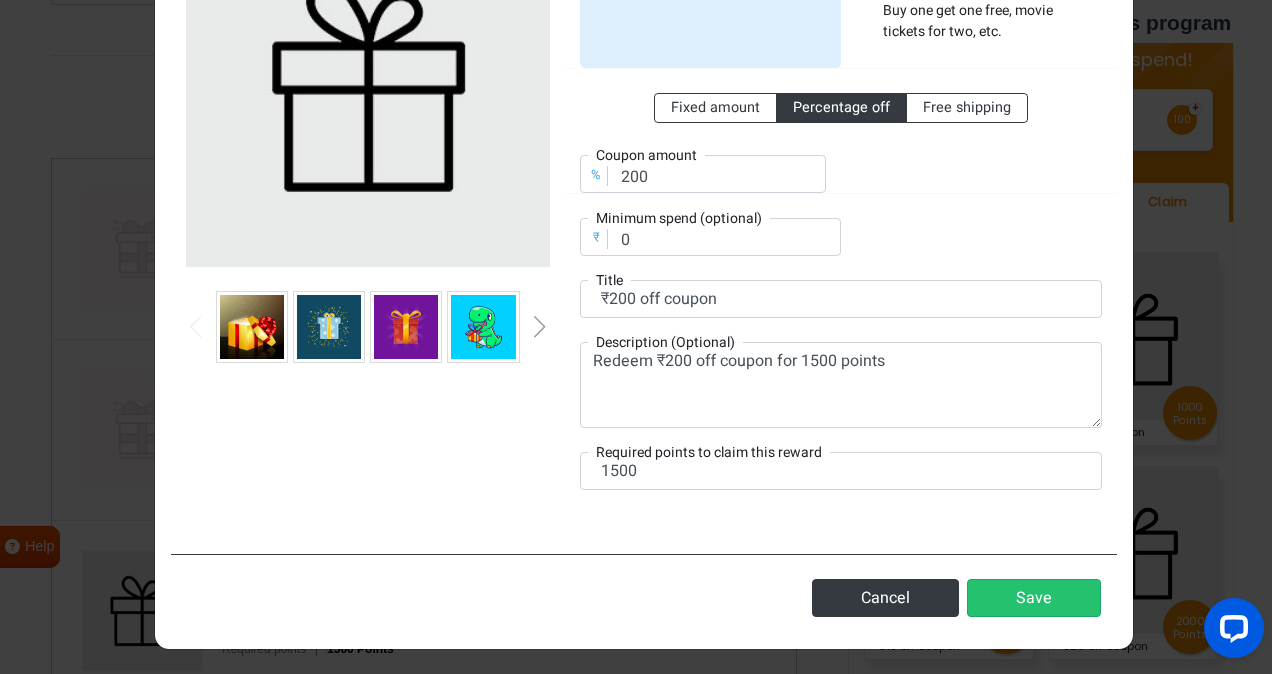 click at bounding box center [406, 327] 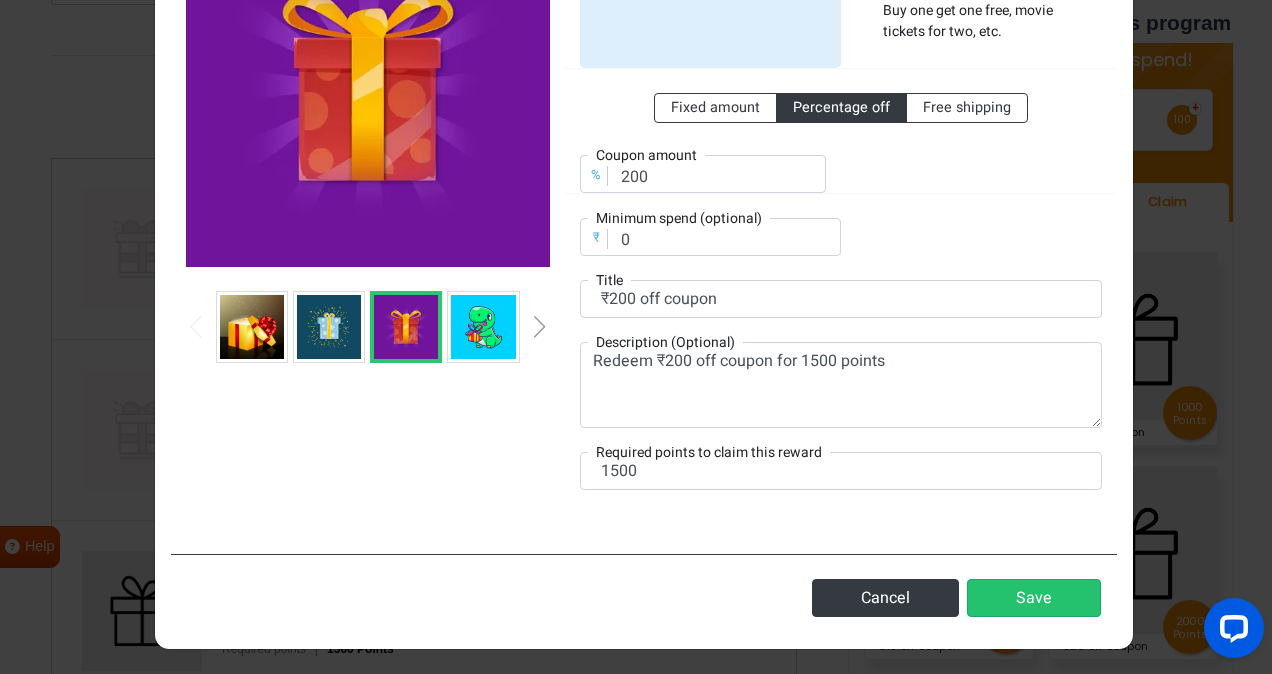 click at bounding box center (540, 327) 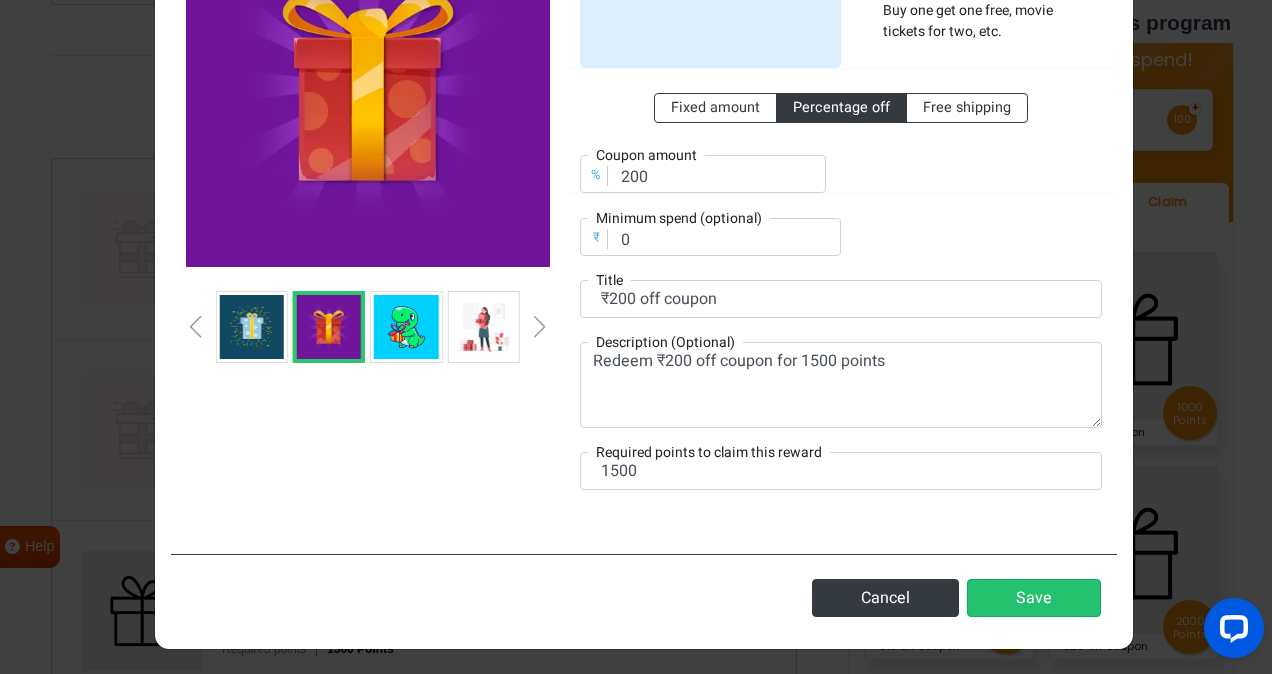 click at bounding box center [540, 327] 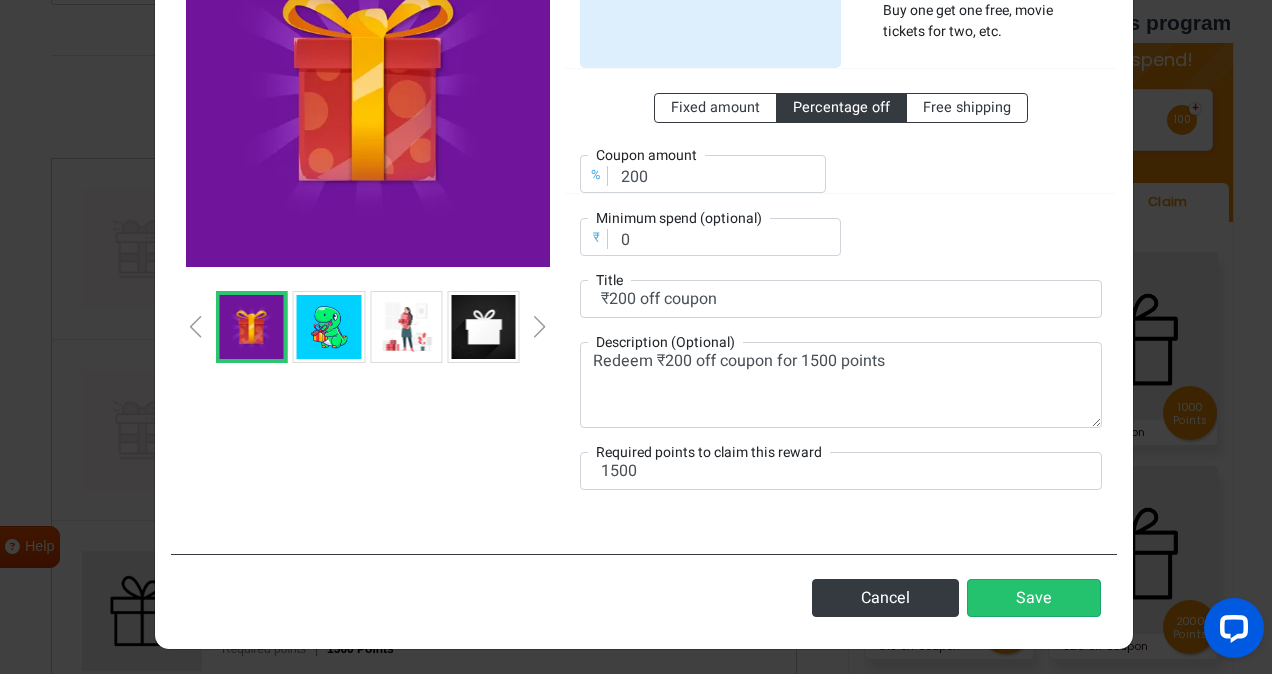 click at bounding box center (540, 327) 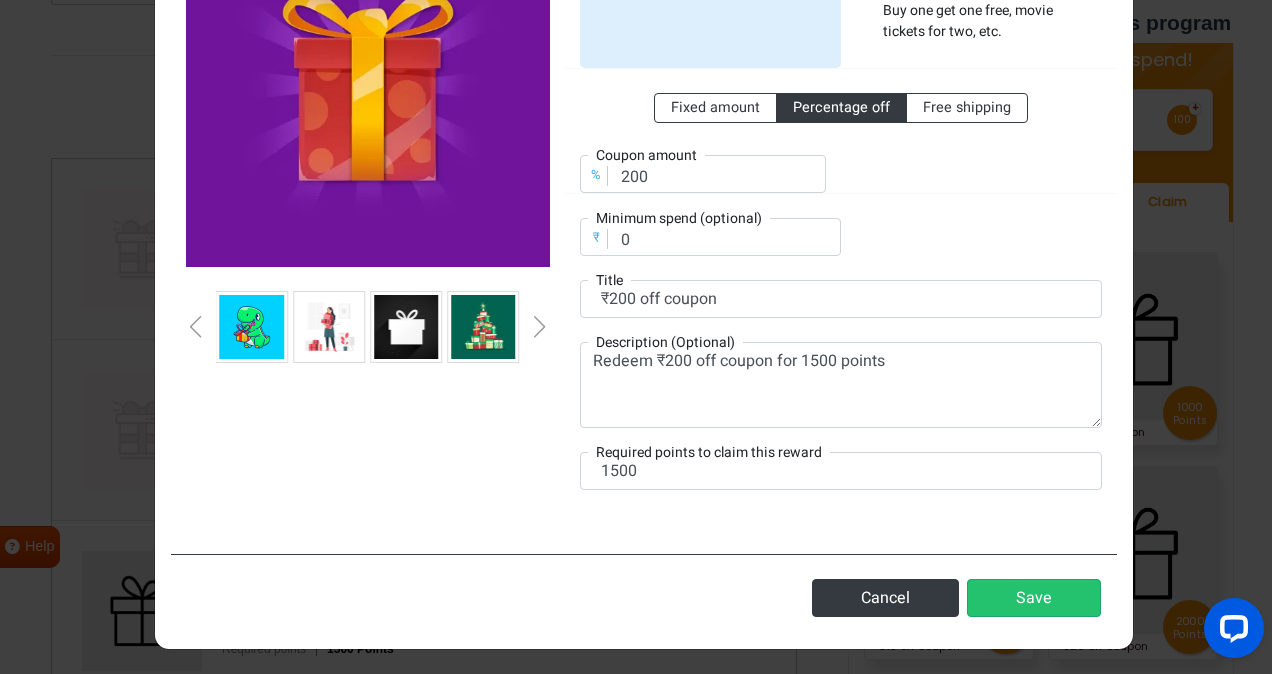 click at bounding box center [540, 327] 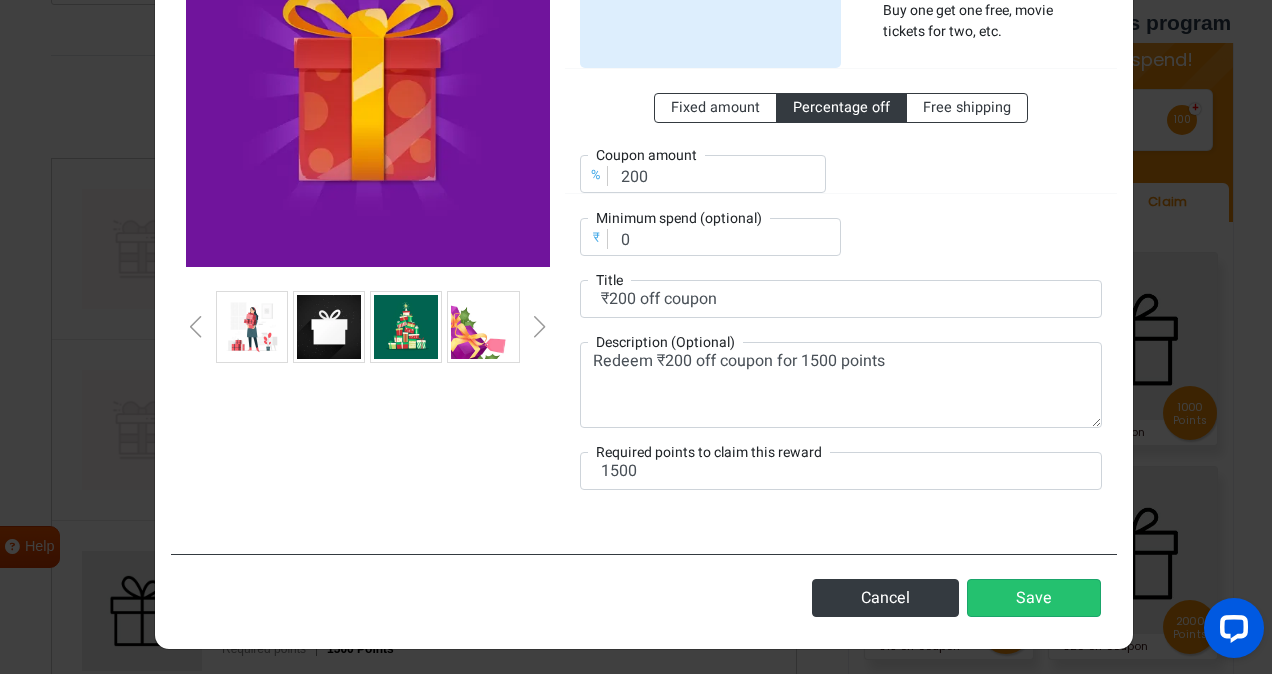 click at bounding box center [540, 327] 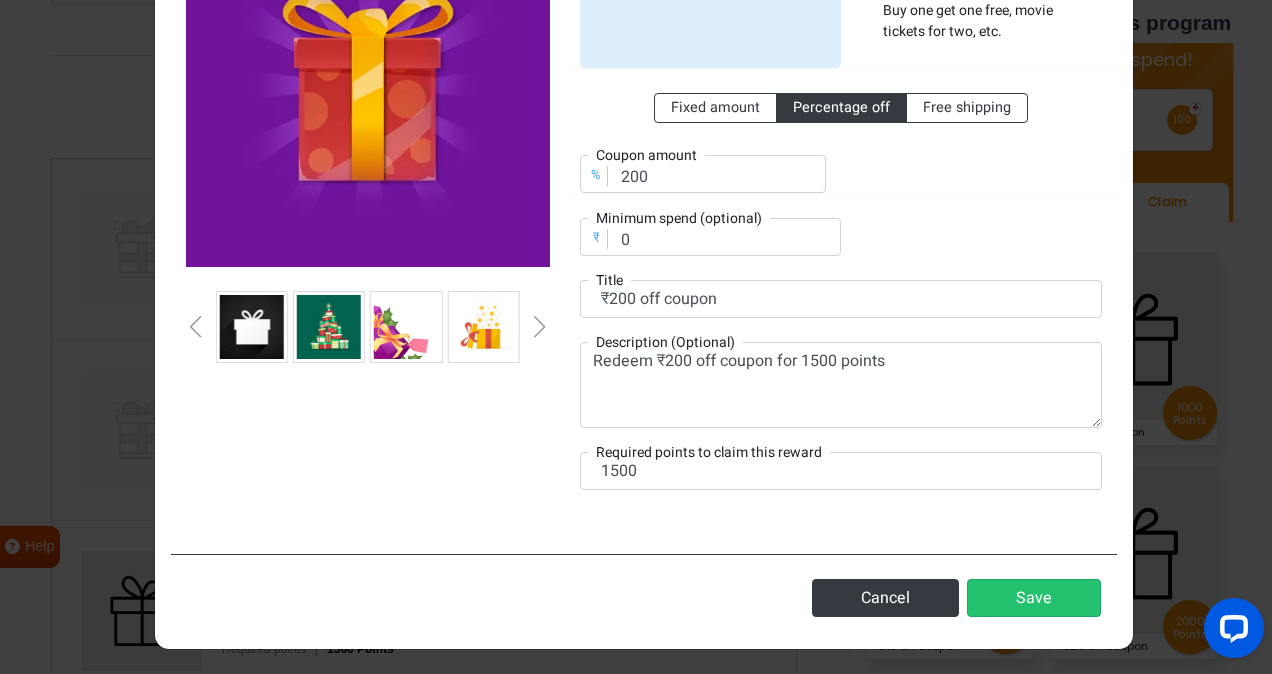 click at bounding box center [540, 327] 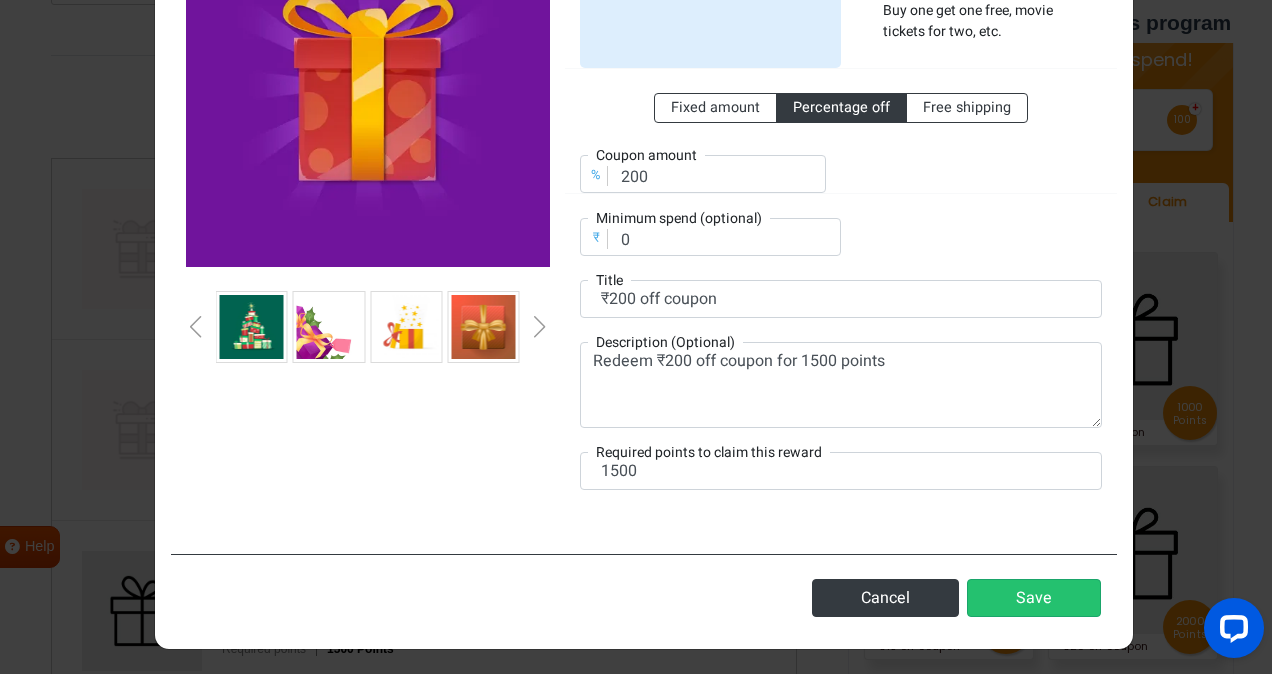 click at bounding box center [540, 327] 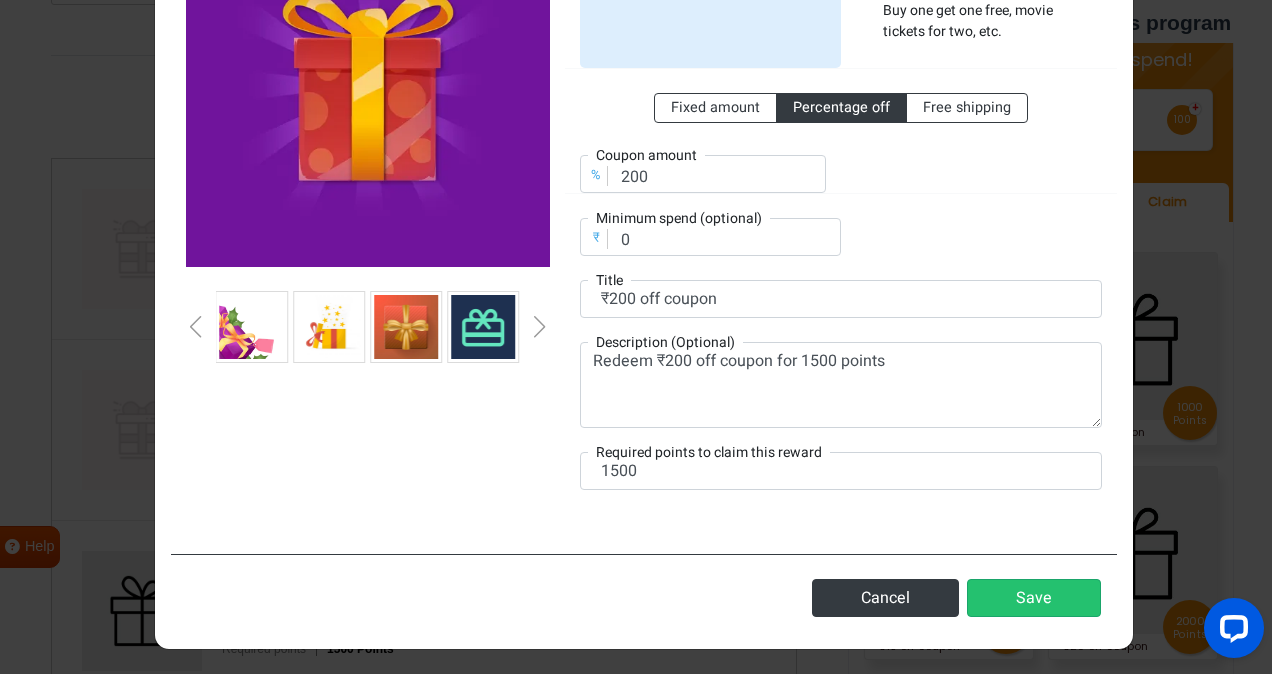 click at bounding box center (540, 327) 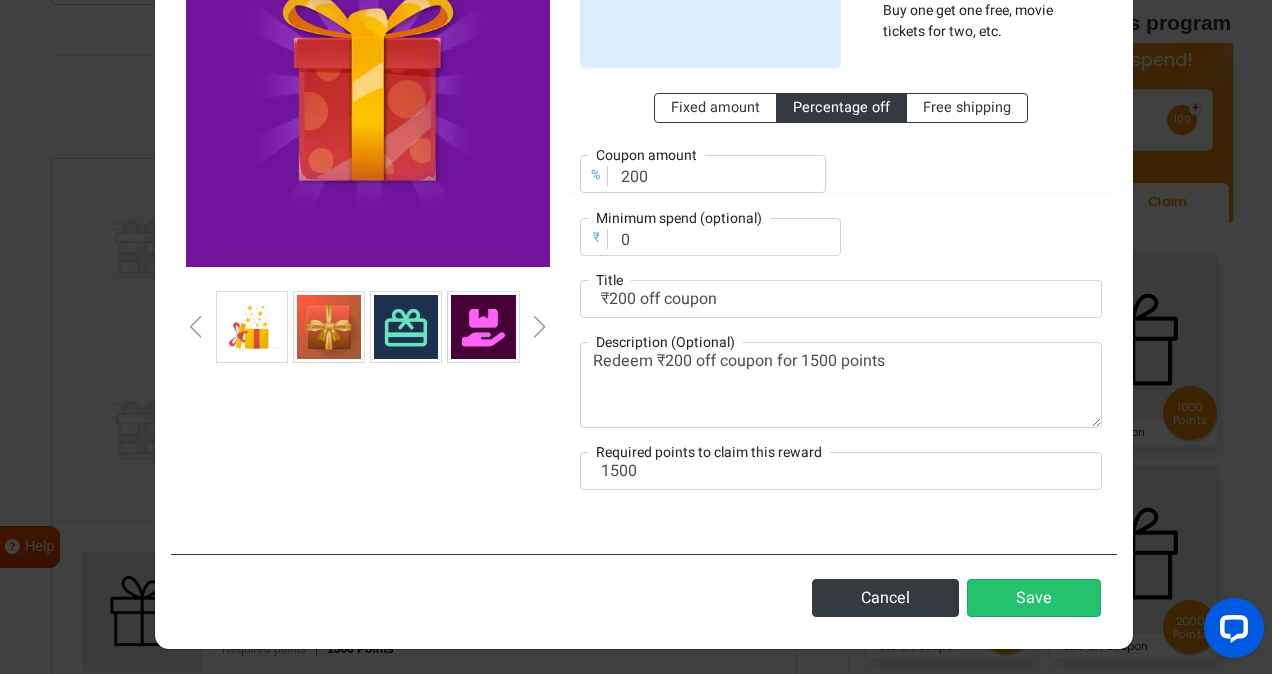 click at bounding box center (540, 327) 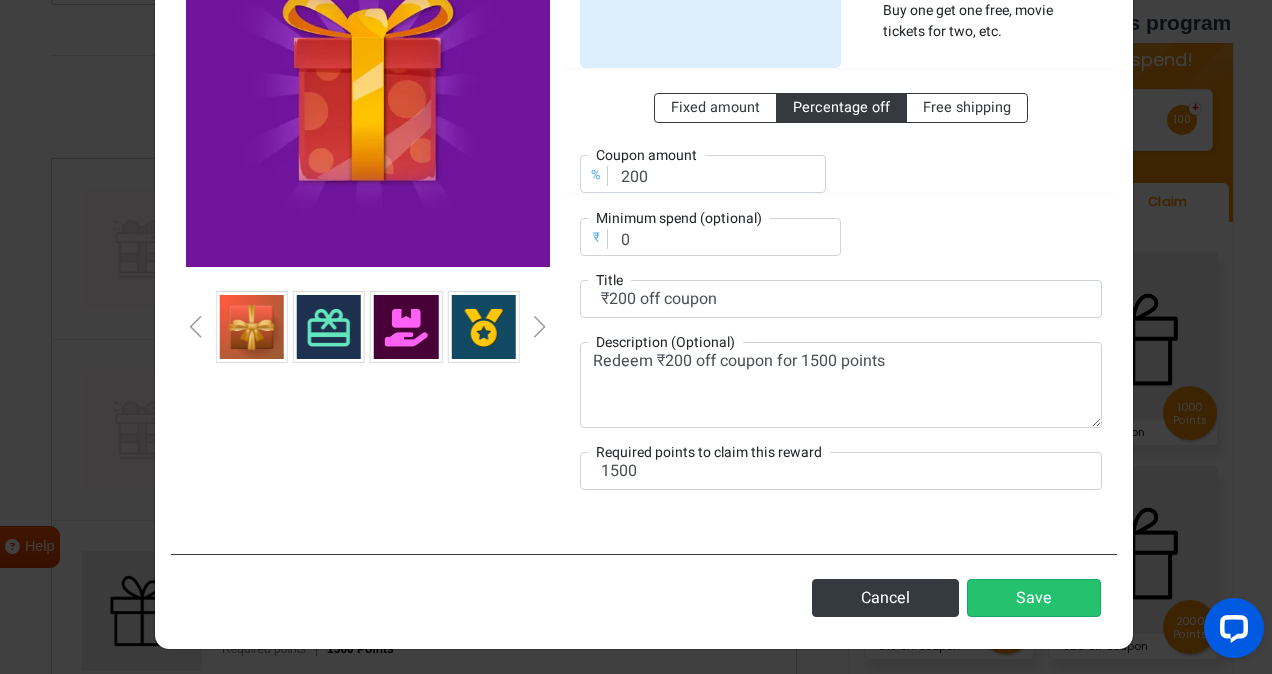 click at bounding box center (540, 327) 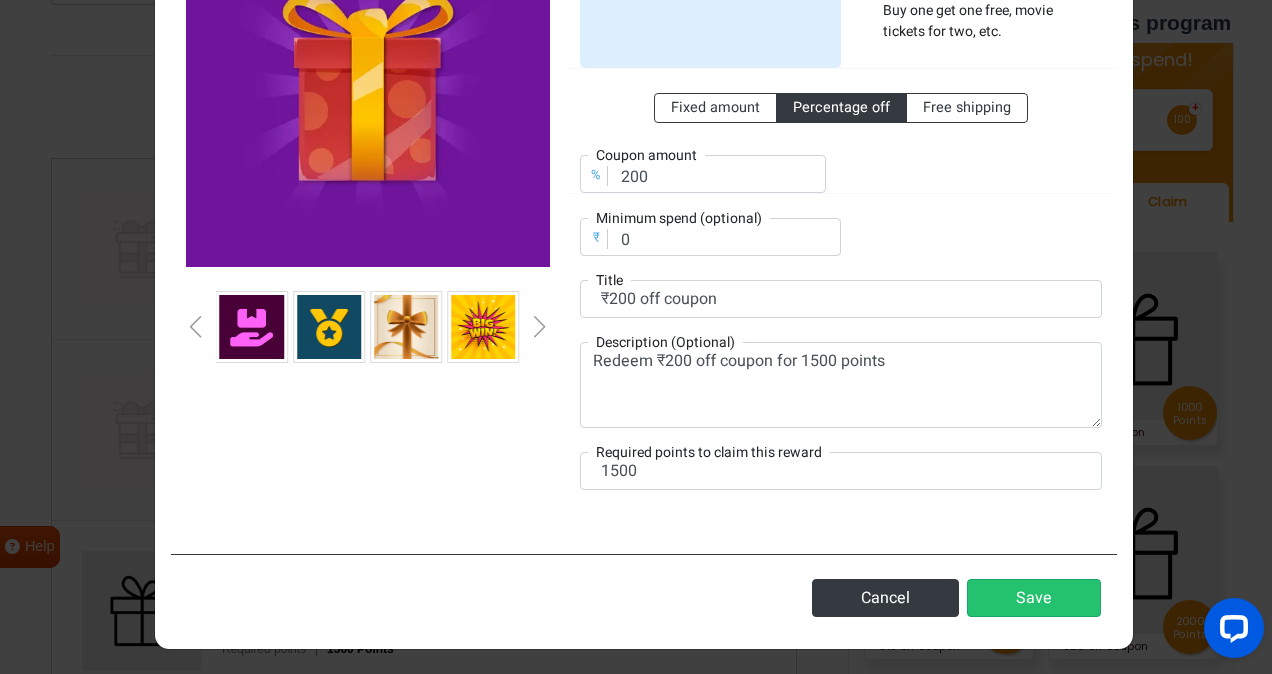 click at bounding box center (540, 327) 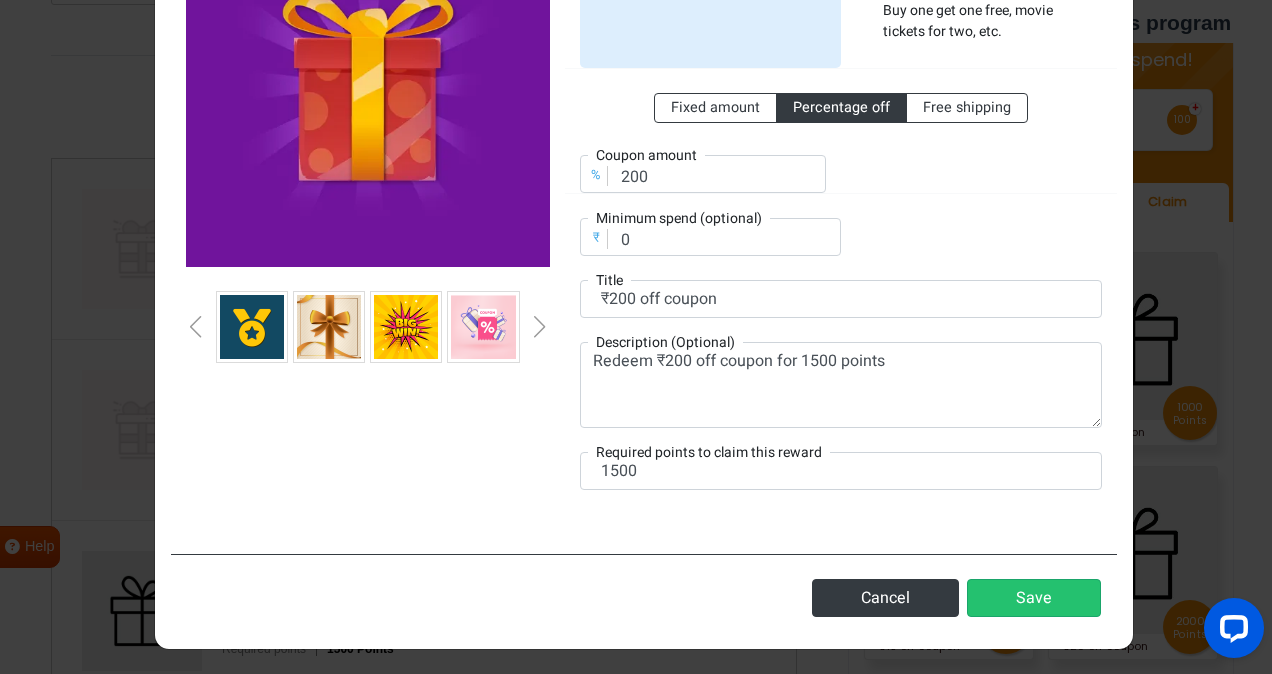 click at bounding box center [540, 327] 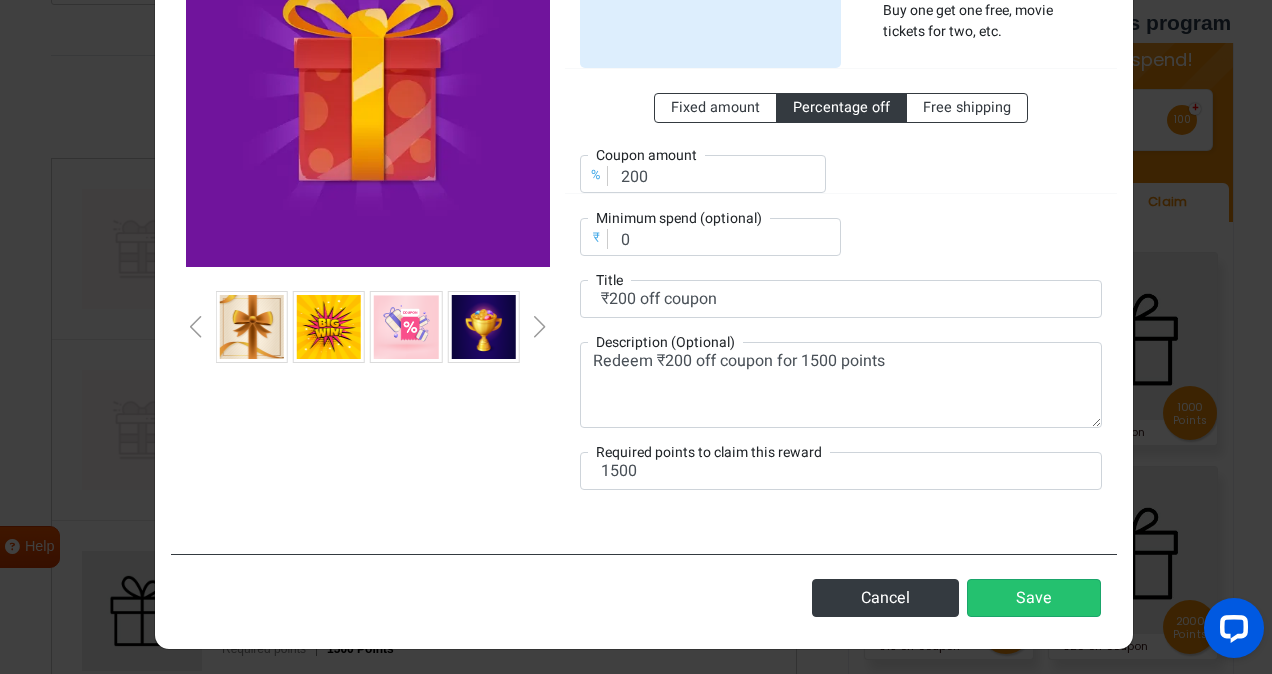 click at bounding box center (540, 327) 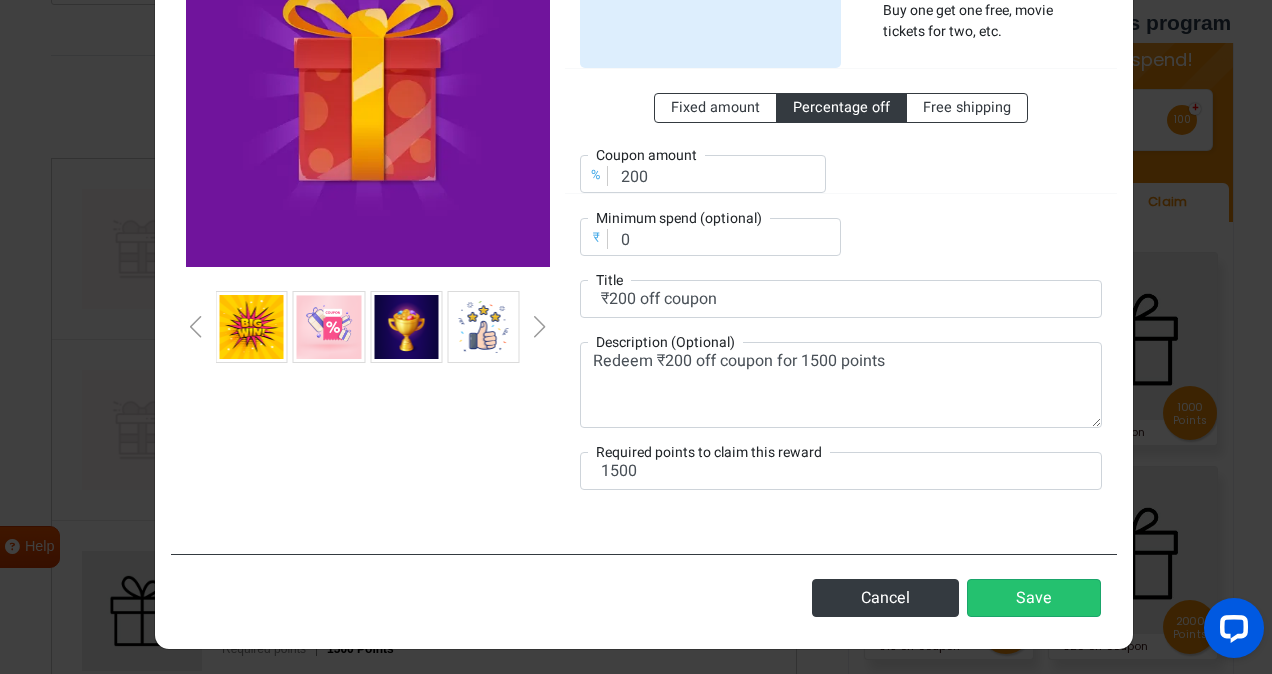 click at bounding box center (540, 327) 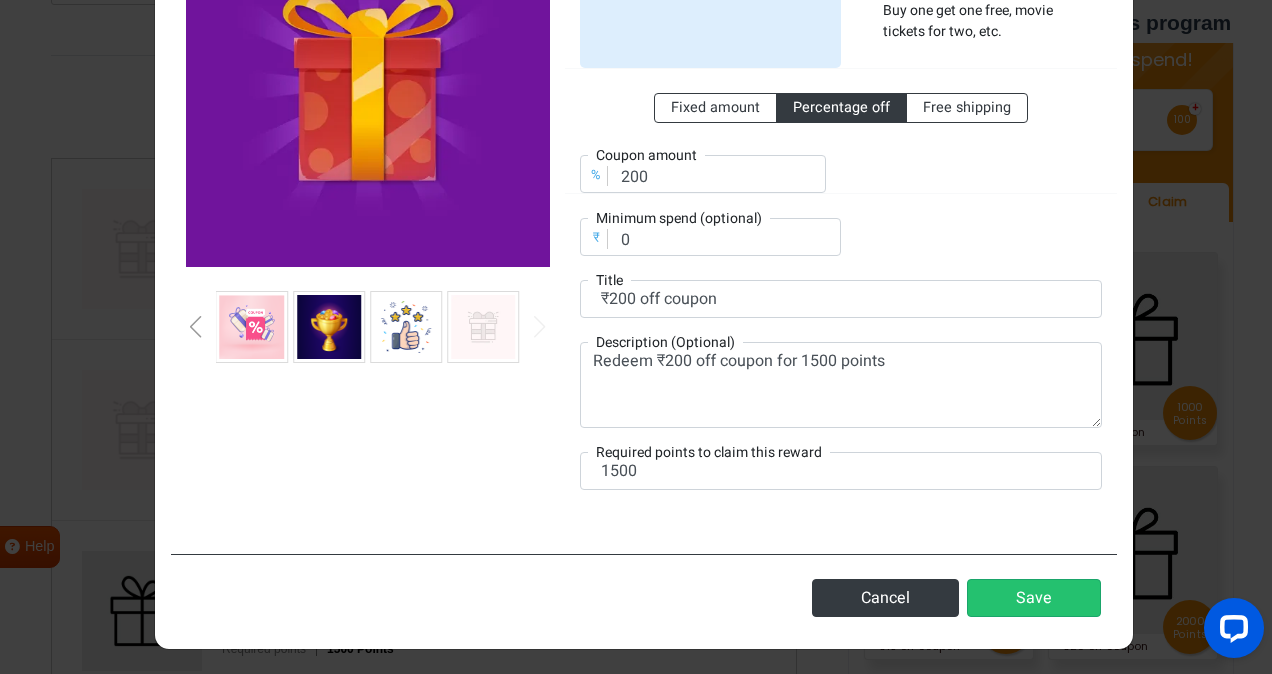 click at bounding box center (540, 327) 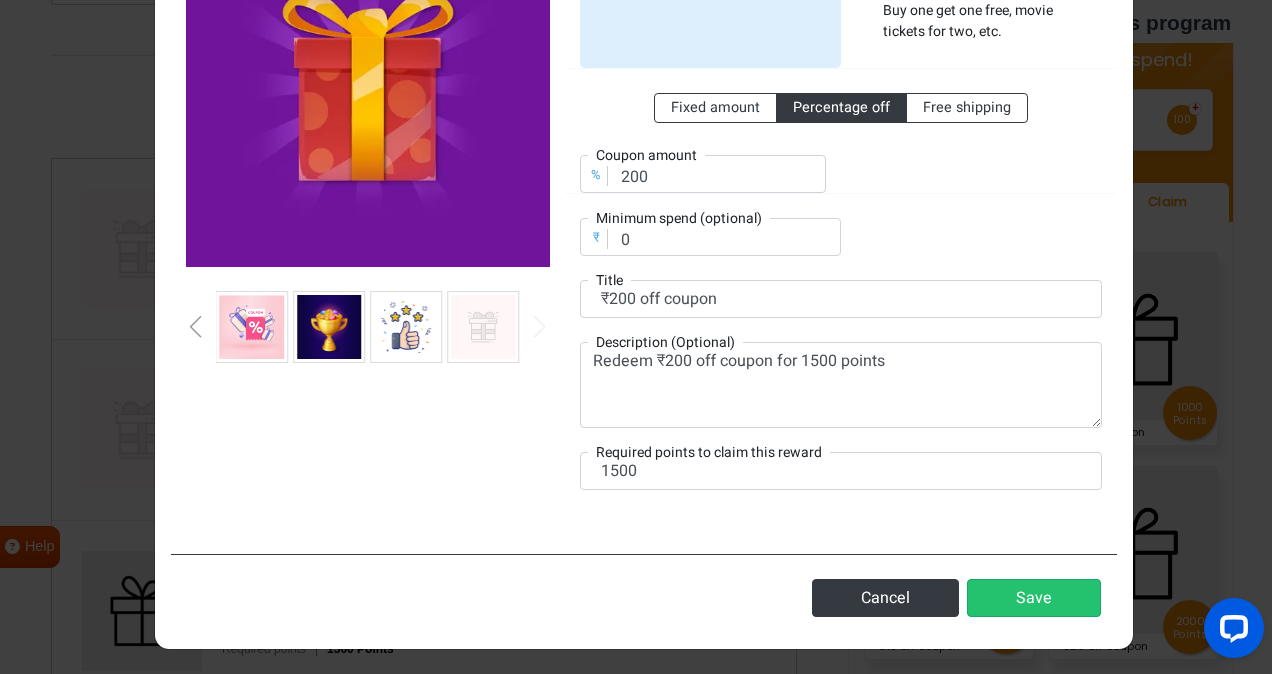 click at bounding box center (196, 327) 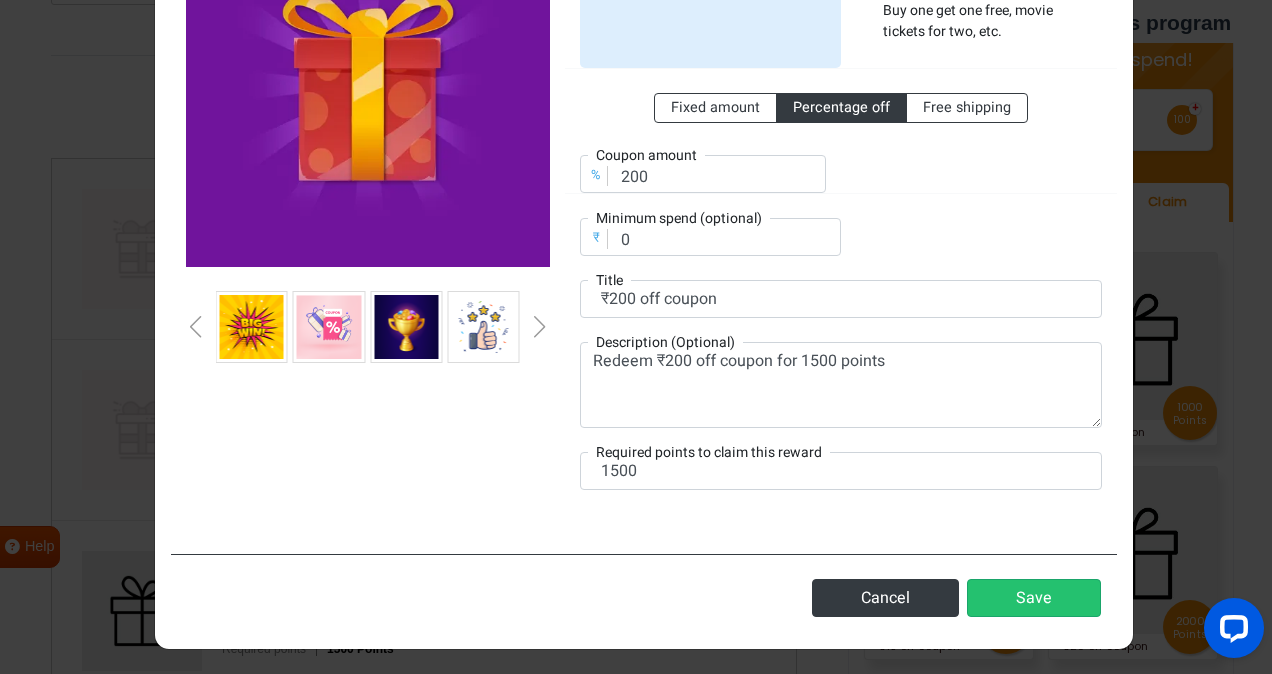 click at bounding box center (196, 327) 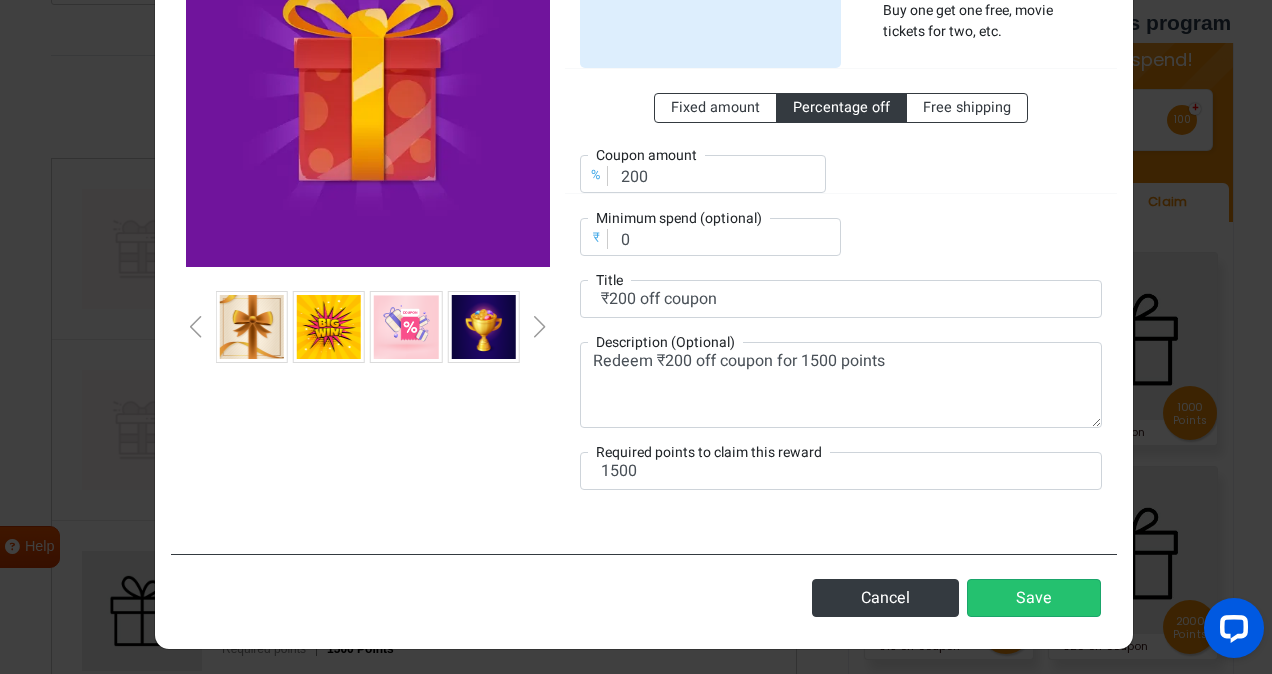 click at bounding box center (196, 327) 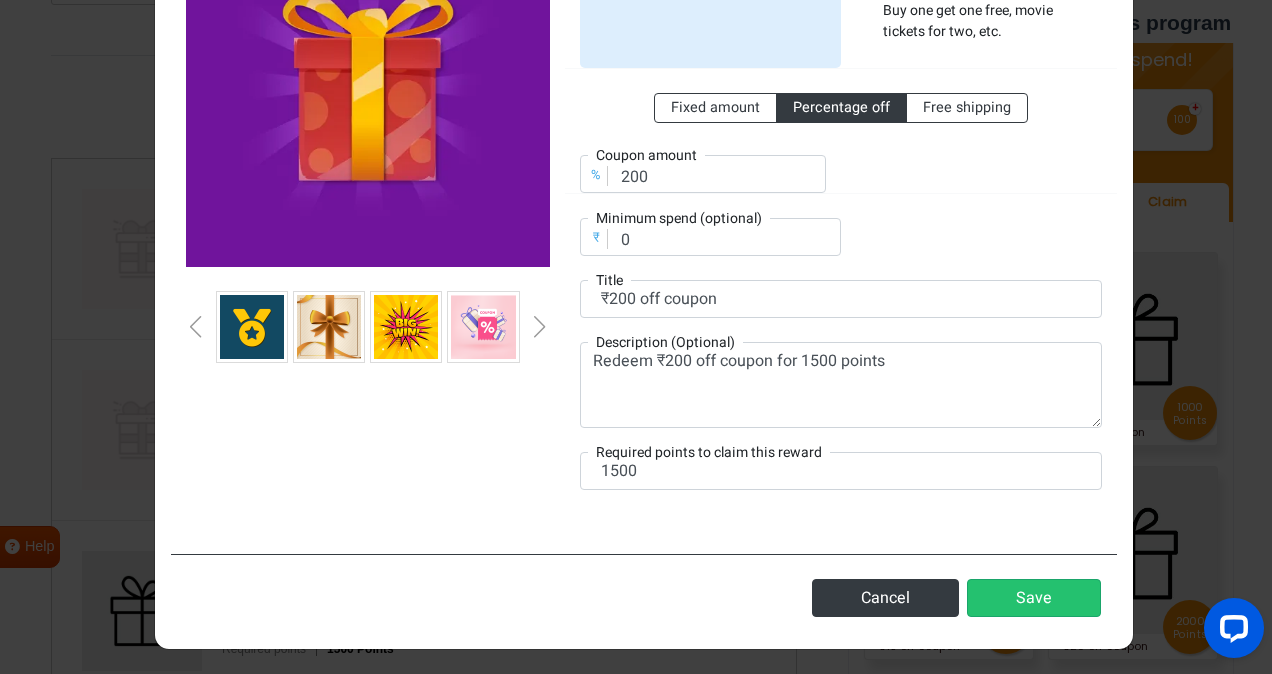 click at bounding box center (196, 327) 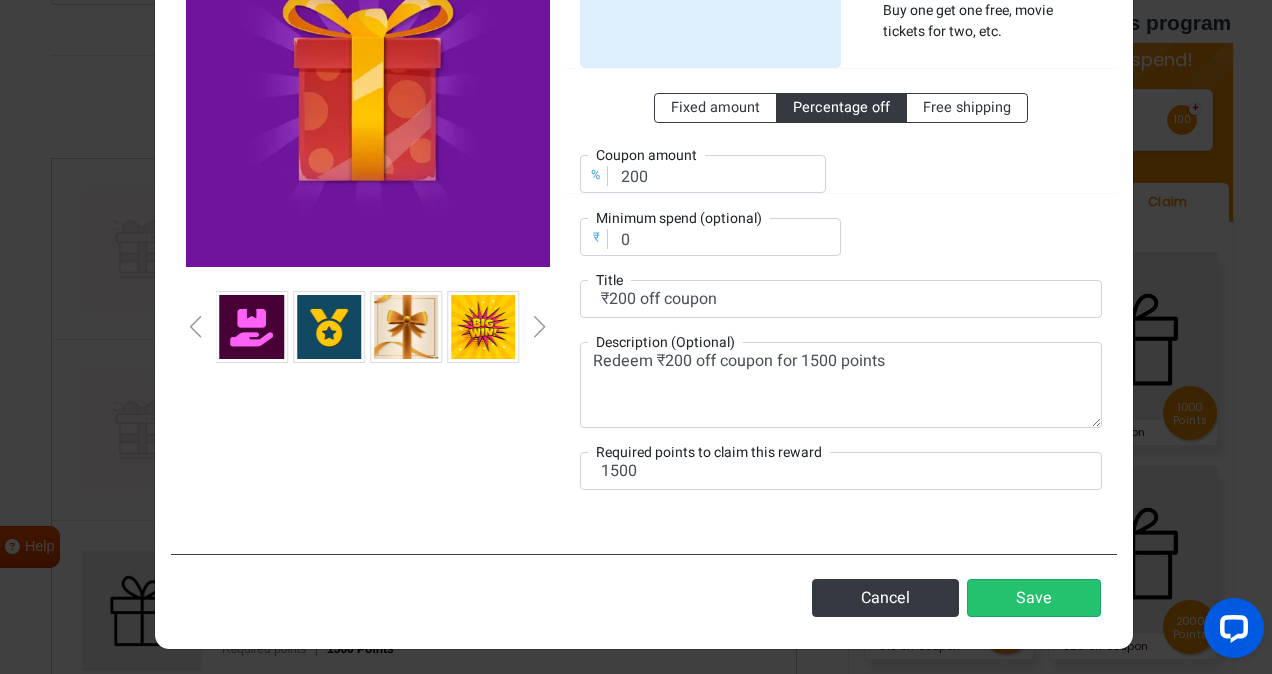 click at bounding box center [196, 327] 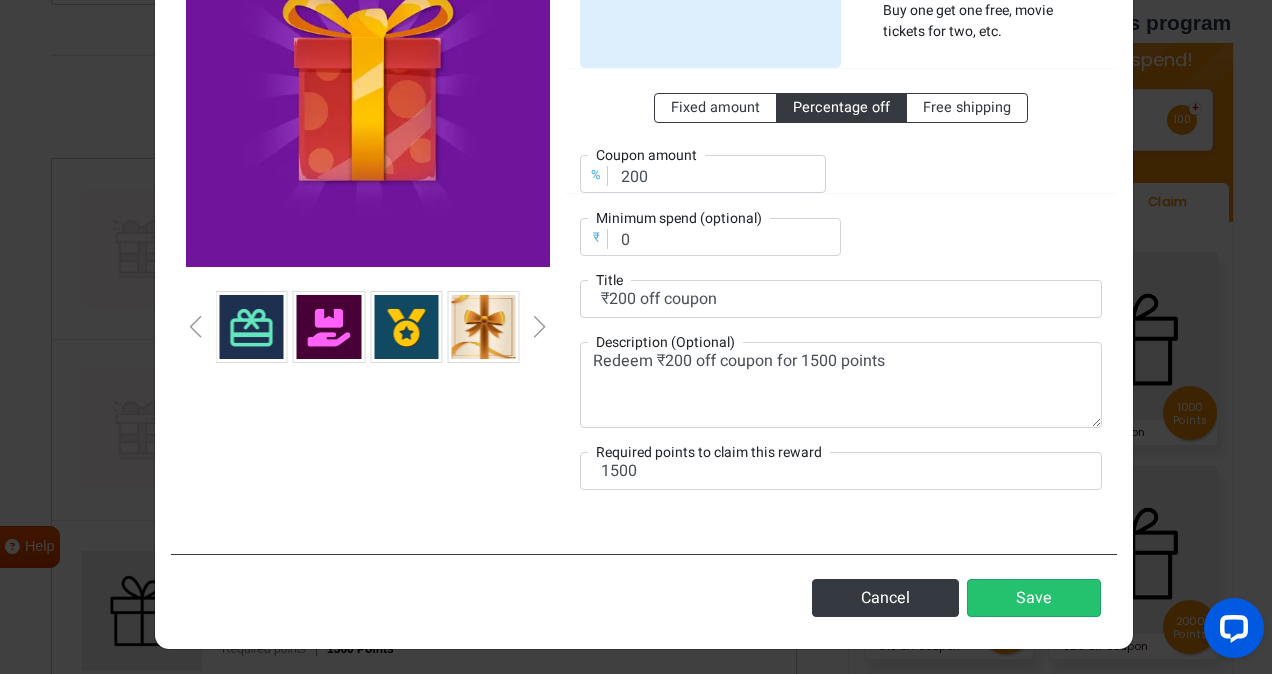 click at bounding box center [196, 327] 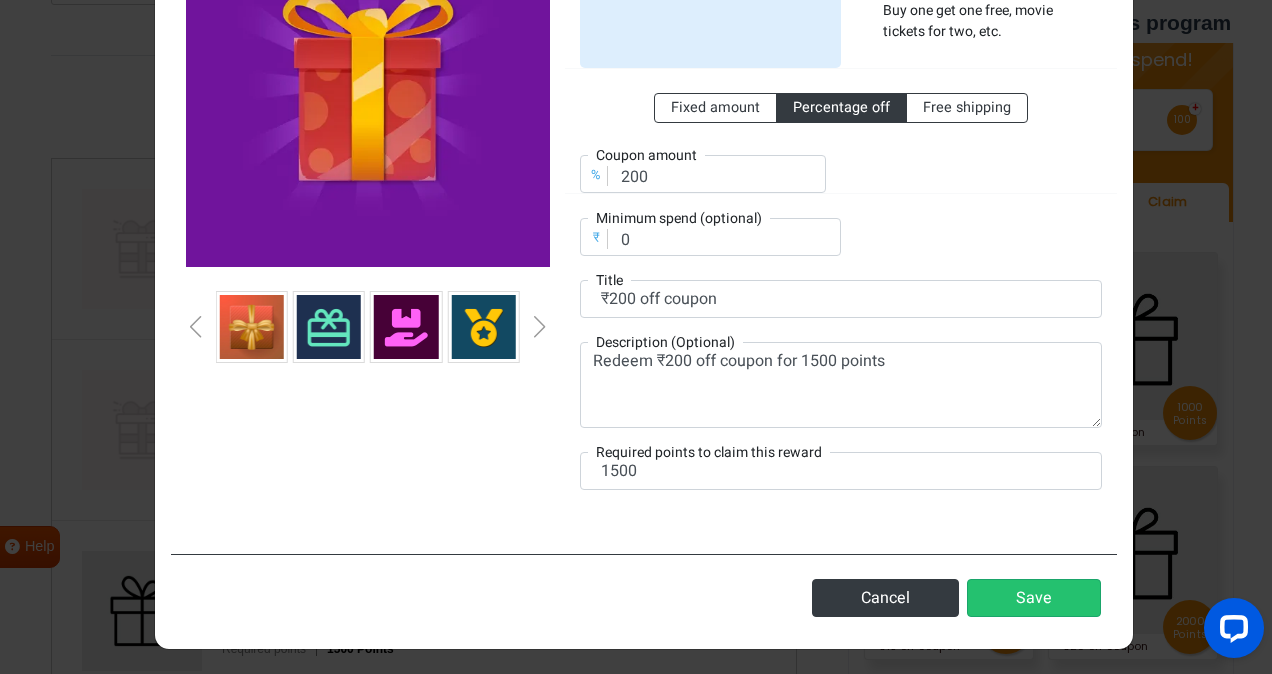 click at bounding box center (196, 327) 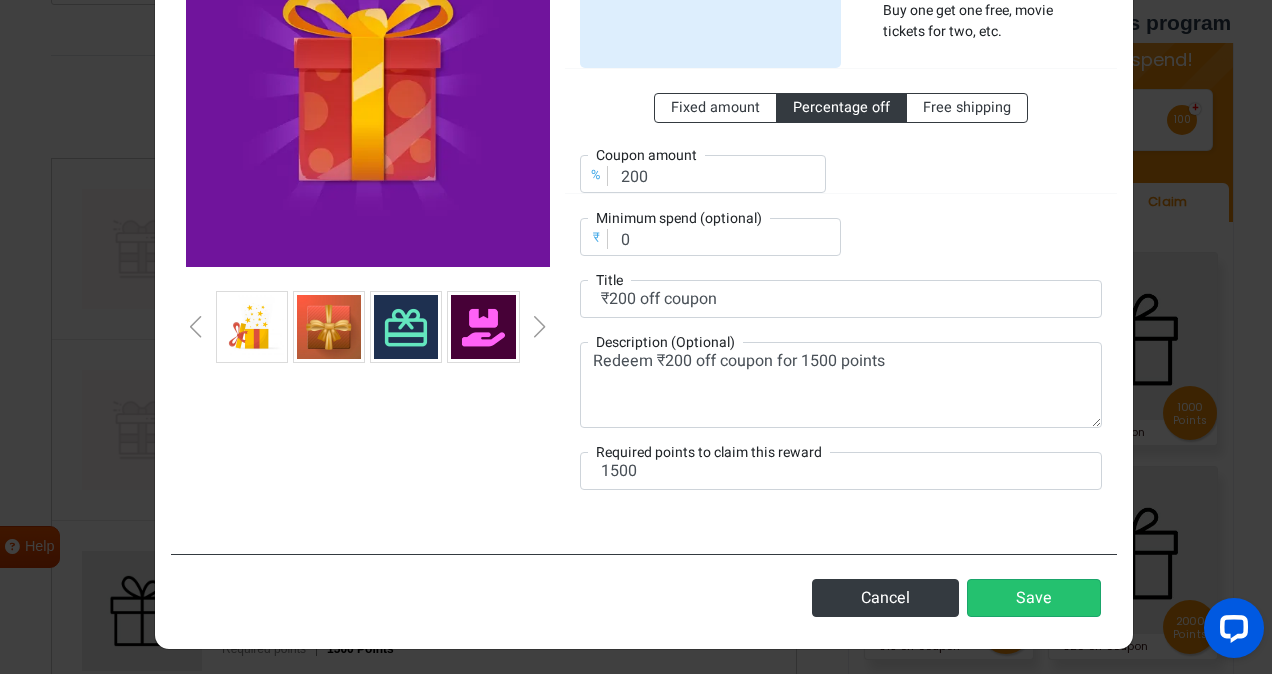 click at bounding box center [196, 327] 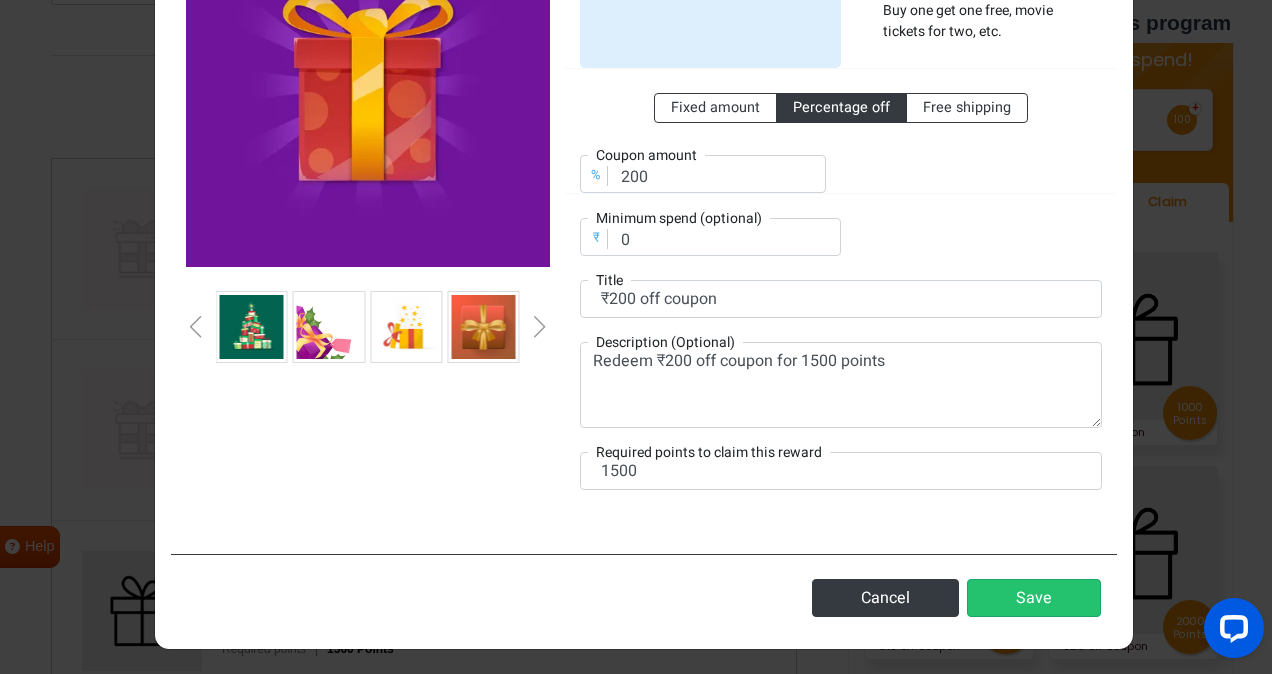 click at bounding box center (196, 327) 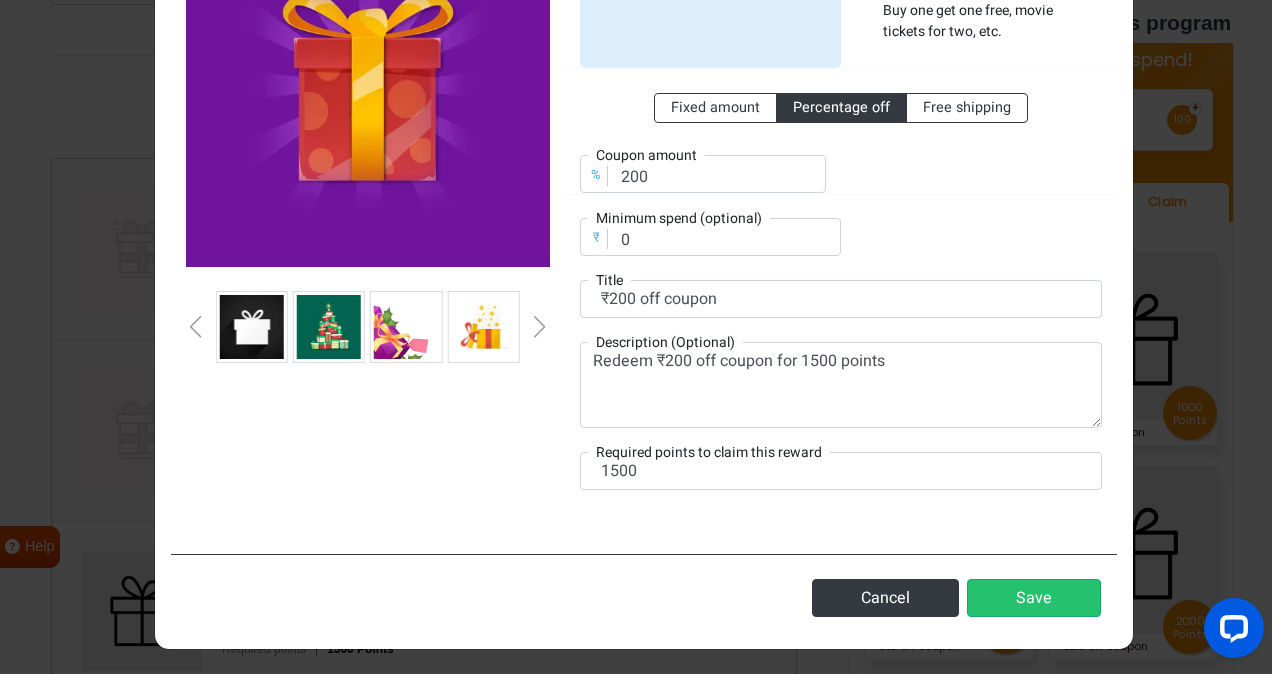 click at bounding box center [196, 327] 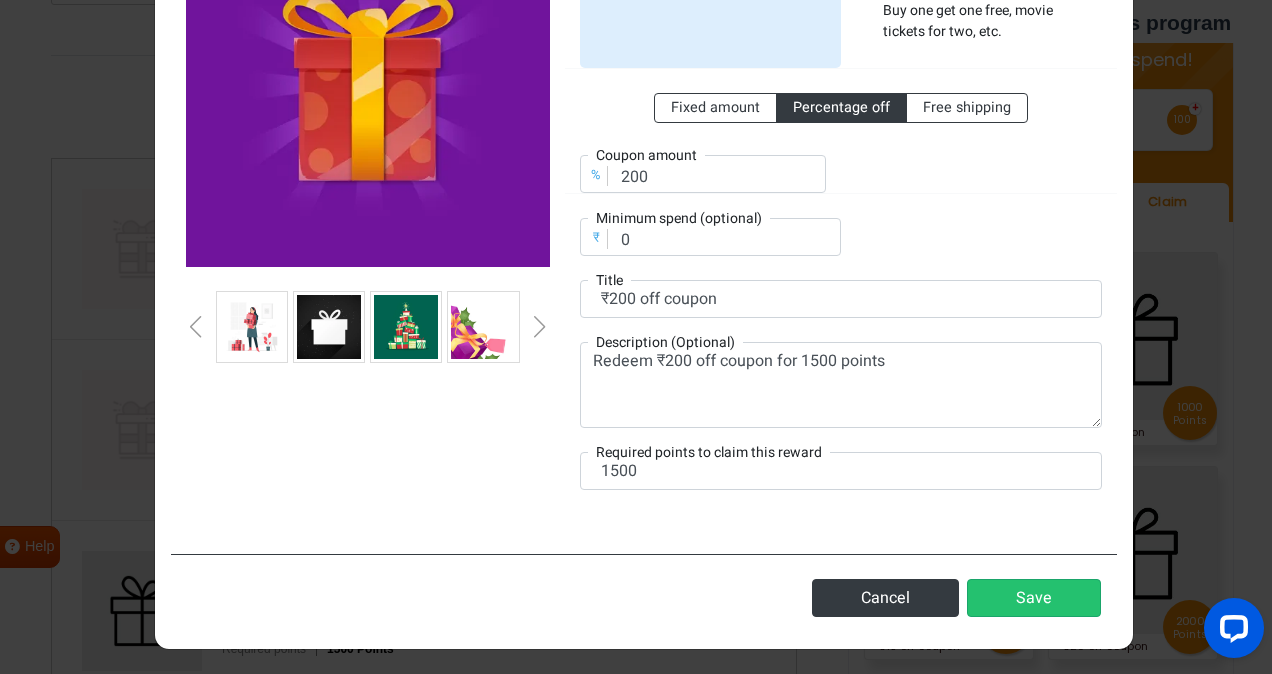 click at bounding box center [329, 327] 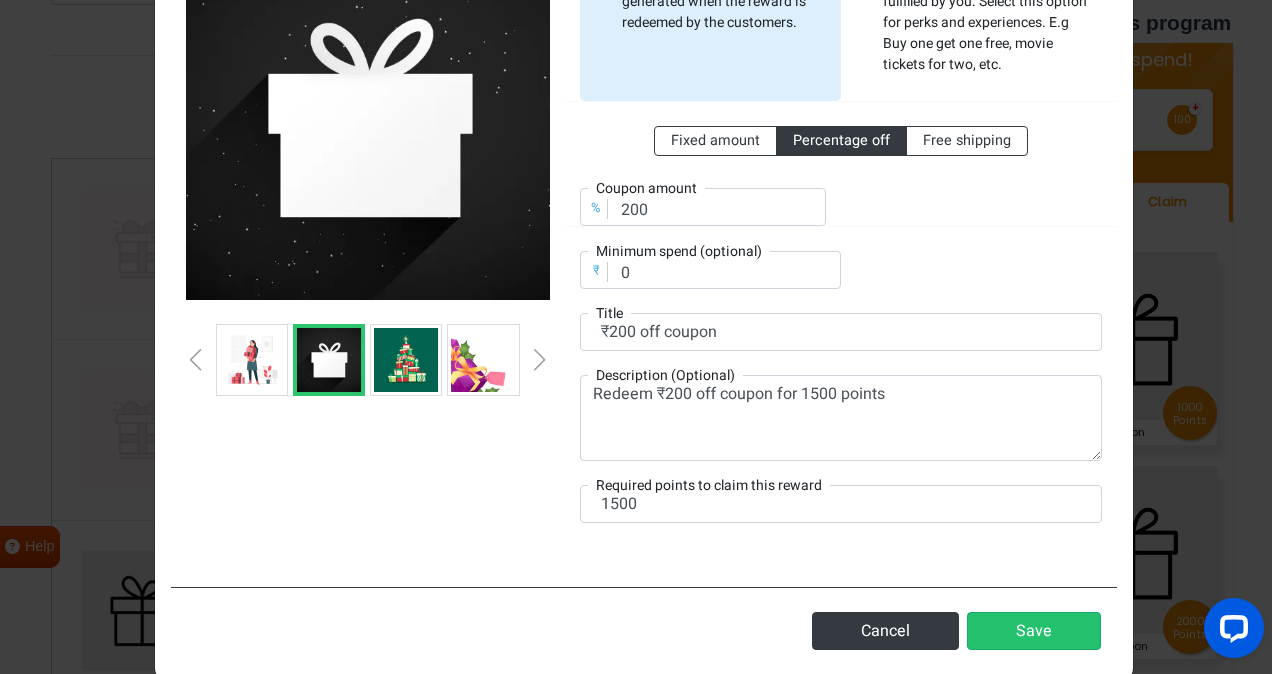 scroll, scrollTop: 213, scrollLeft: 0, axis: vertical 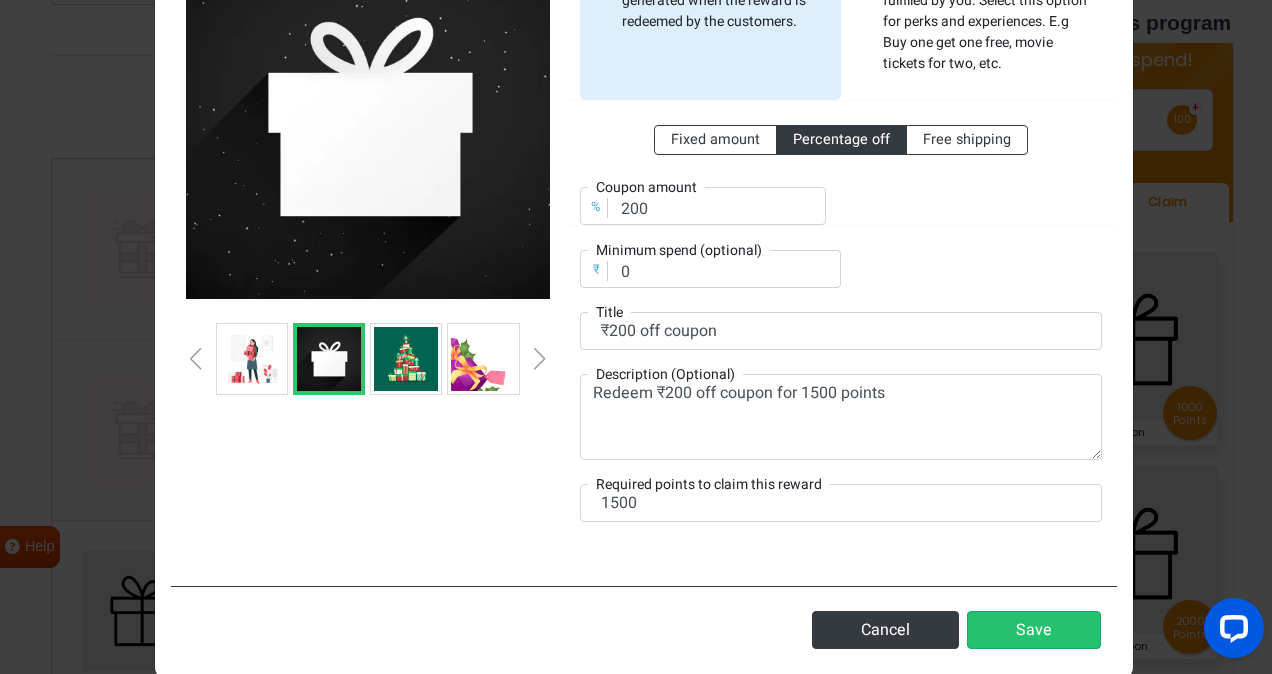 click at bounding box center [540, 359] 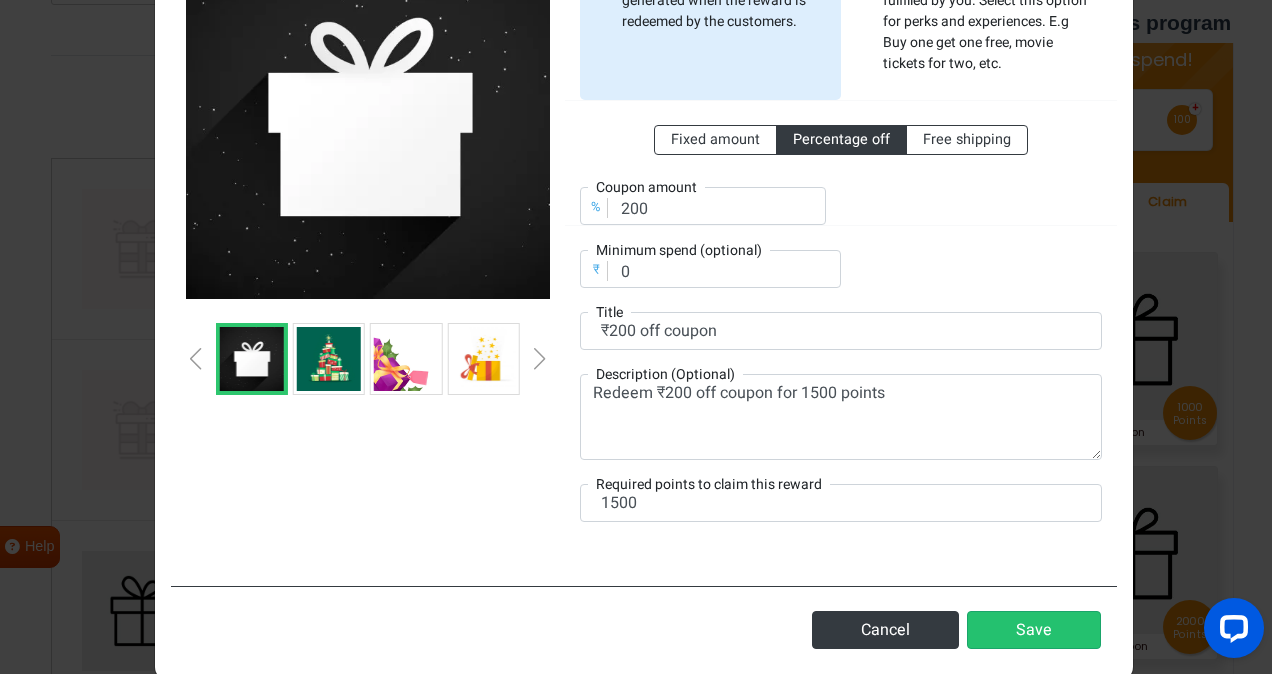 click at bounding box center (540, 359) 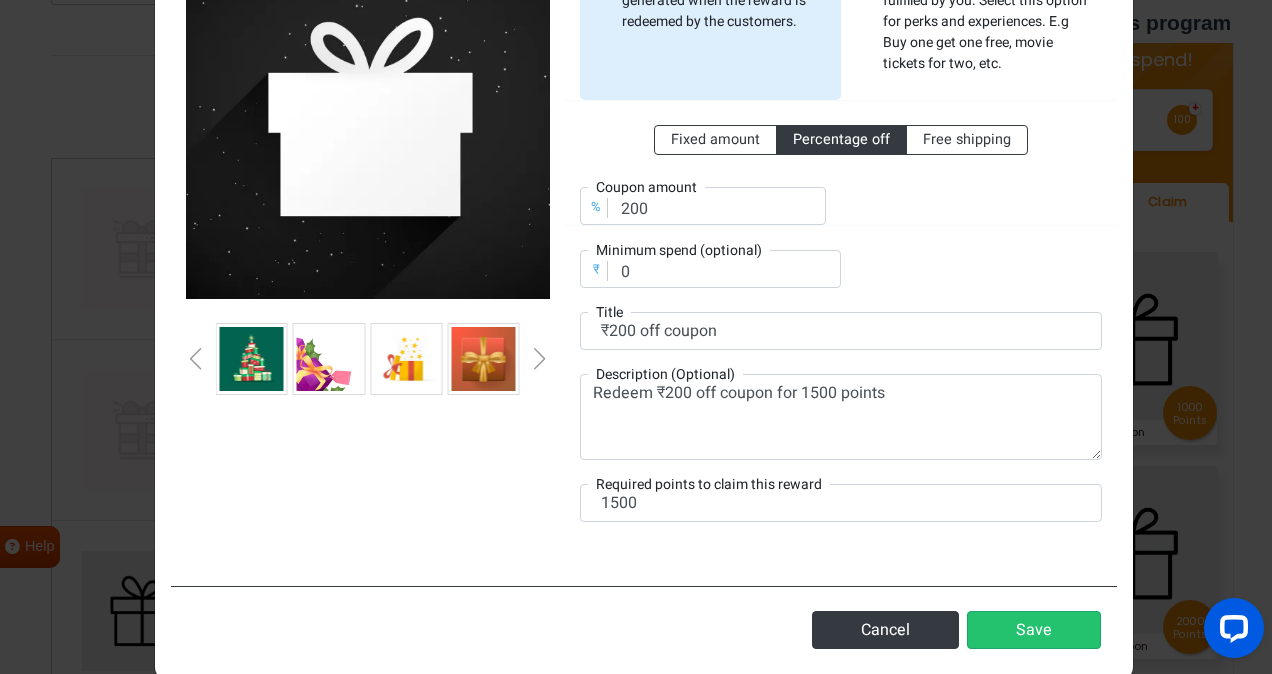 click at bounding box center (540, 359) 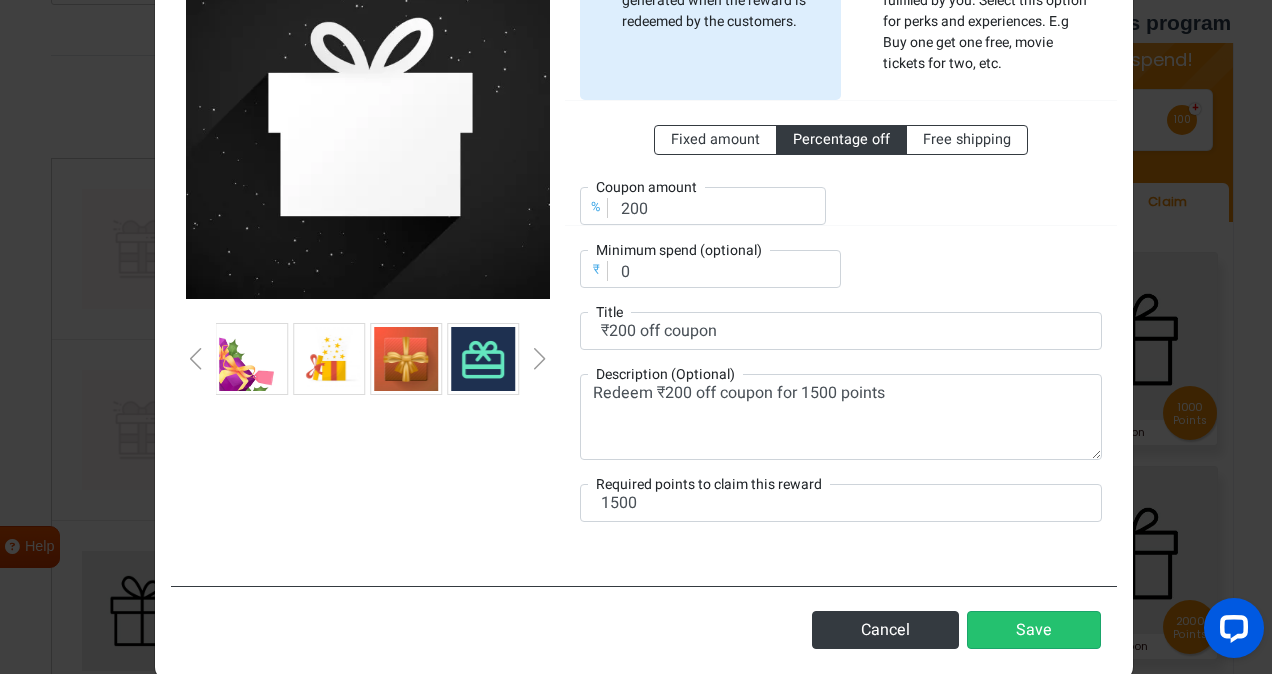 click at bounding box center [540, 359] 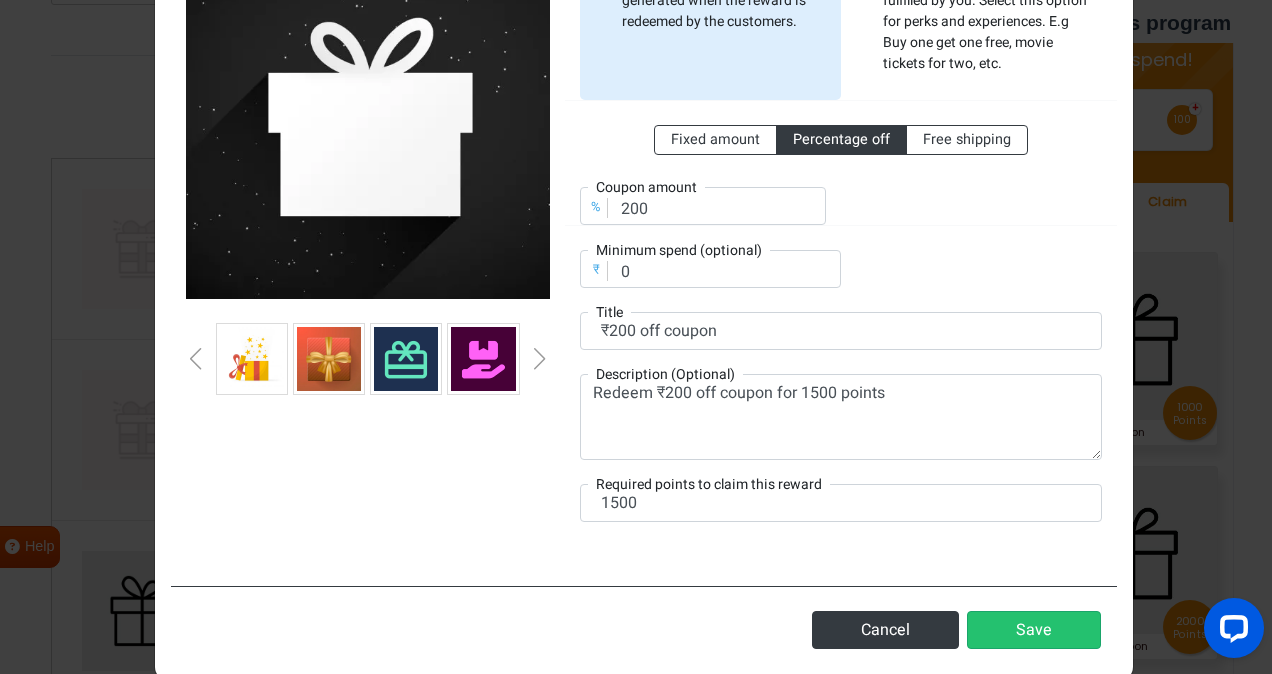 click at bounding box center [540, 359] 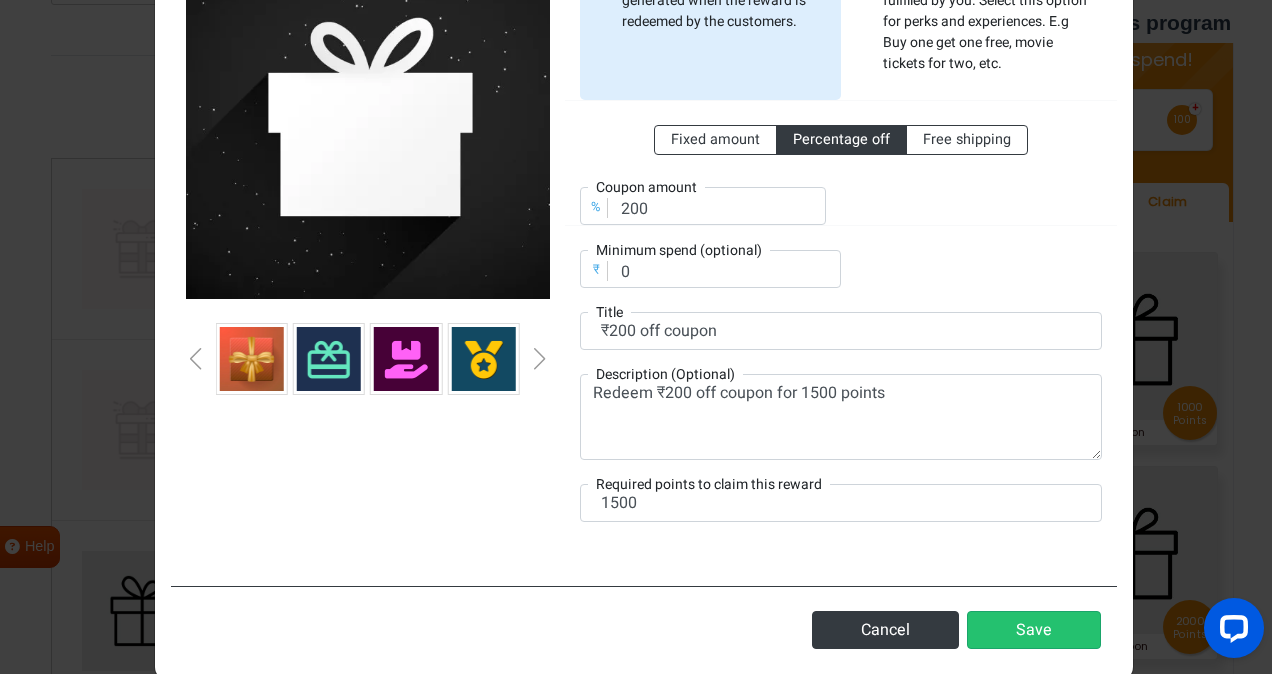 click at bounding box center [540, 359] 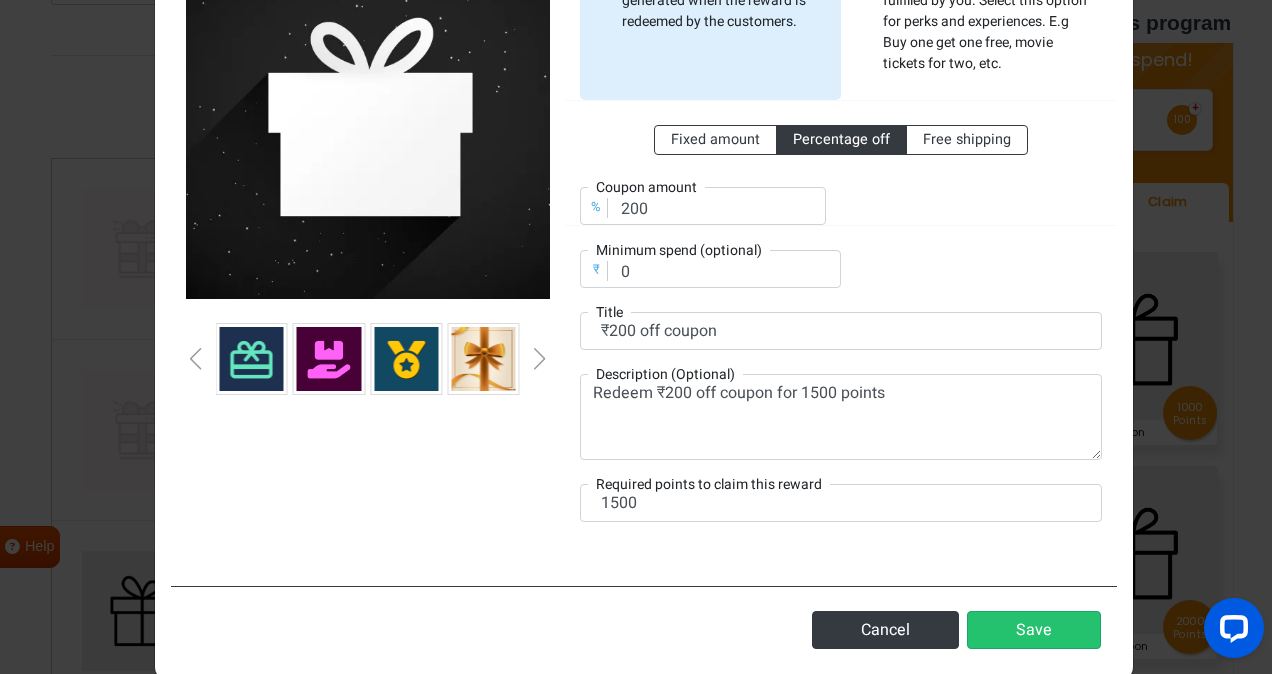 click at bounding box center [540, 359] 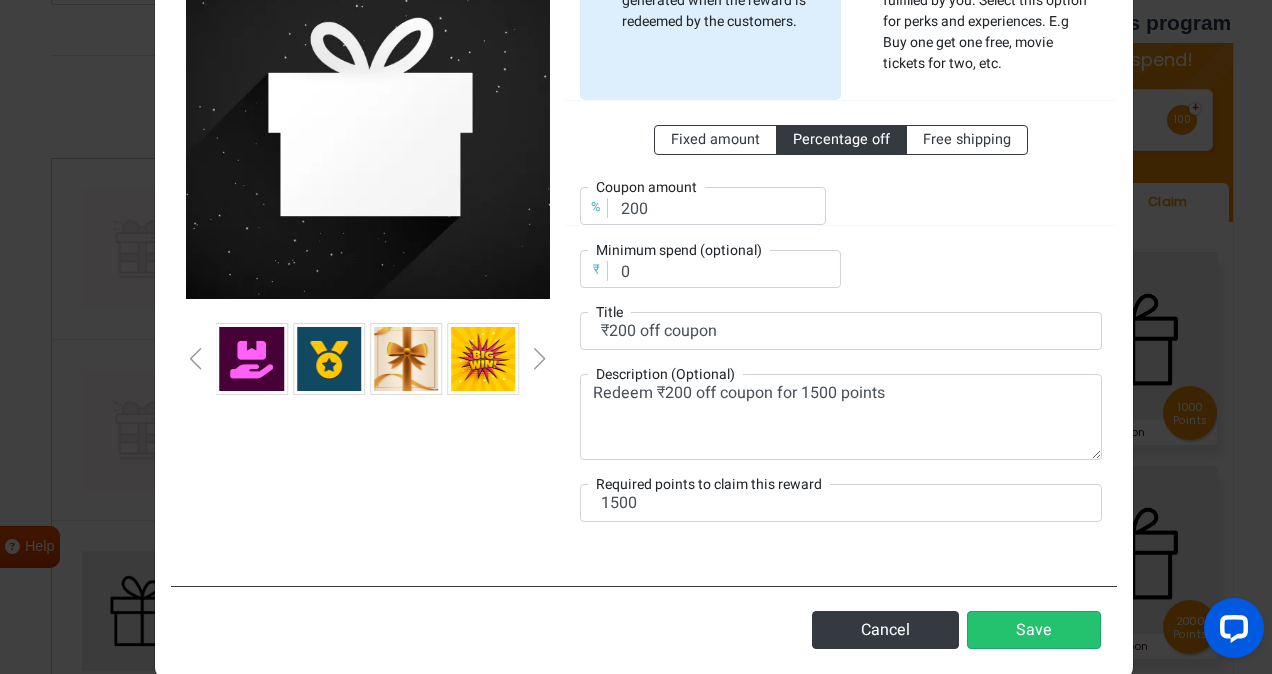 click at bounding box center (540, 359) 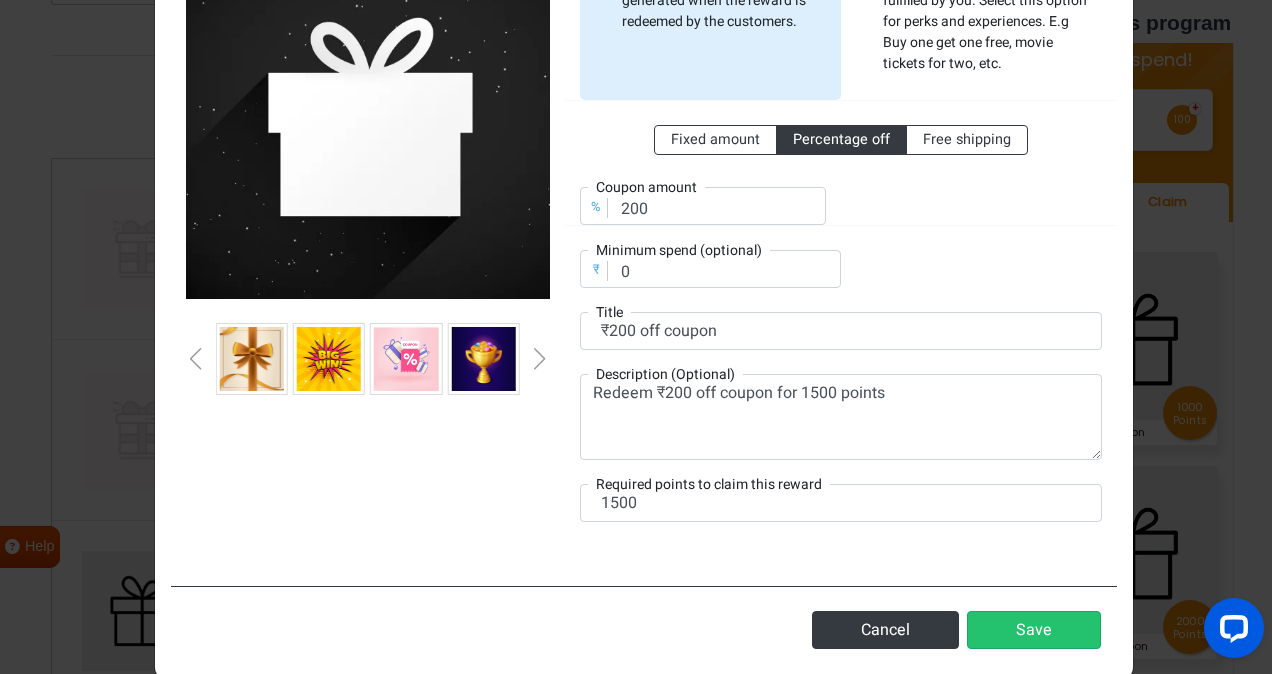 click at bounding box center [540, 359] 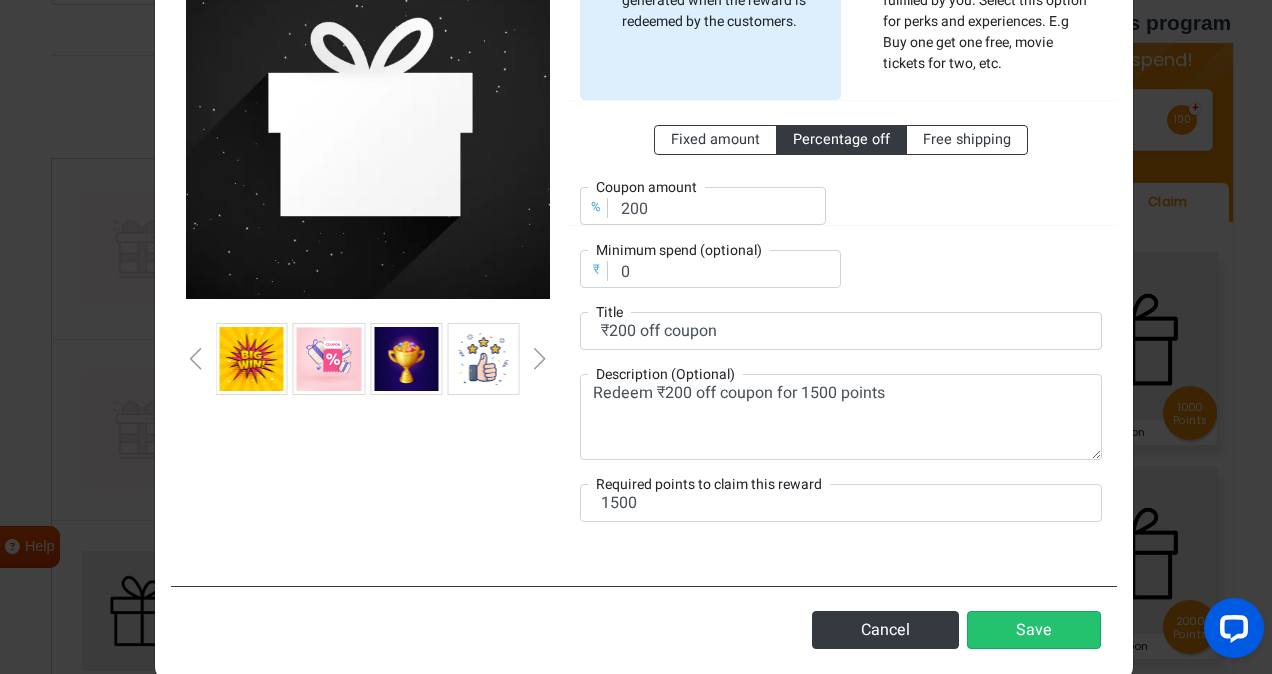 click at bounding box center [540, 359] 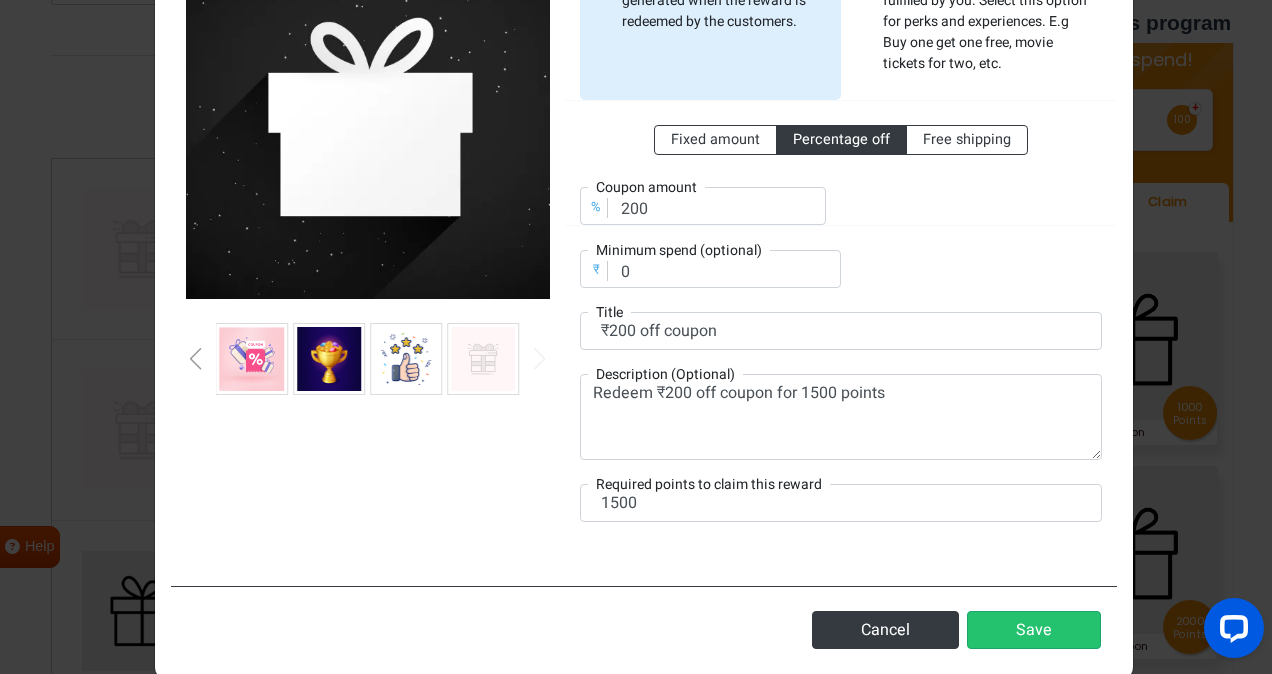 click at bounding box center (540, 359) 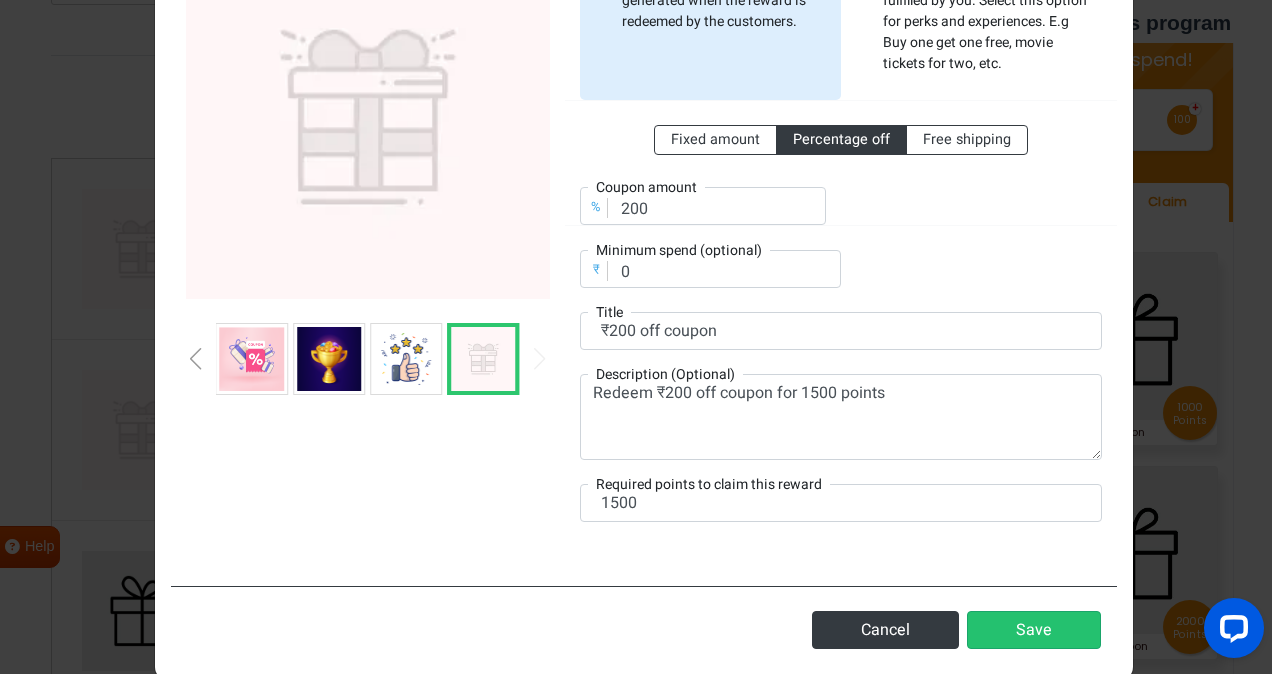 click at bounding box center [252, 359] 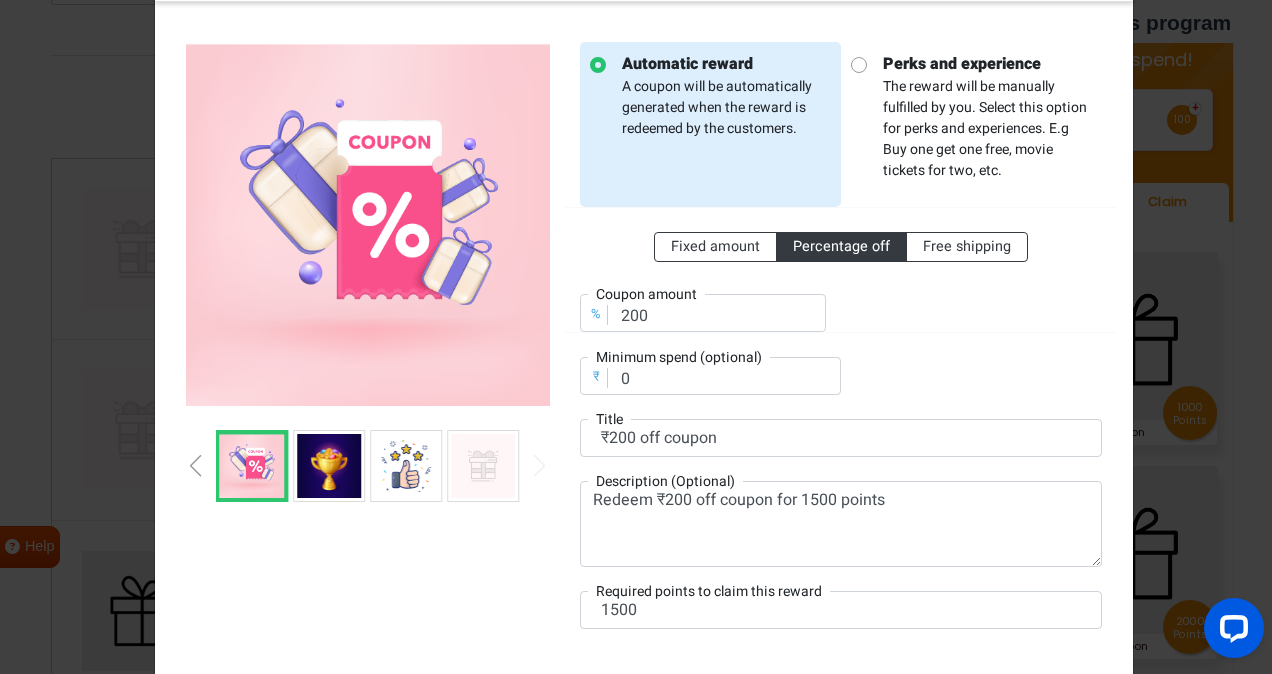 scroll, scrollTop: 127, scrollLeft: 0, axis: vertical 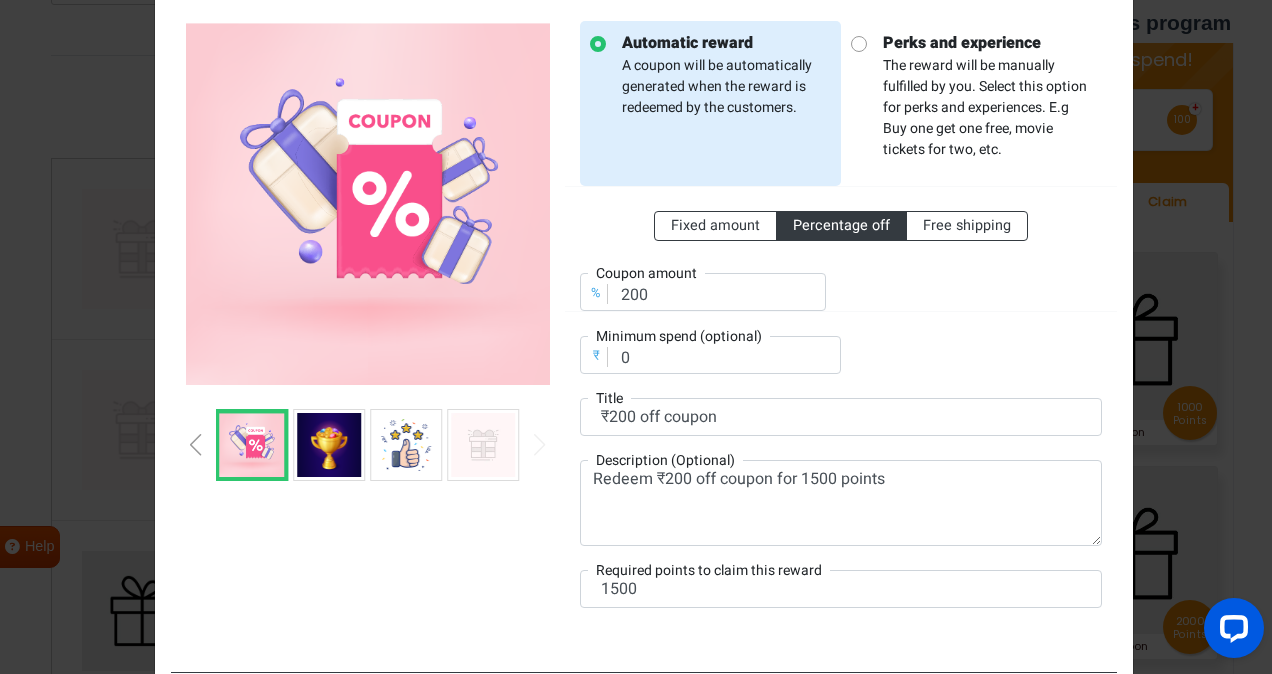 click at bounding box center [196, 445] 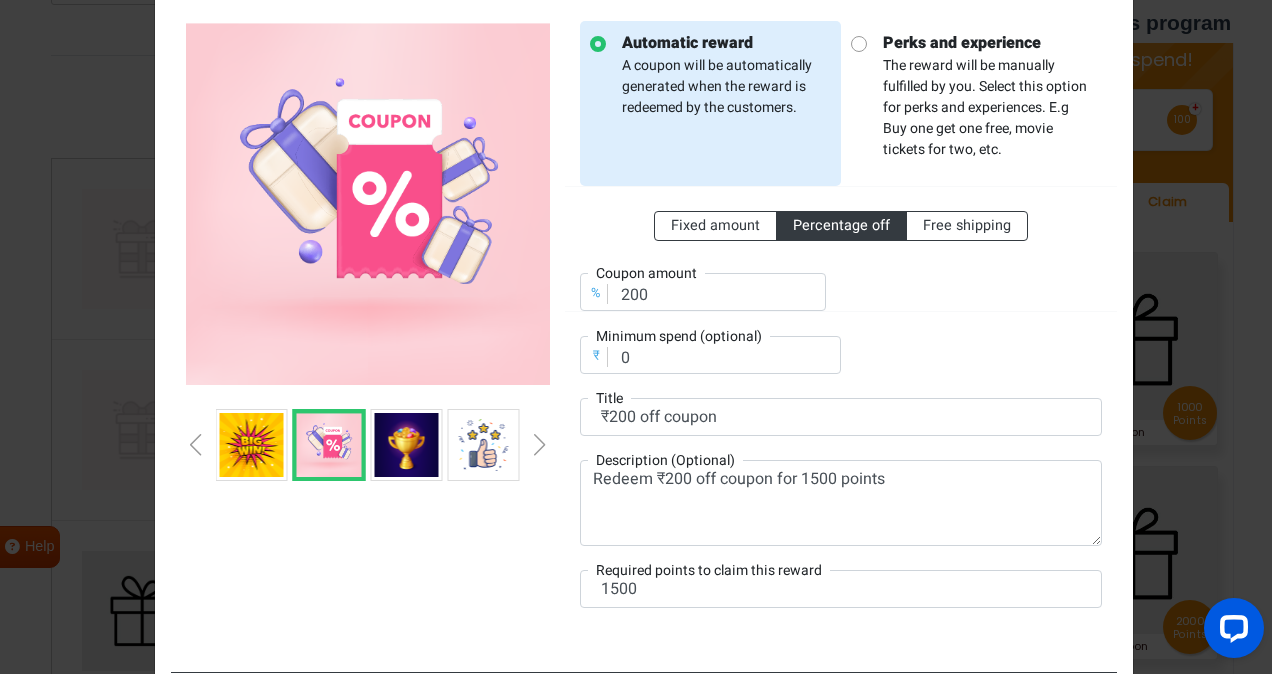 click at bounding box center [196, 445] 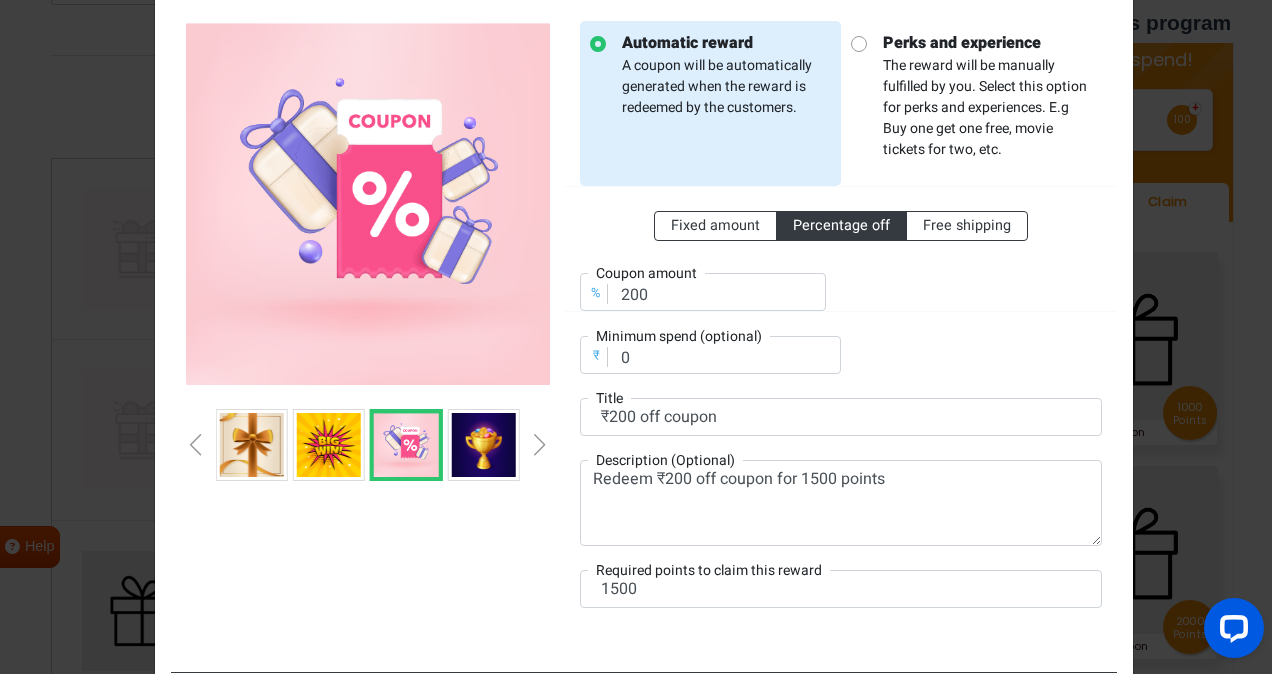 click at bounding box center (196, 445) 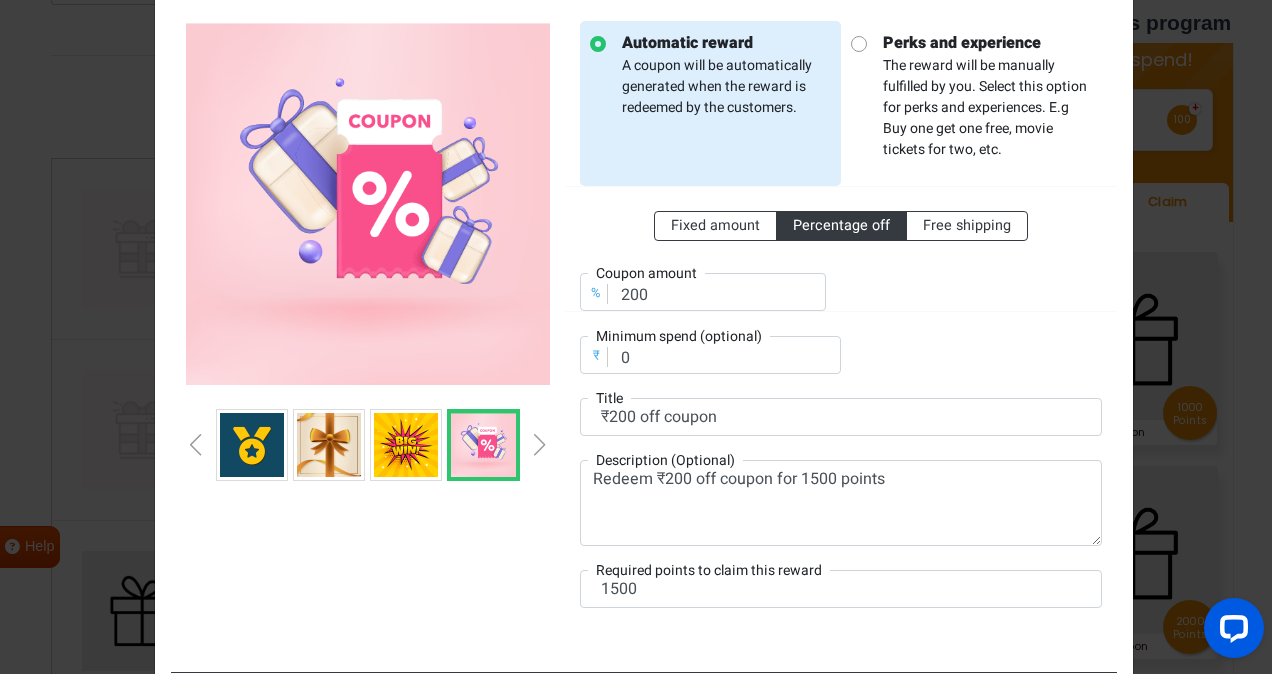 click at bounding box center [196, 445] 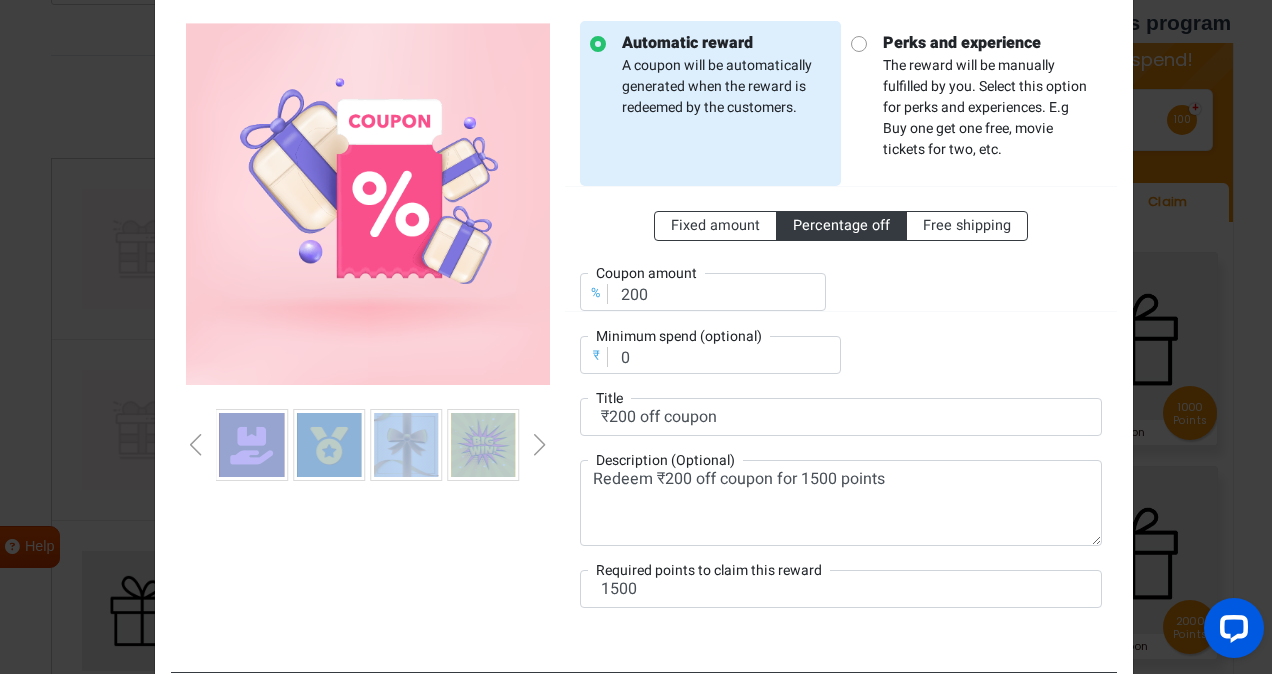 drag, startPoint x: 185, startPoint y: 440, endPoint x: 468, endPoint y: 390, distance: 287.38303 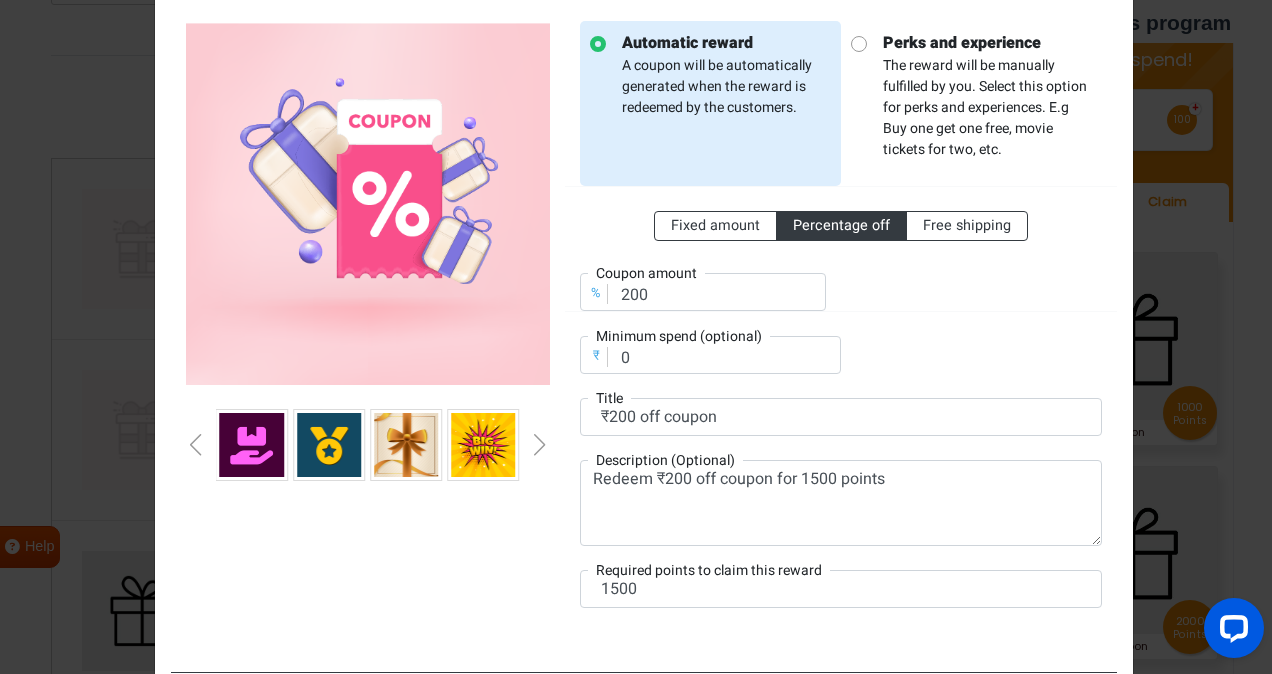 click at bounding box center [368, 326] 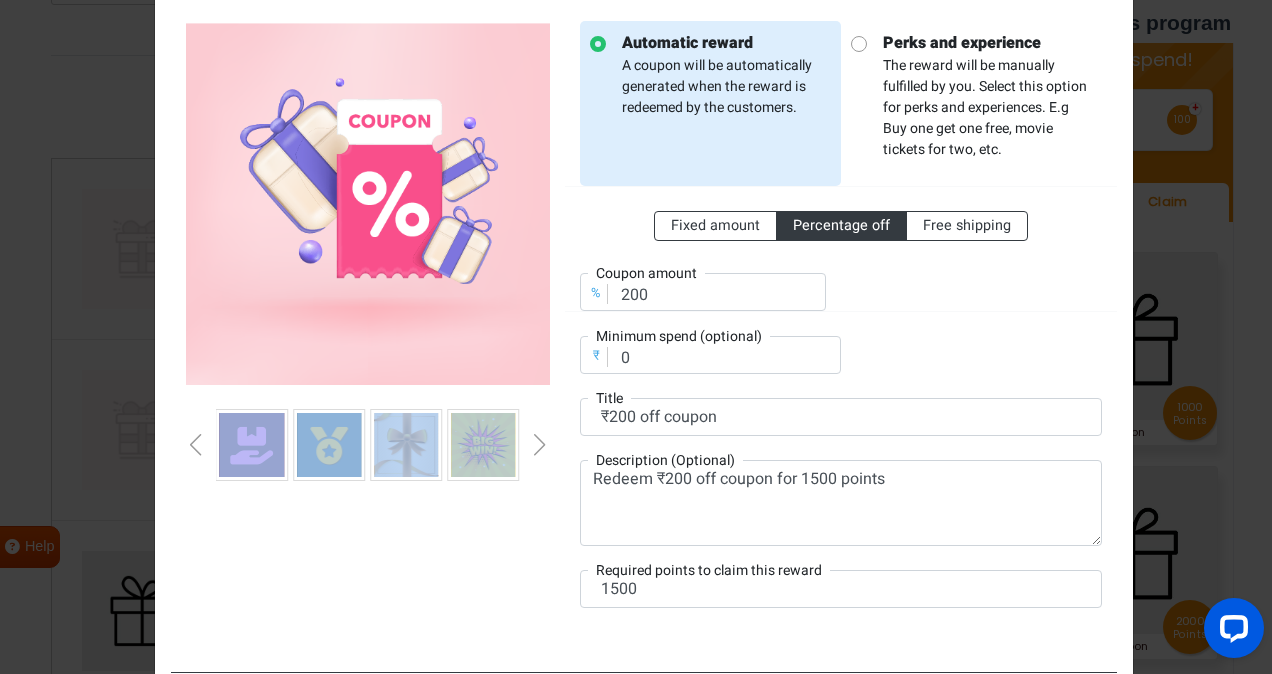 drag, startPoint x: 201, startPoint y: 449, endPoint x: 184, endPoint y: 442, distance: 18.384777 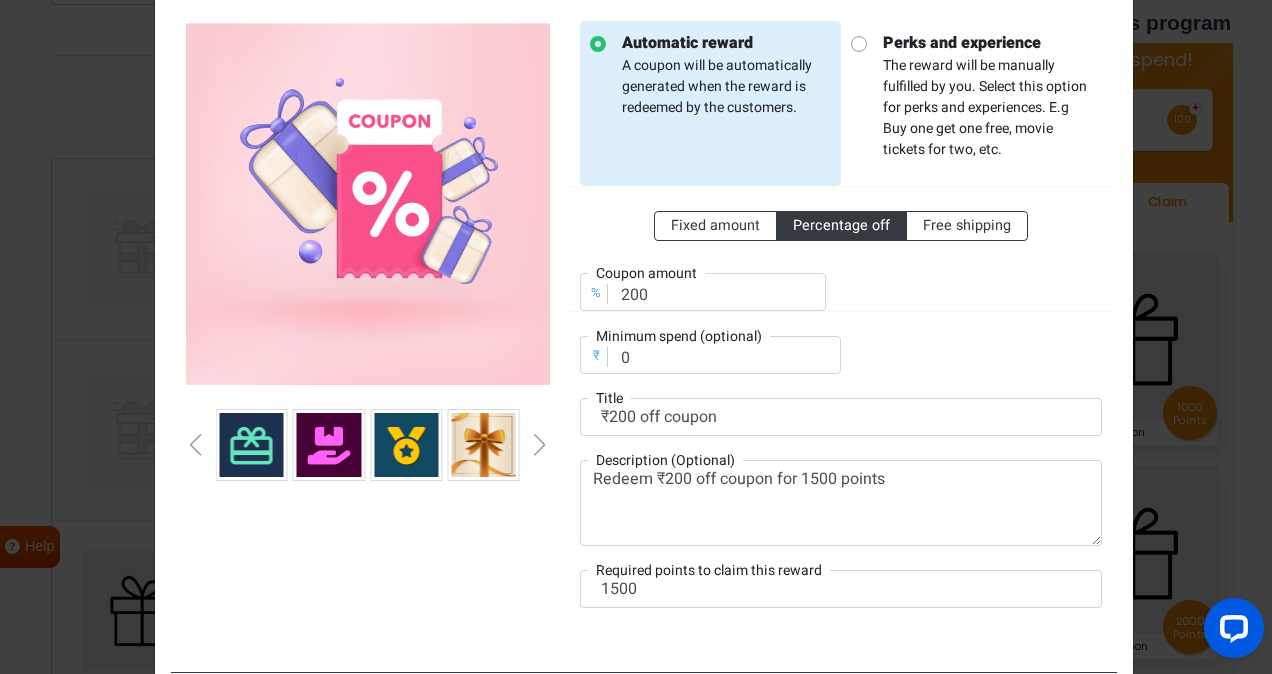 click at bounding box center (196, 445) 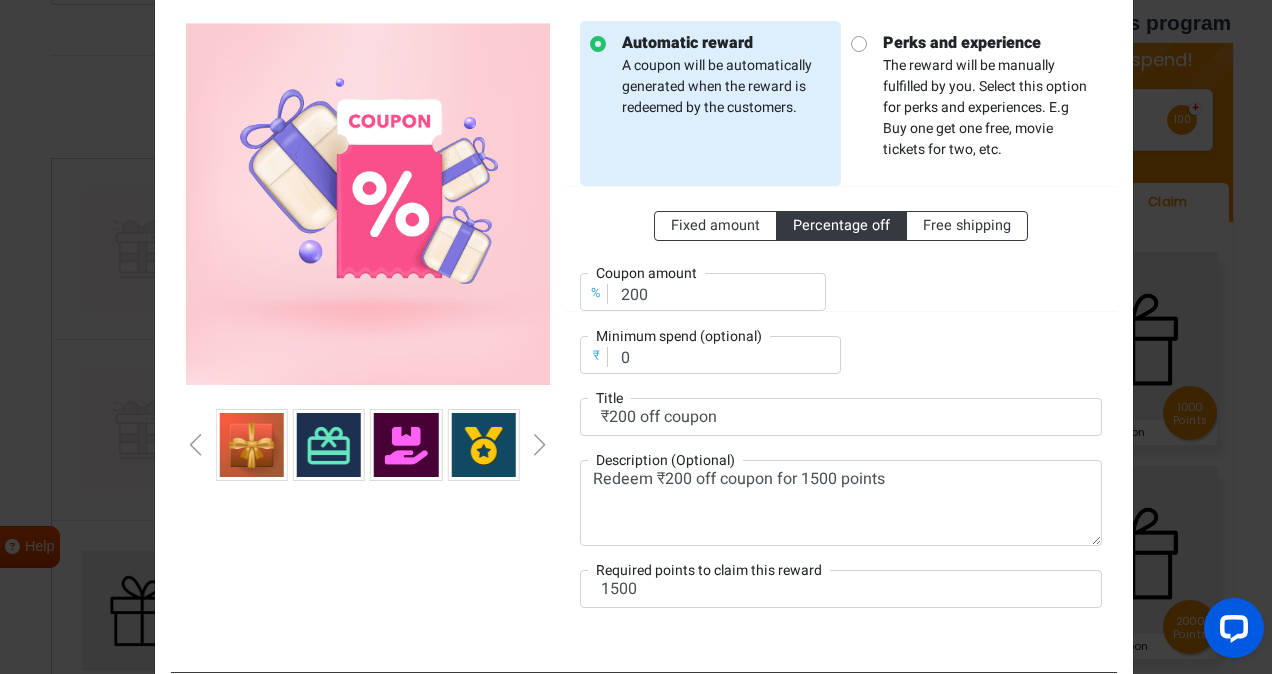 click at bounding box center [196, 445] 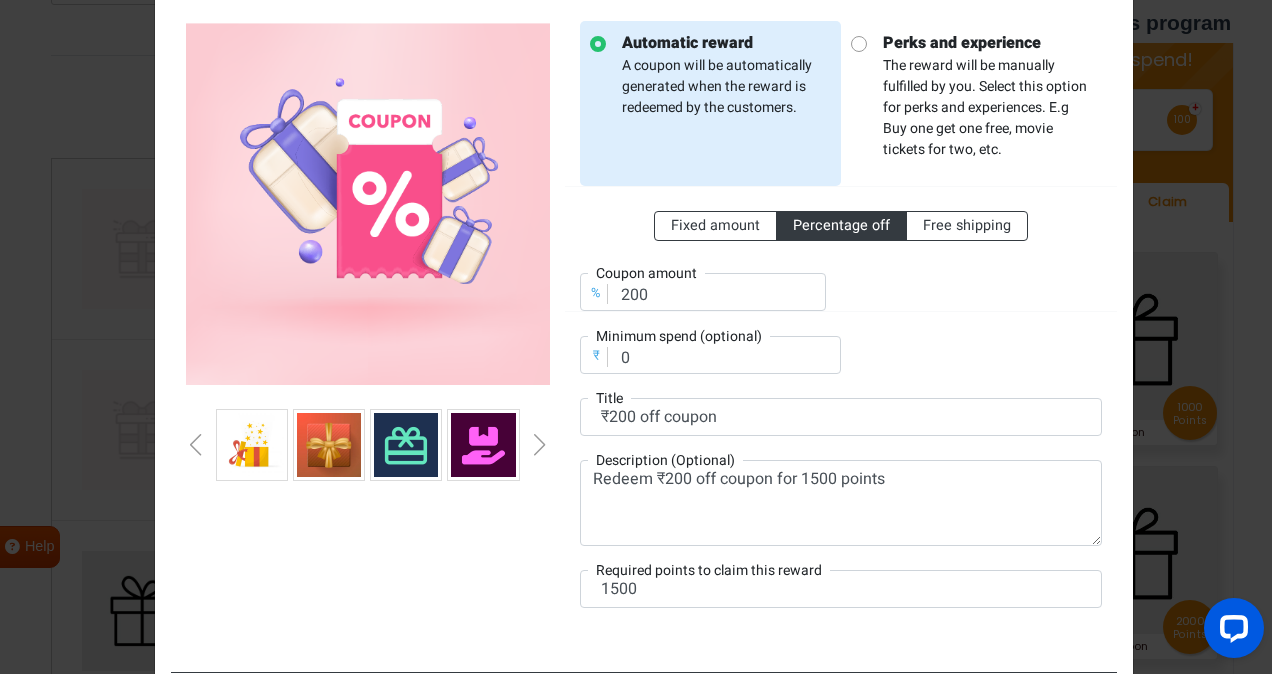 click at bounding box center [196, 445] 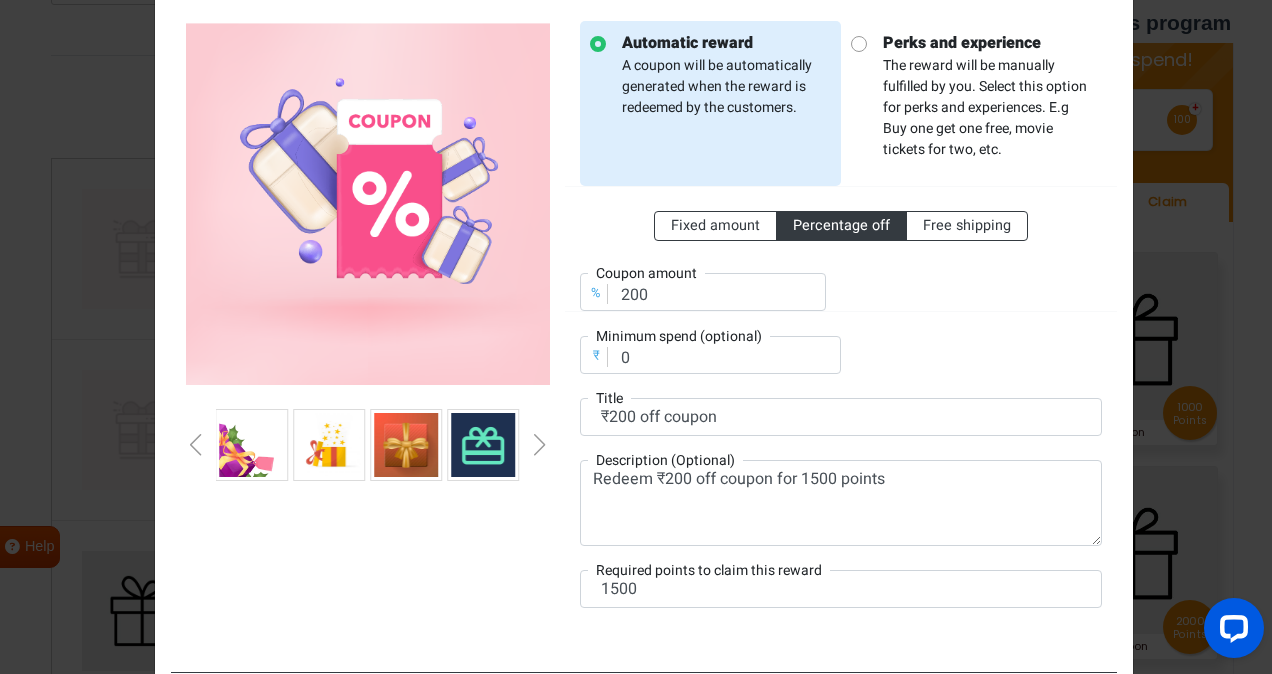 click at bounding box center (196, 445) 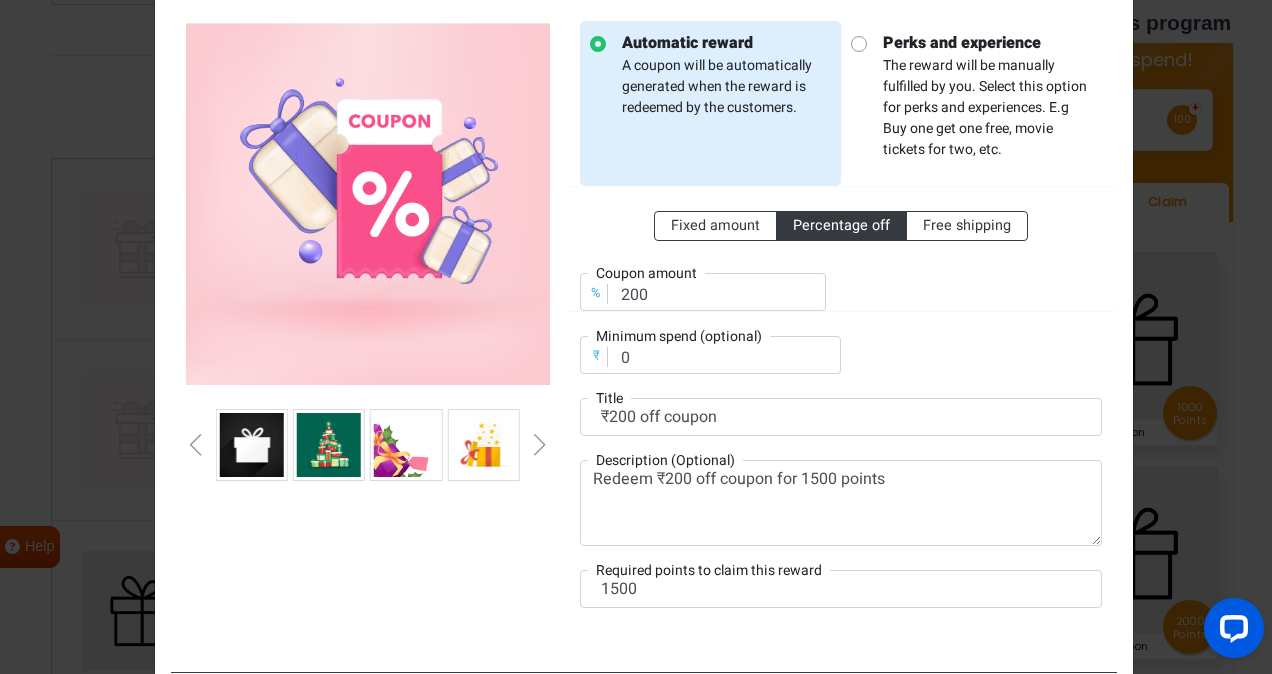 click at bounding box center (196, 445) 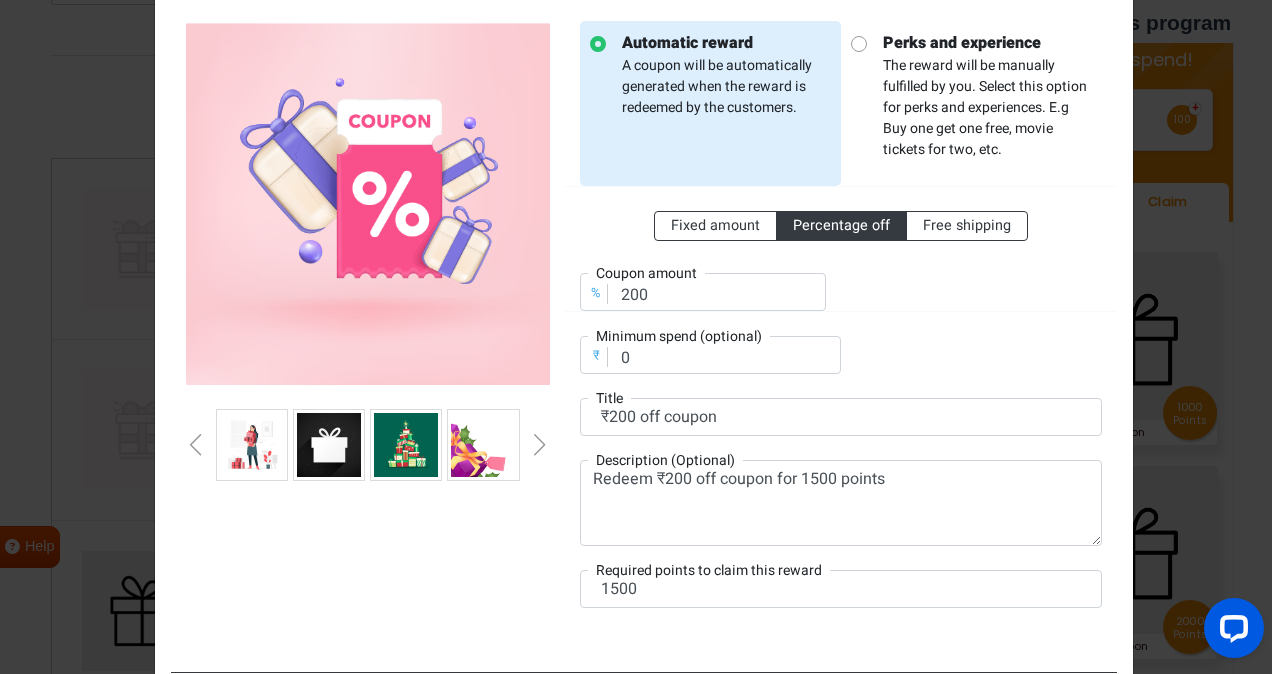 click at bounding box center (329, 445) 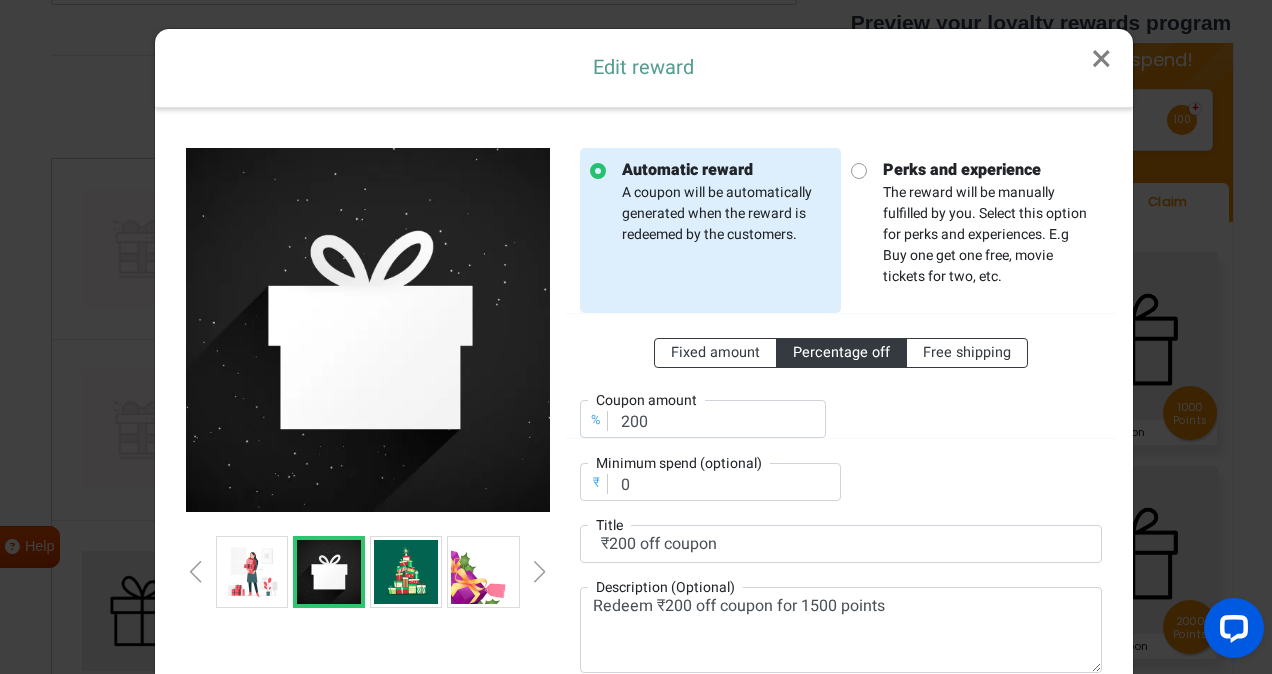 scroll, scrollTop: 245, scrollLeft: 0, axis: vertical 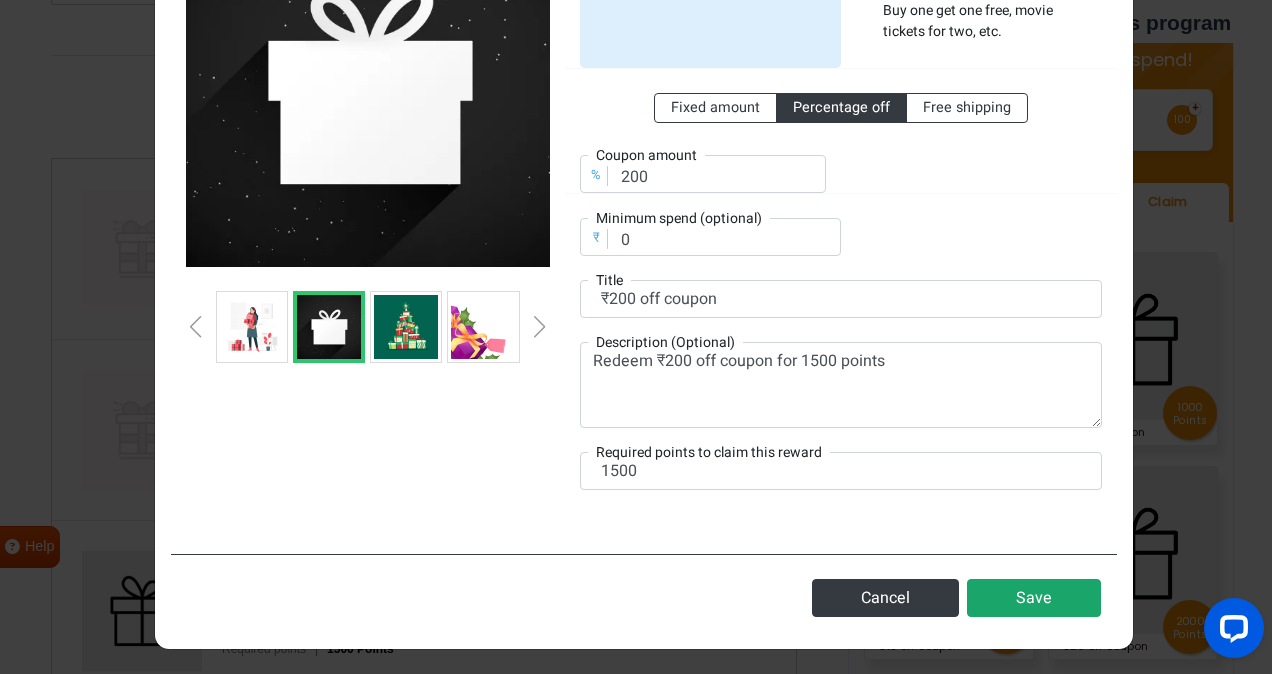 click on "Save" at bounding box center (1034, 598) 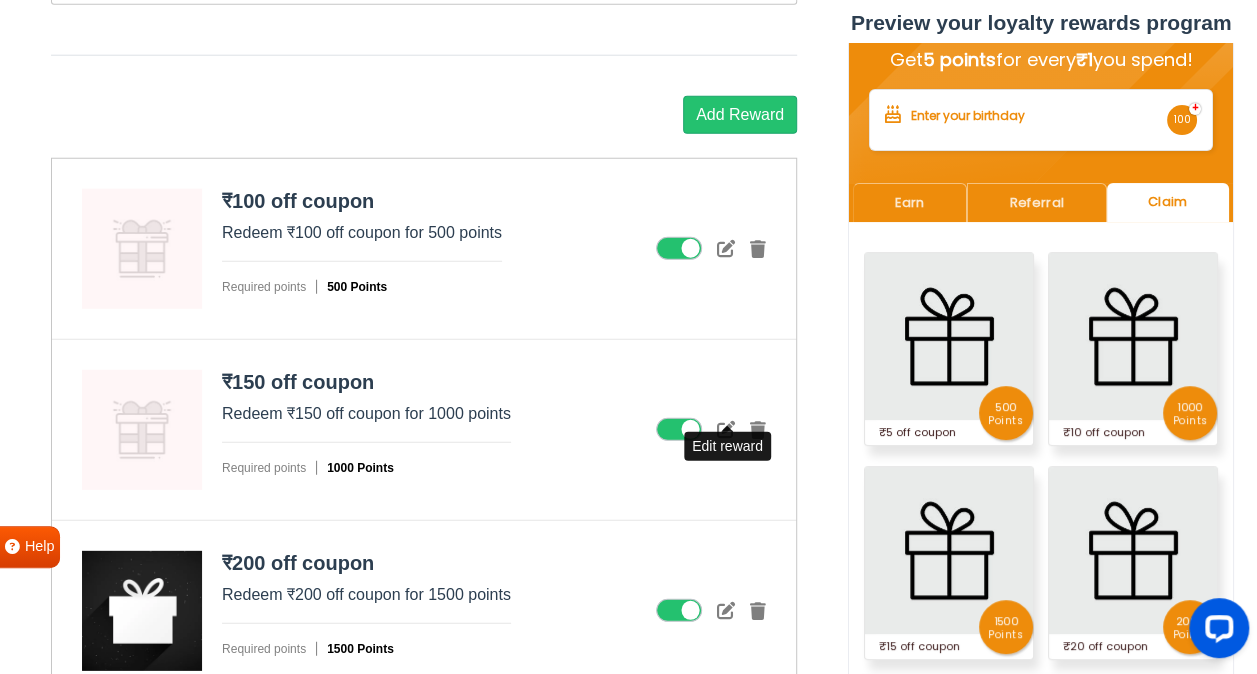 click at bounding box center [726, 429] 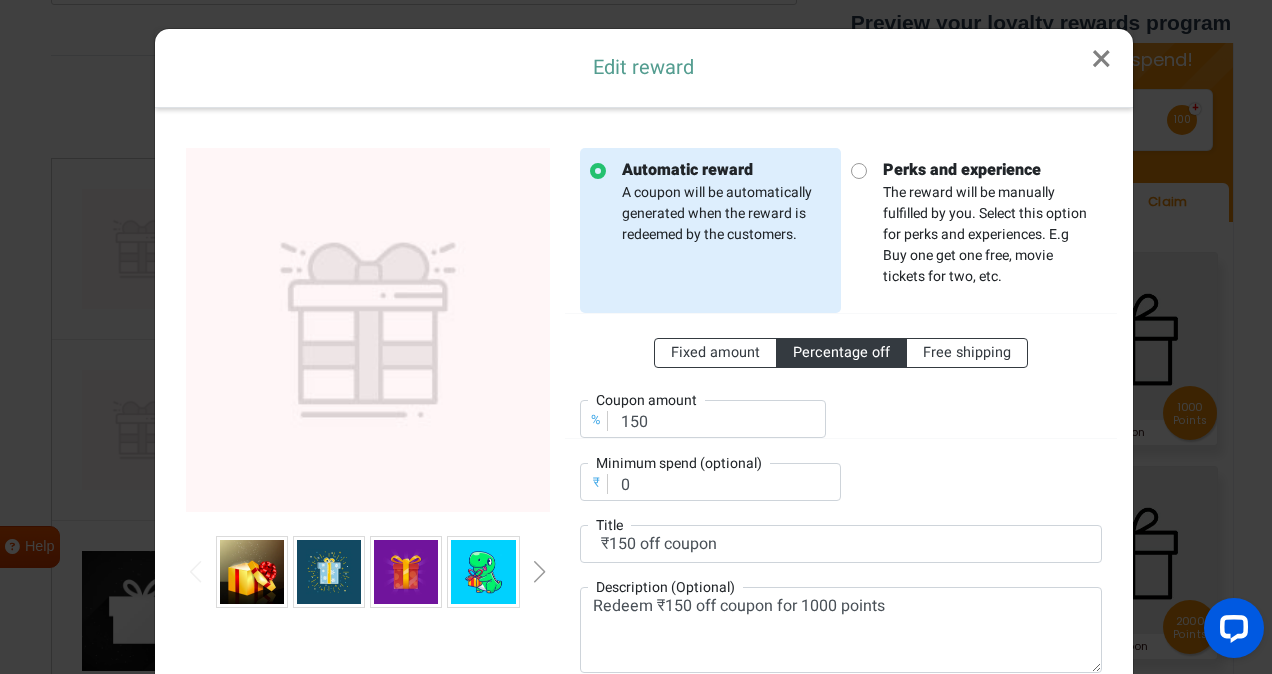 scroll, scrollTop: 0, scrollLeft: 0, axis: both 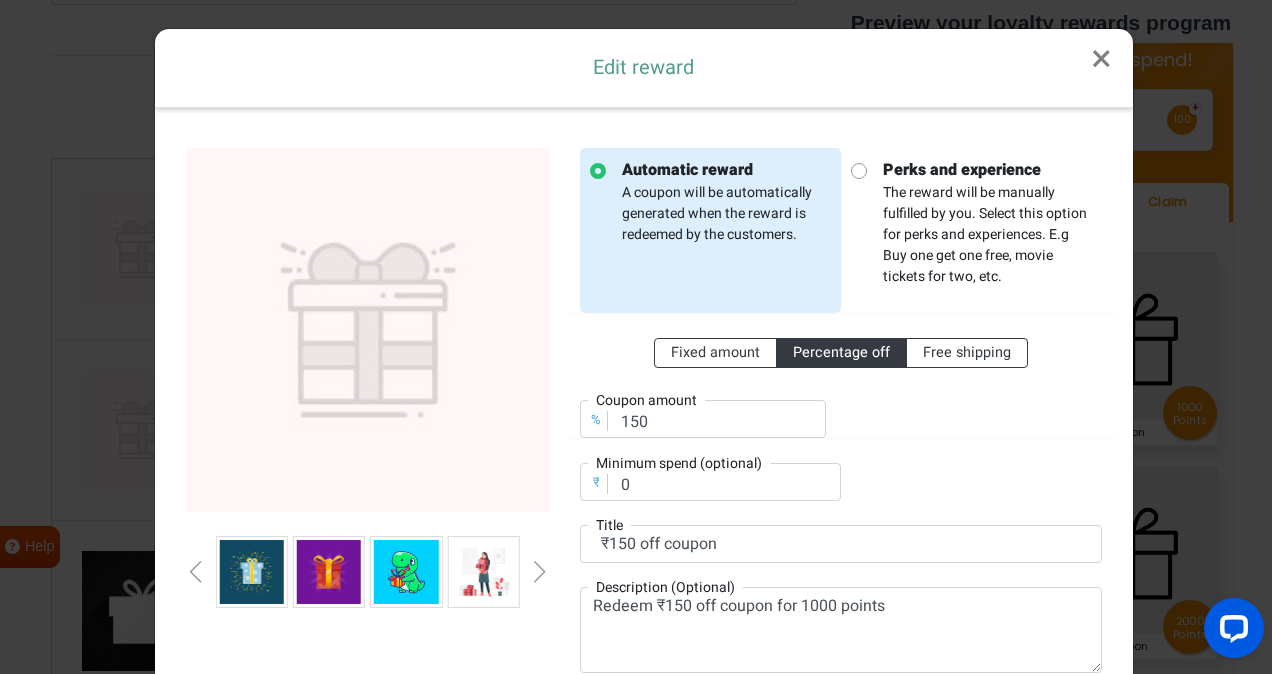 click at bounding box center (540, 572) 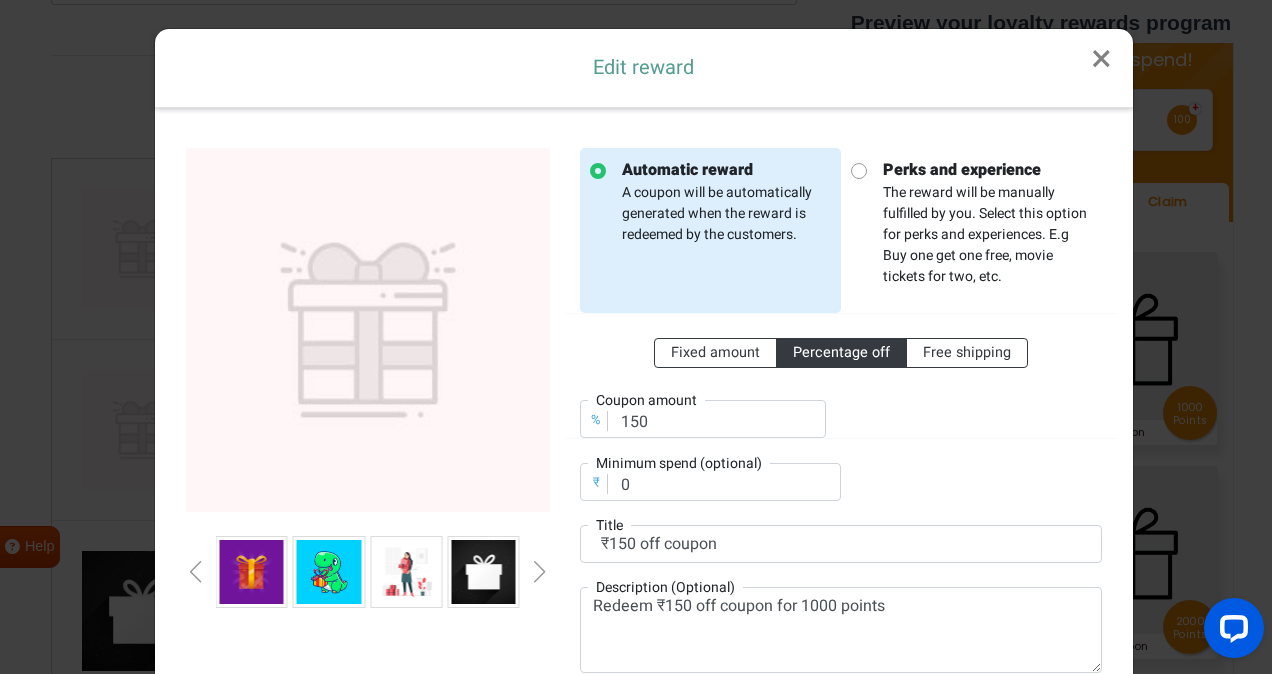 click at bounding box center (540, 572) 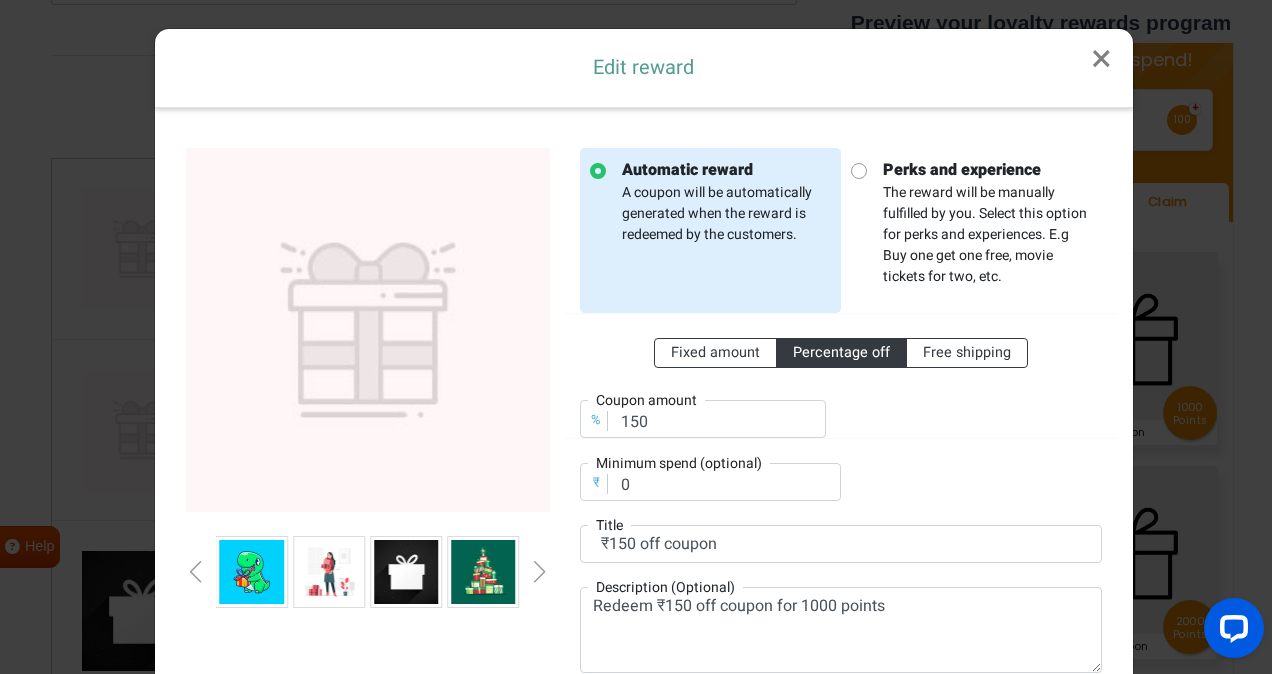 click at bounding box center [540, 572] 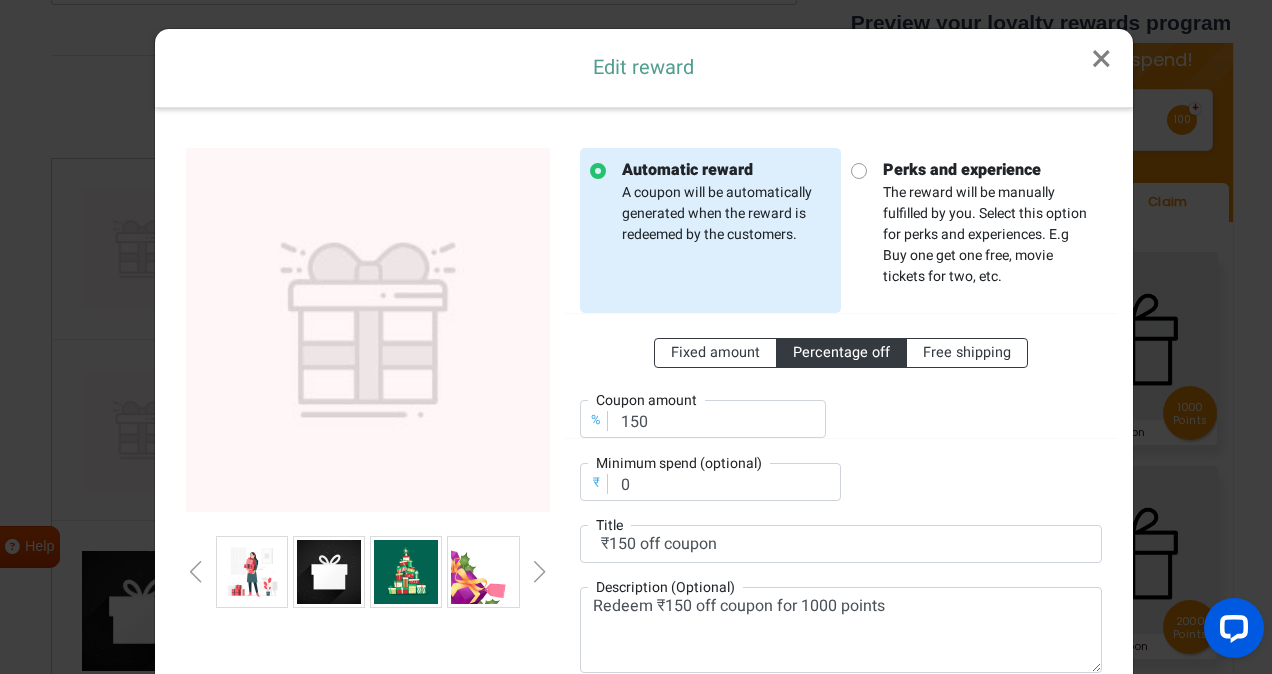 click at bounding box center [329, 572] 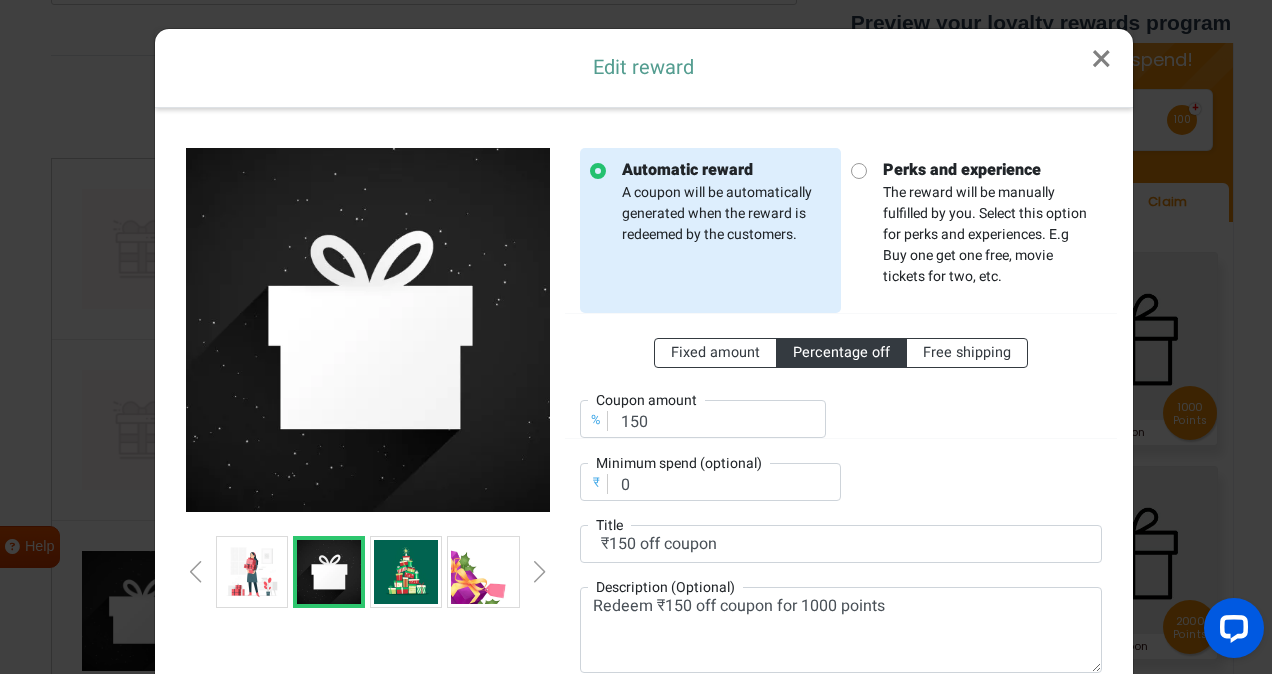 scroll, scrollTop: 245, scrollLeft: 0, axis: vertical 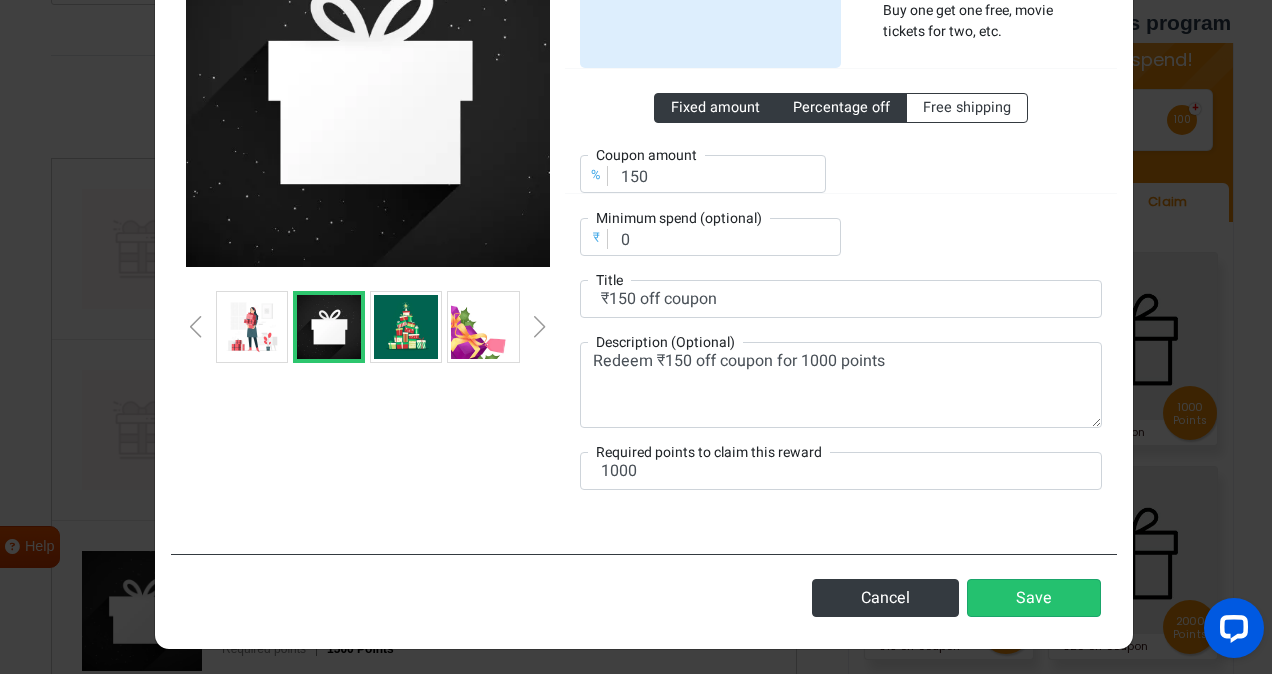 click on "Fixed amount" at bounding box center [715, 107] 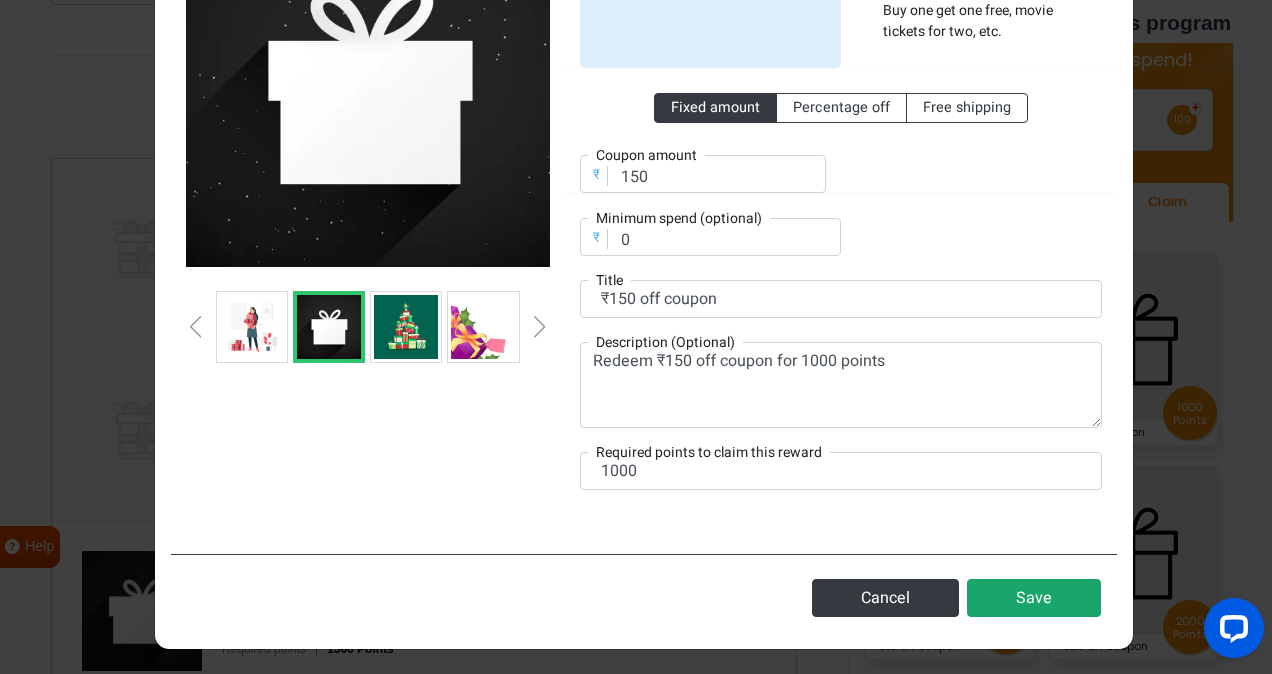 click on "Save" at bounding box center (1034, 598) 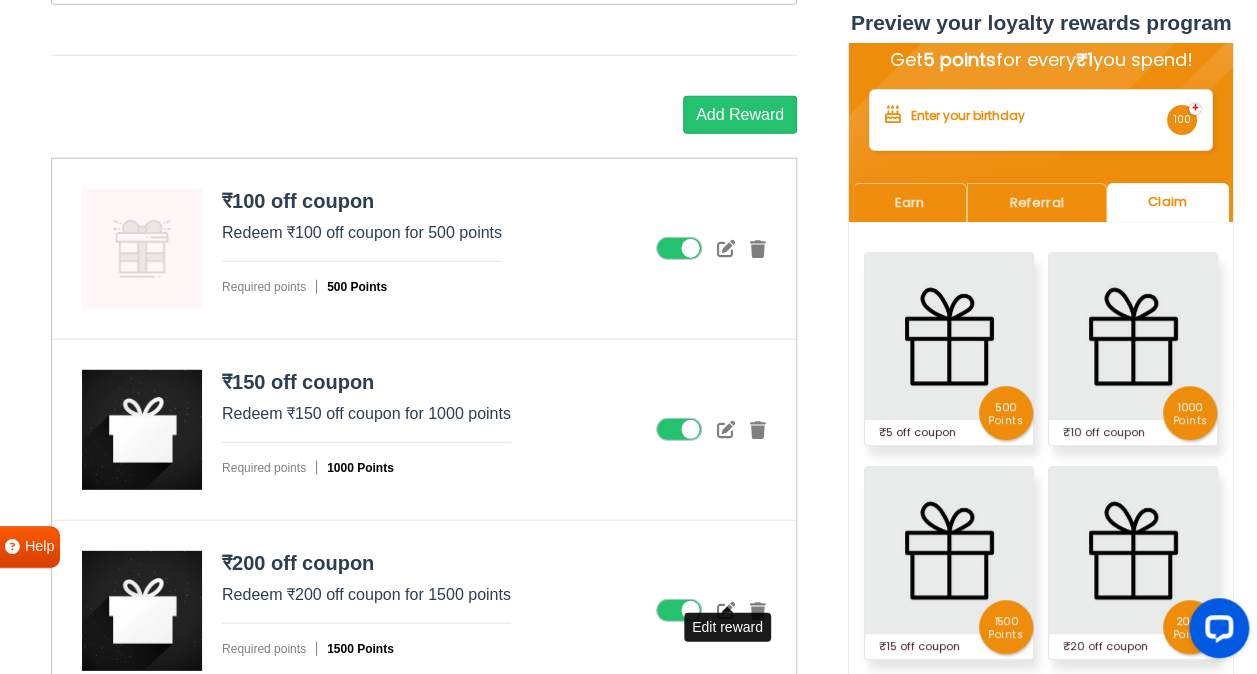 click at bounding box center (726, 610) 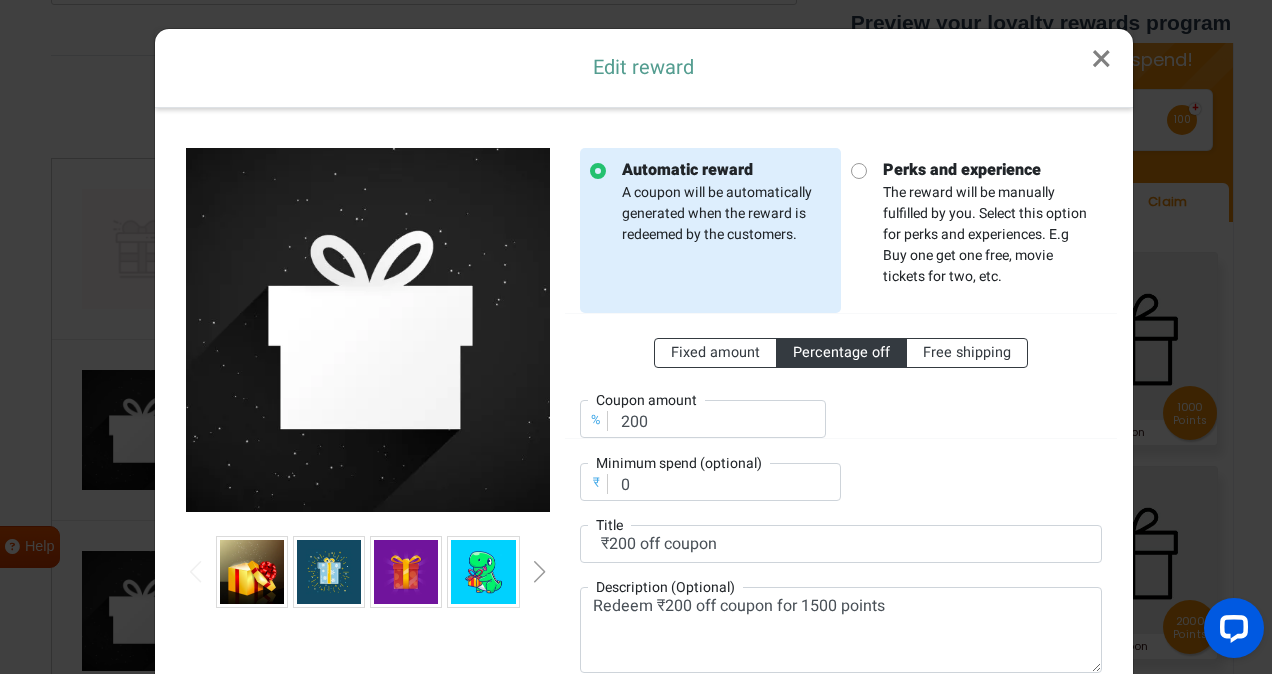 scroll, scrollTop: 0, scrollLeft: 0, axis: both 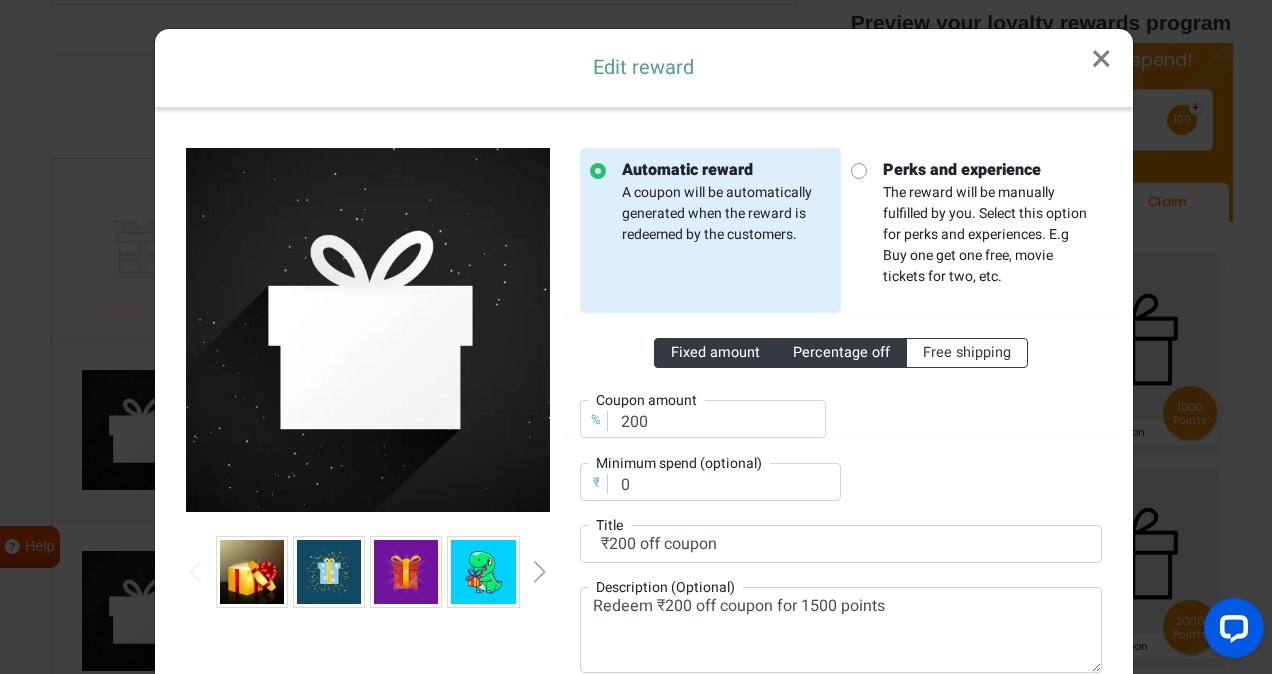 click on "Fixed amount" at bounding box center [715, 352] 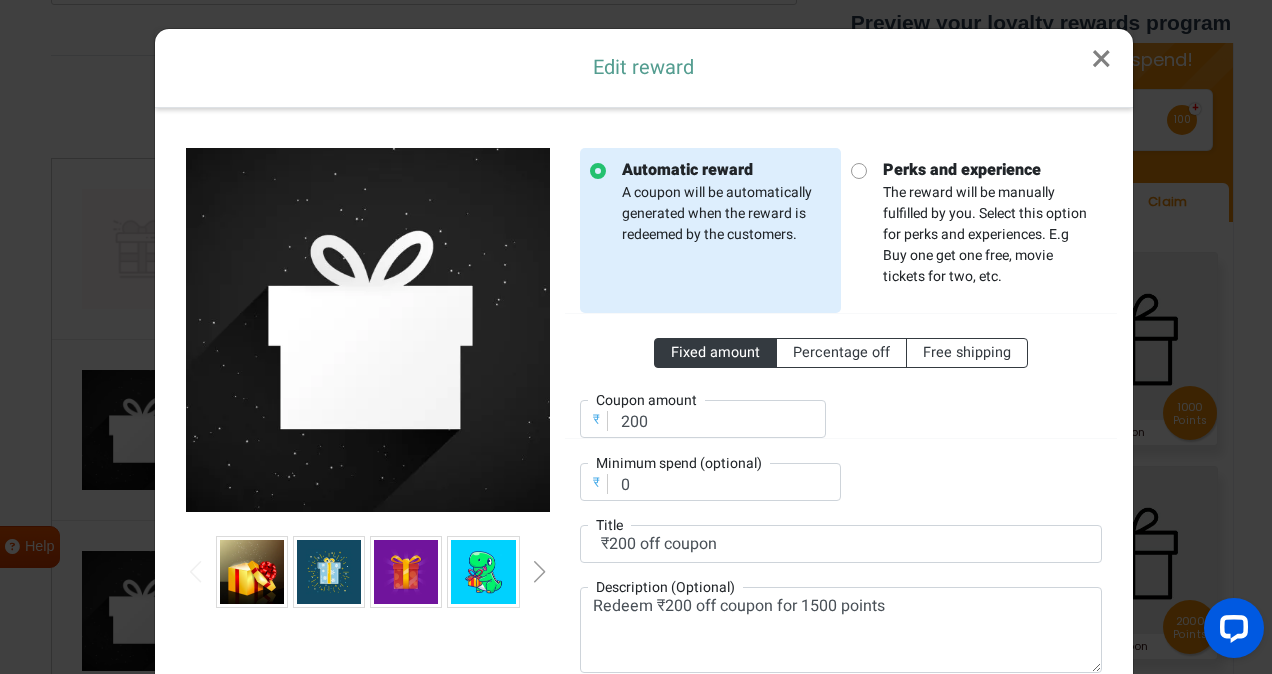 scroll, scrollTop: 245, scrollLeft: 0, axis: vertical 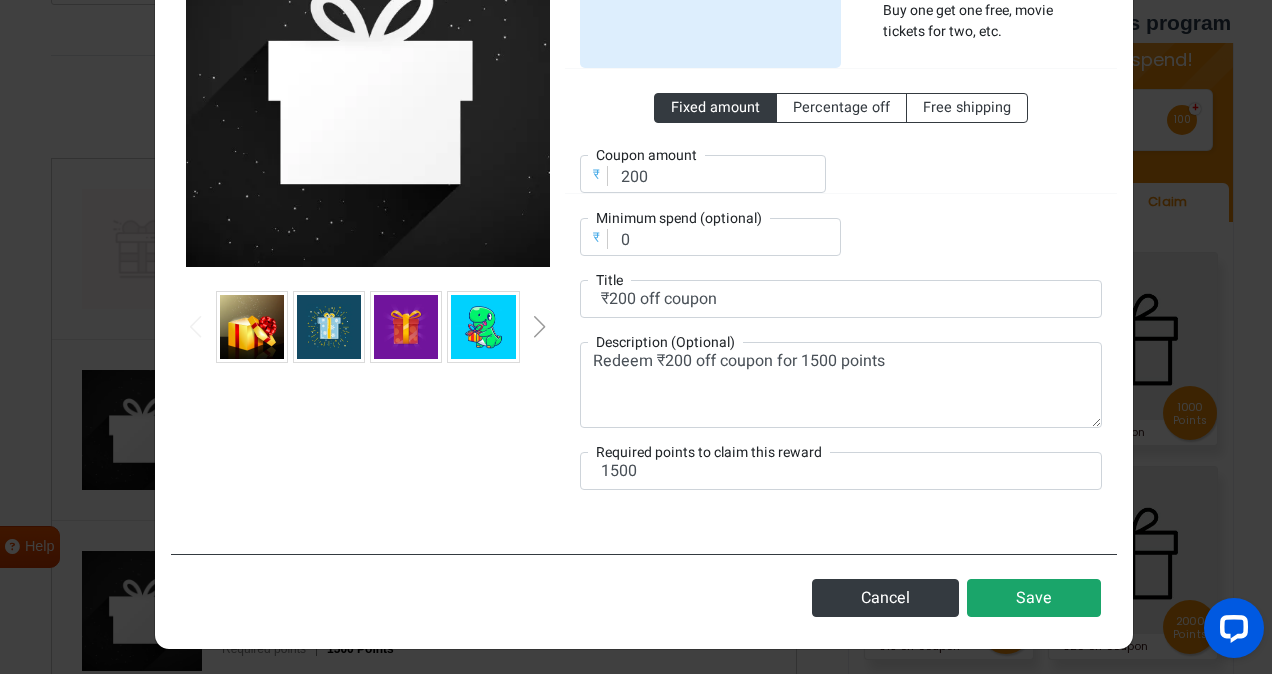 click on "Save" at bounding box center (1034, 598) 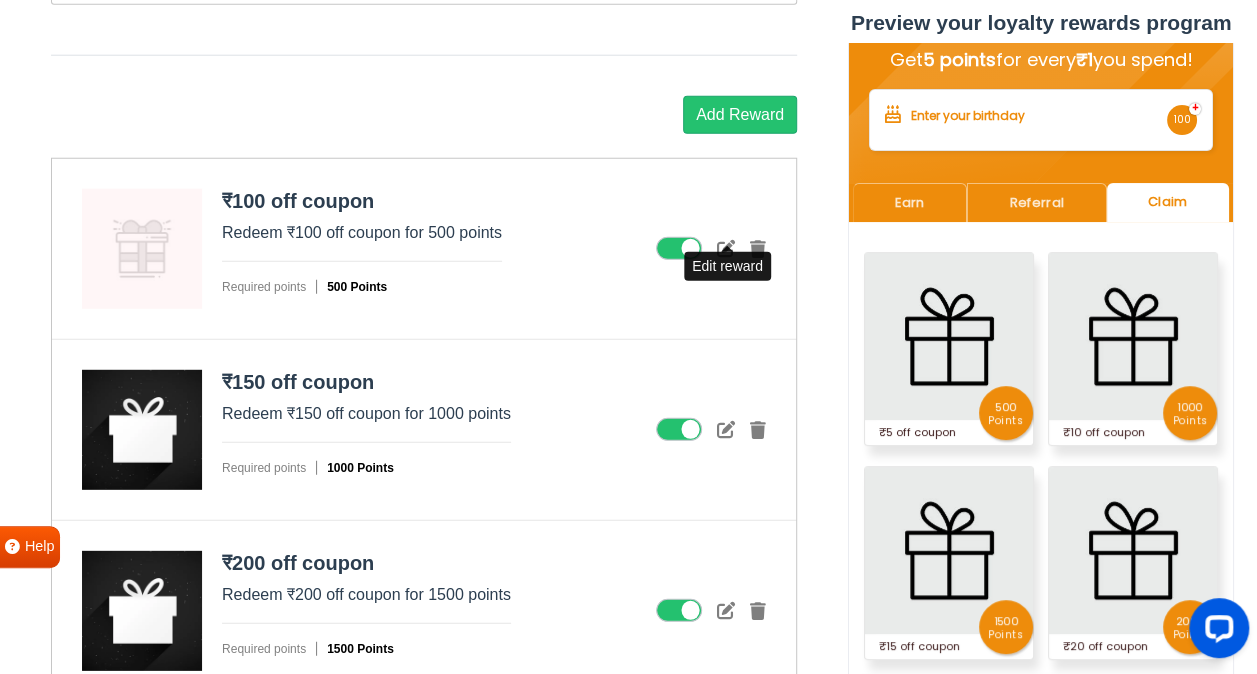 click at bounding box center (726, 248) 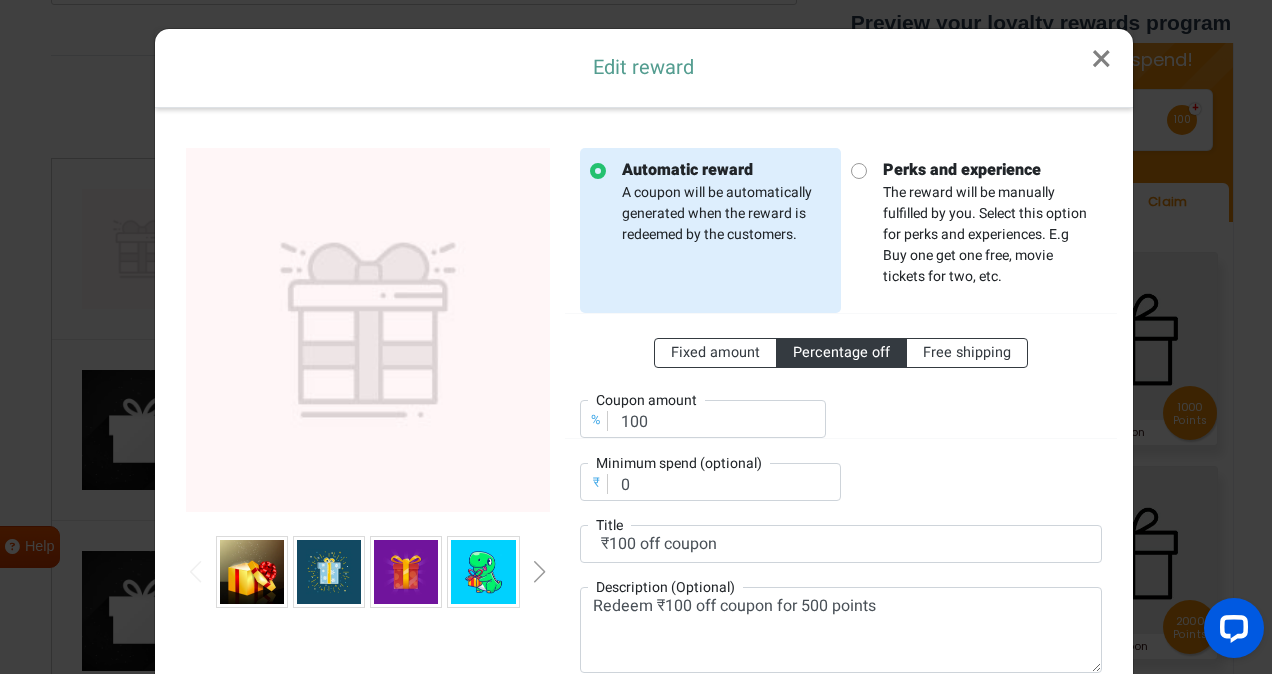 scroll, scrollTop: 0, scrollLeft: 0, axis: both 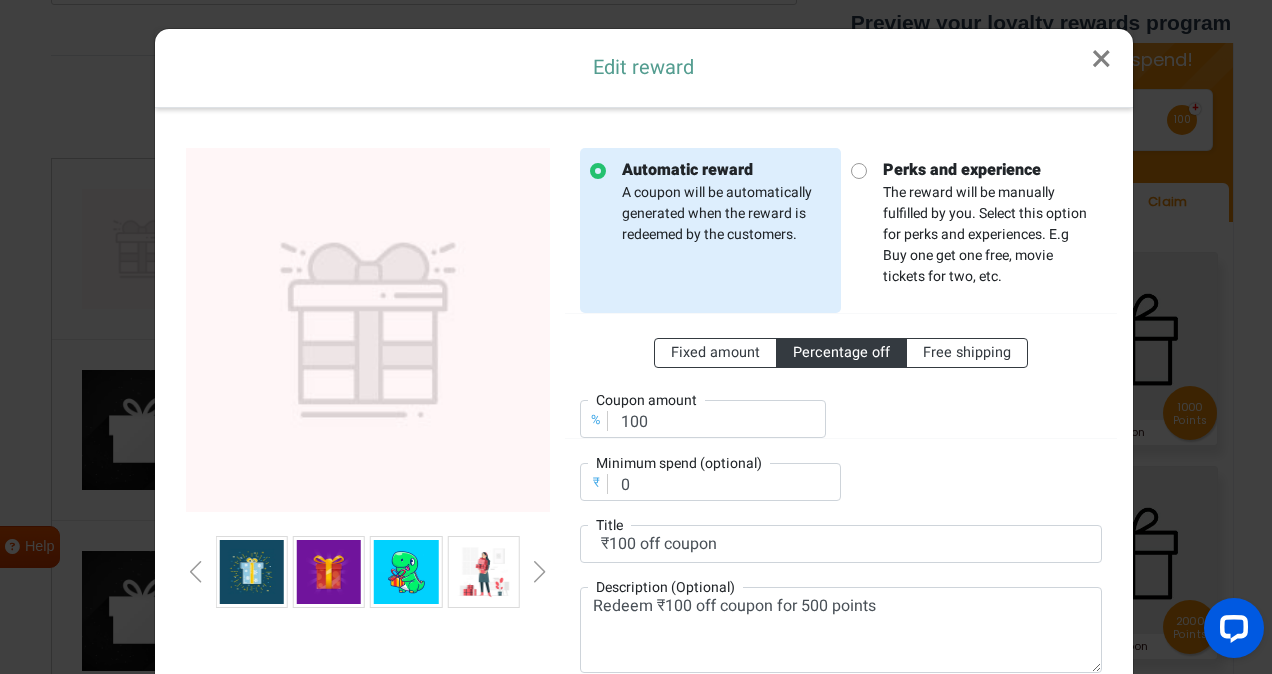 click at bounding box center (540, 572) 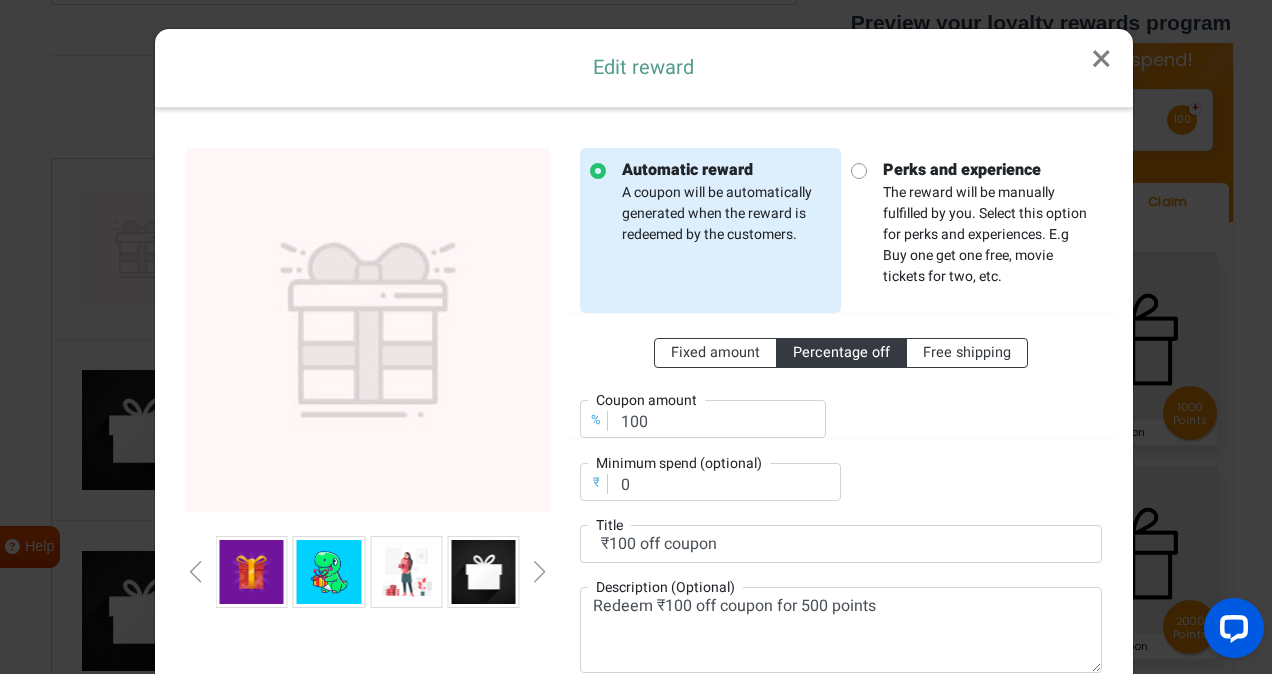click at bounding box center [540, 572] 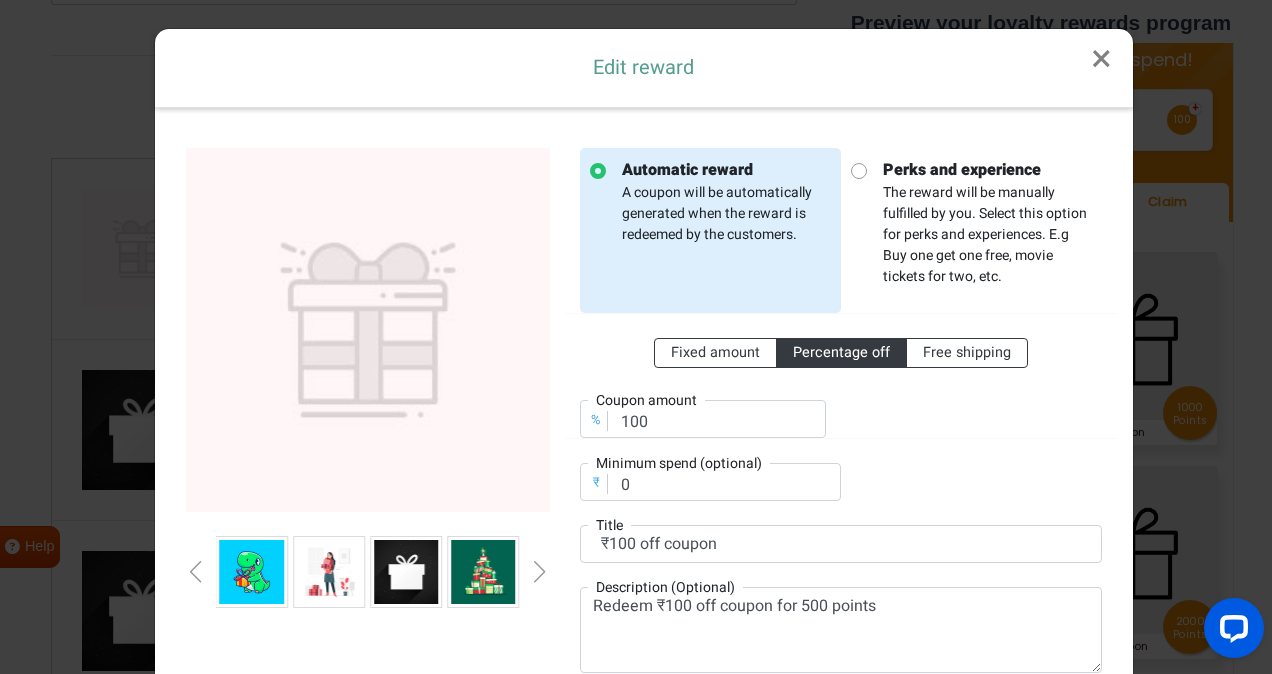 click at bounding box center (540, 572) 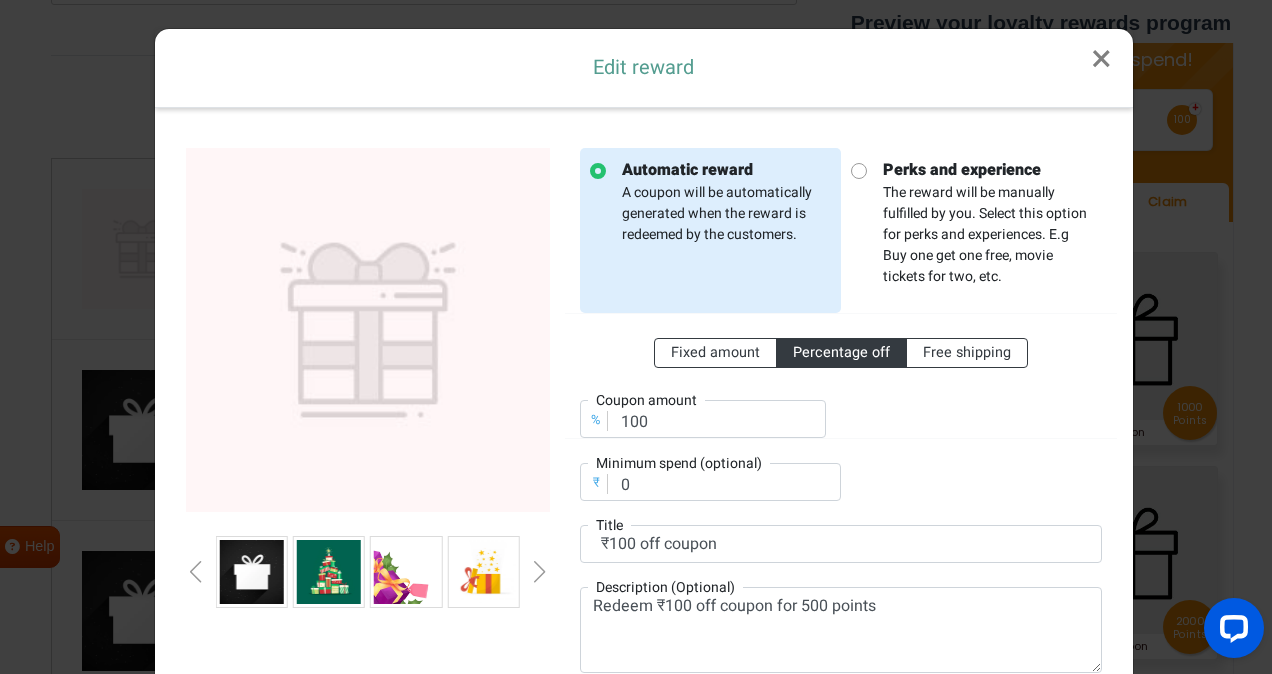 click at bounding box center (252, 572) 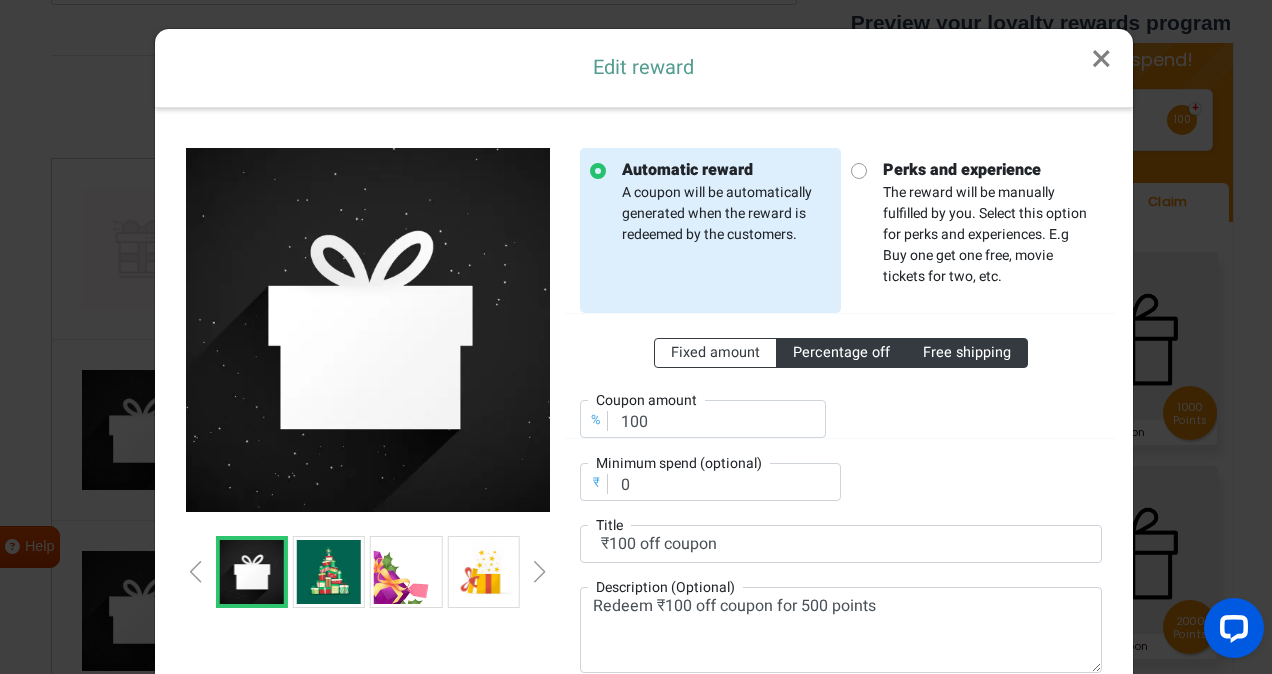 click on "Free shipping" at bounding box center [967, 352] 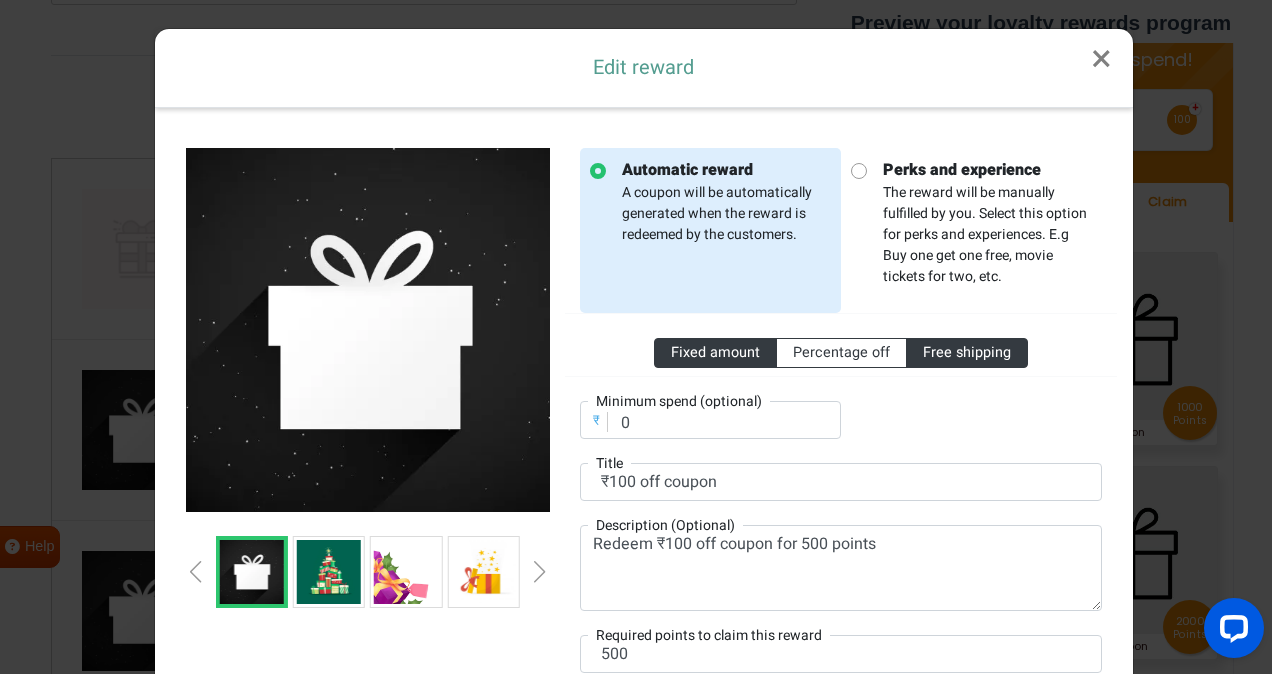click on "Fixed amount" at bounding box center [715, 352] 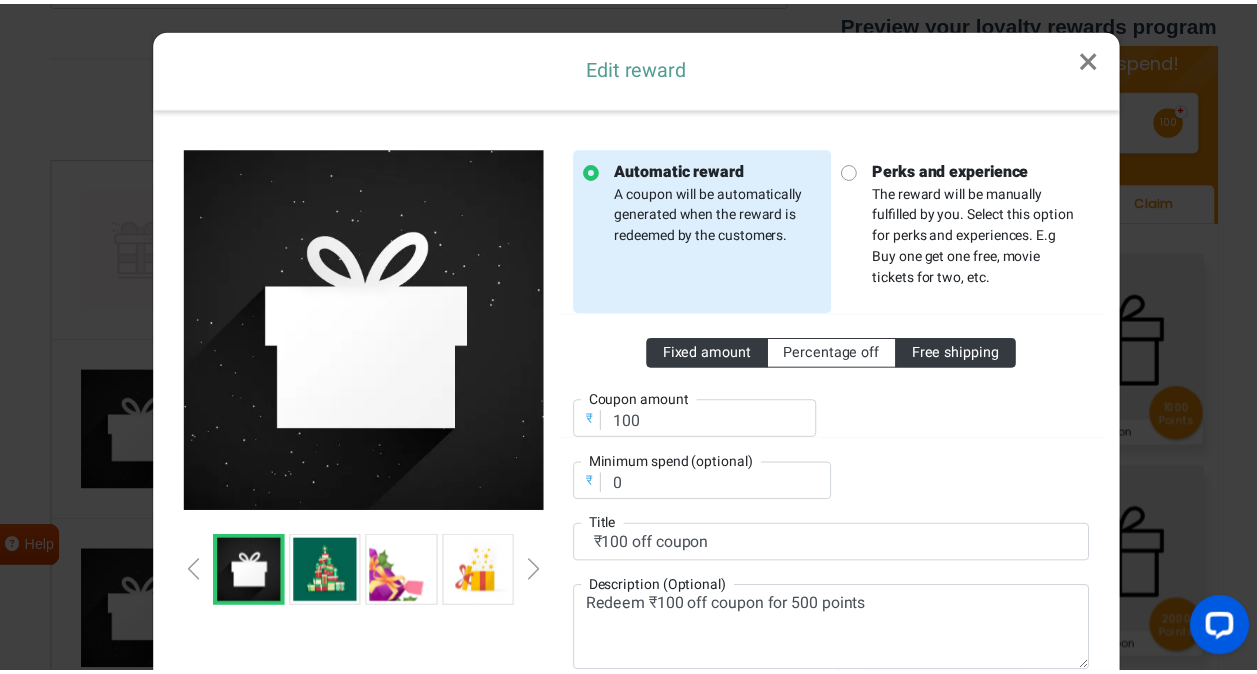 scroll, scrollTop: 245, scrollLeft: 0, axis: vertical 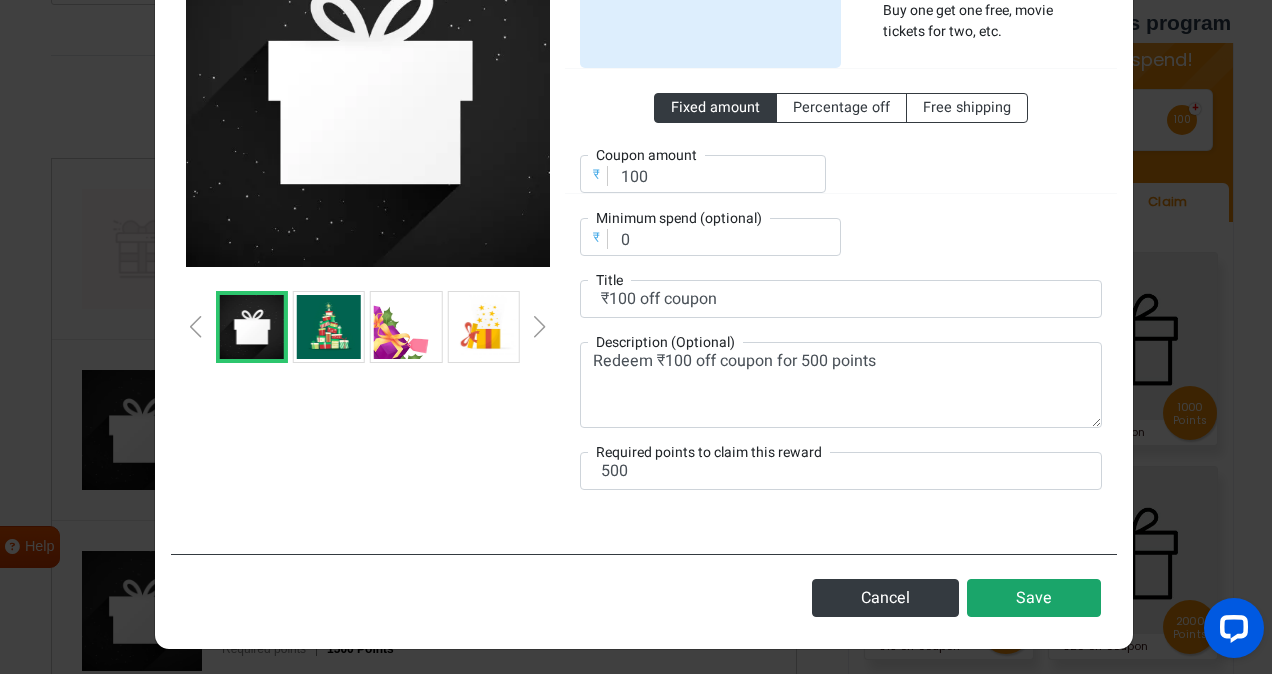click on "Save" at bounding box center (1034, 598) 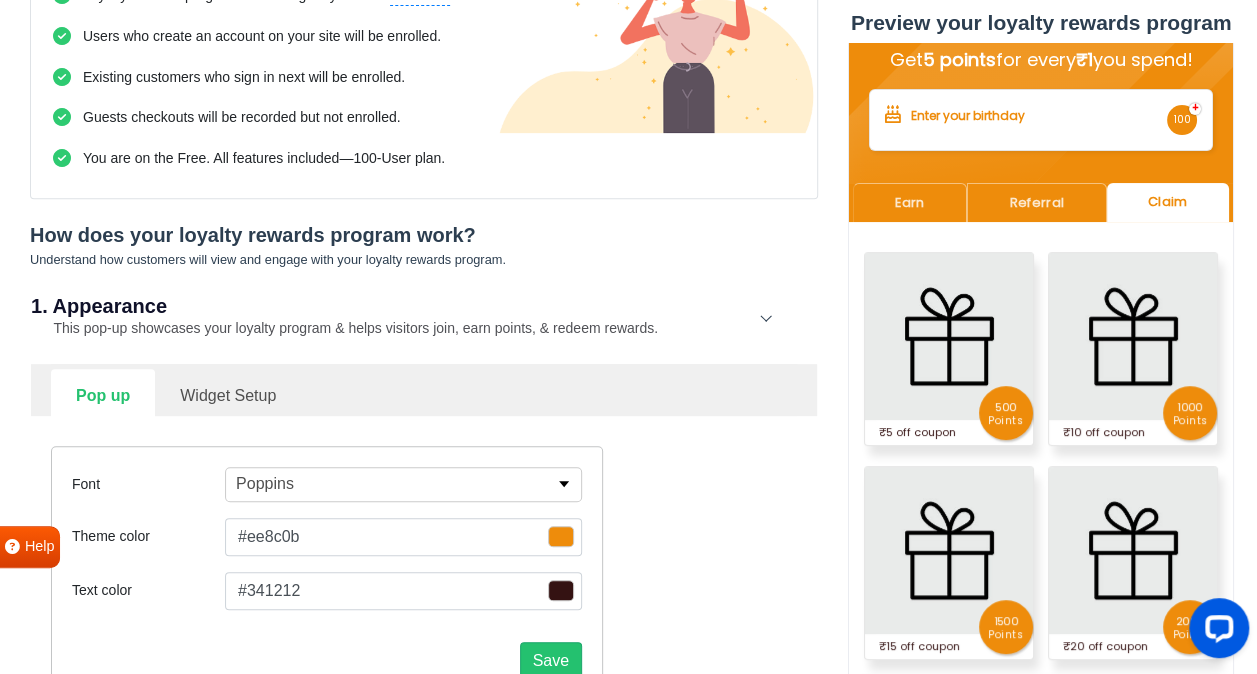 scroll, scrollTop: 0, scrollLeft: 0, axis: both 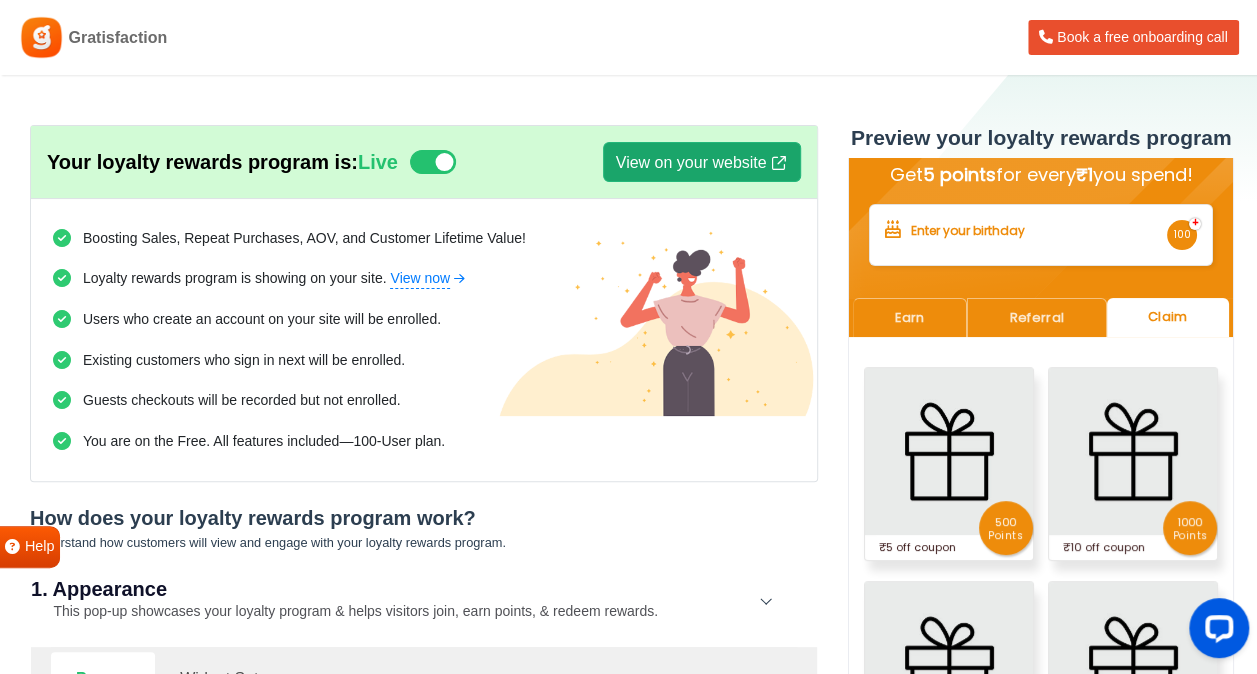 click on "View on your website" at bounding box center [702, 162] 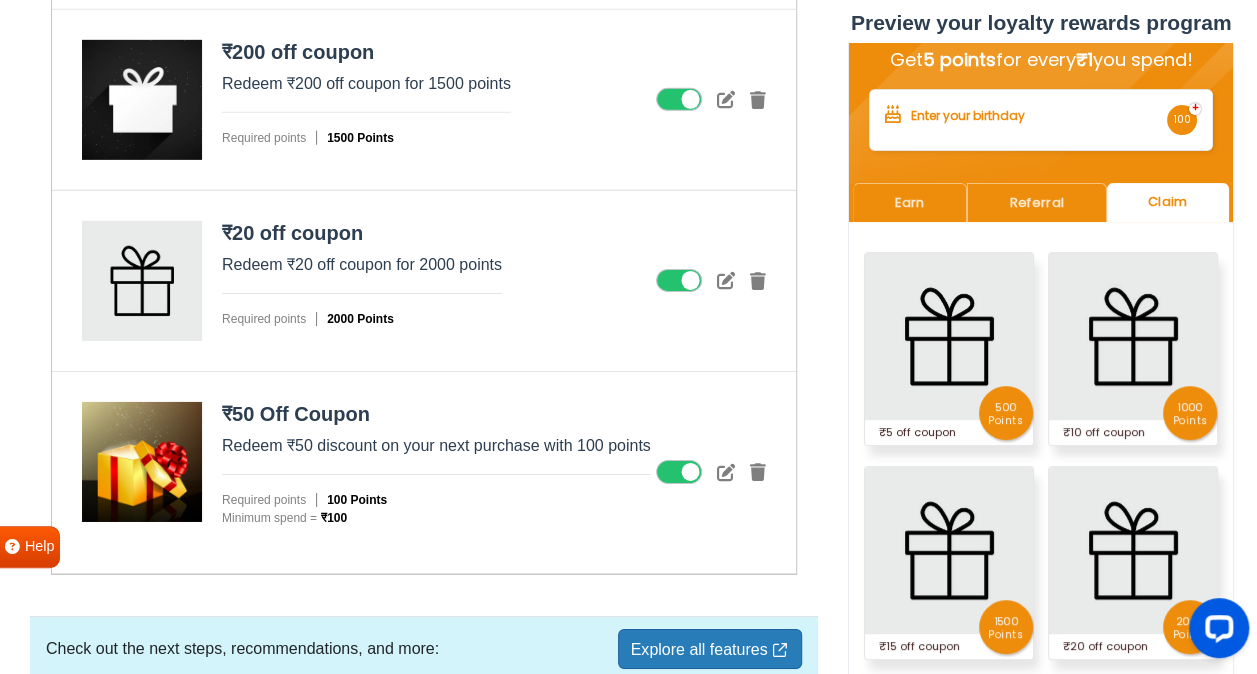 scroll, scrollTop: 3110, scrollLeft: 0, axis: vertical 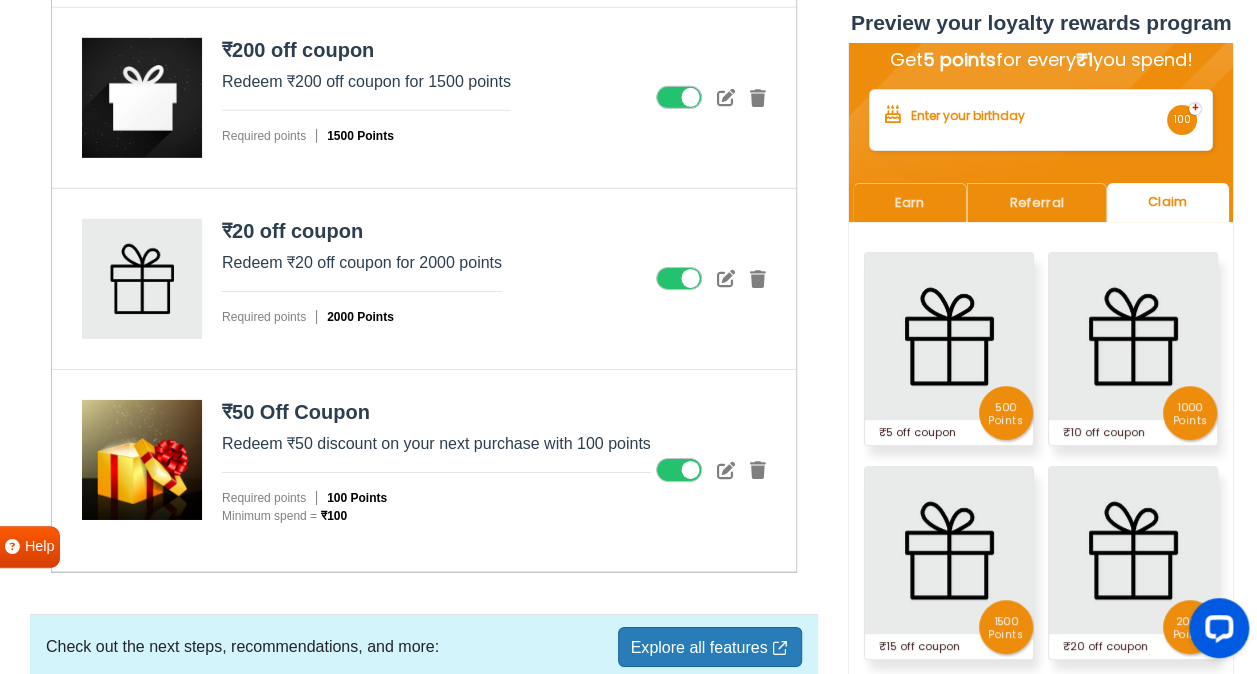 click at bounding box center (142, 279) 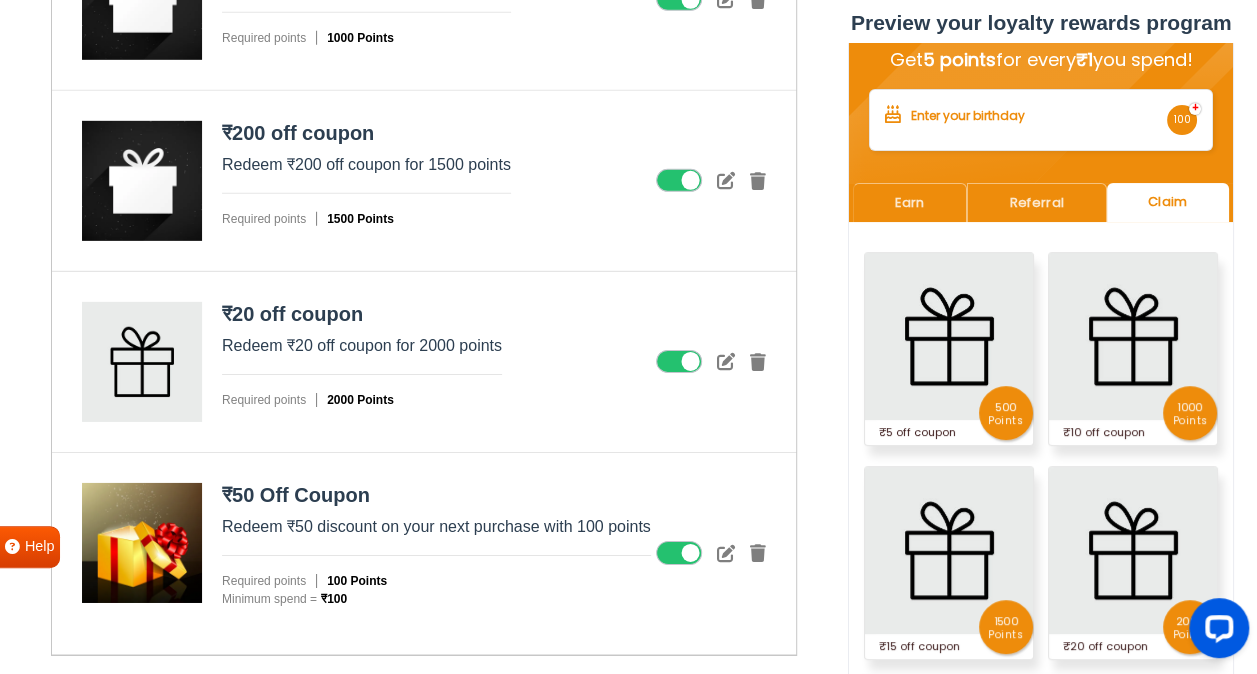 scroll, scrollTop: 3028, scrollLeft: 0, axis: vertical 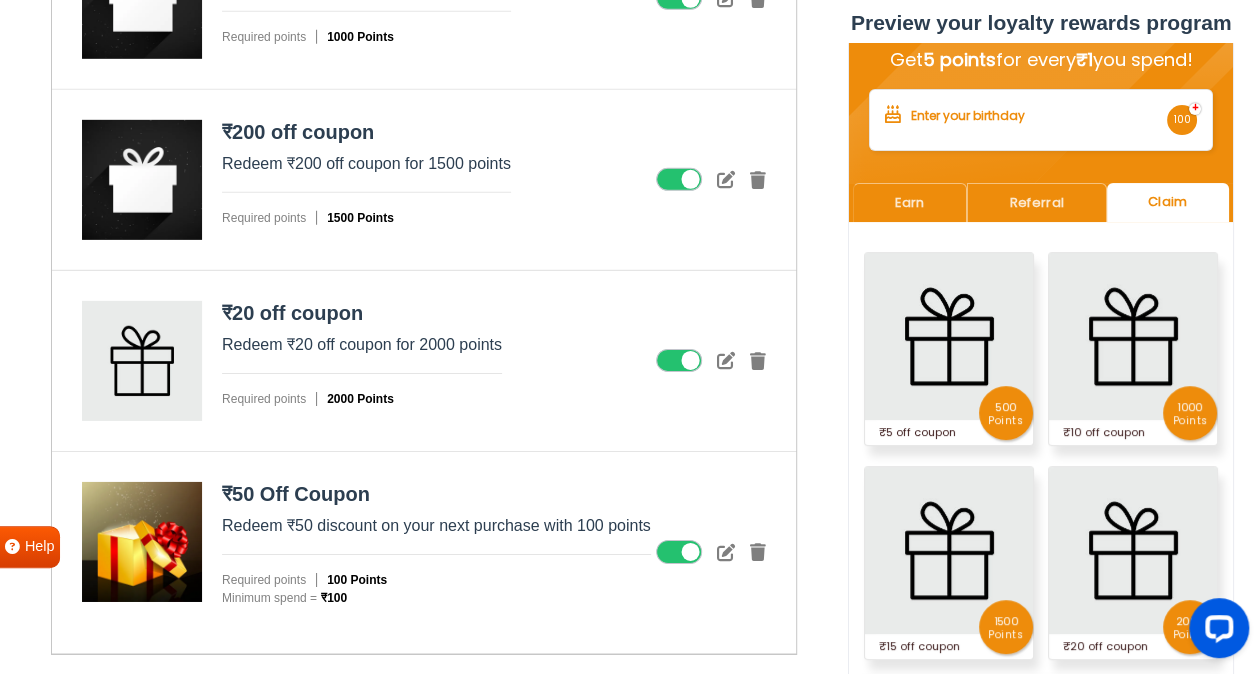 click at bounding box center [679, 361] 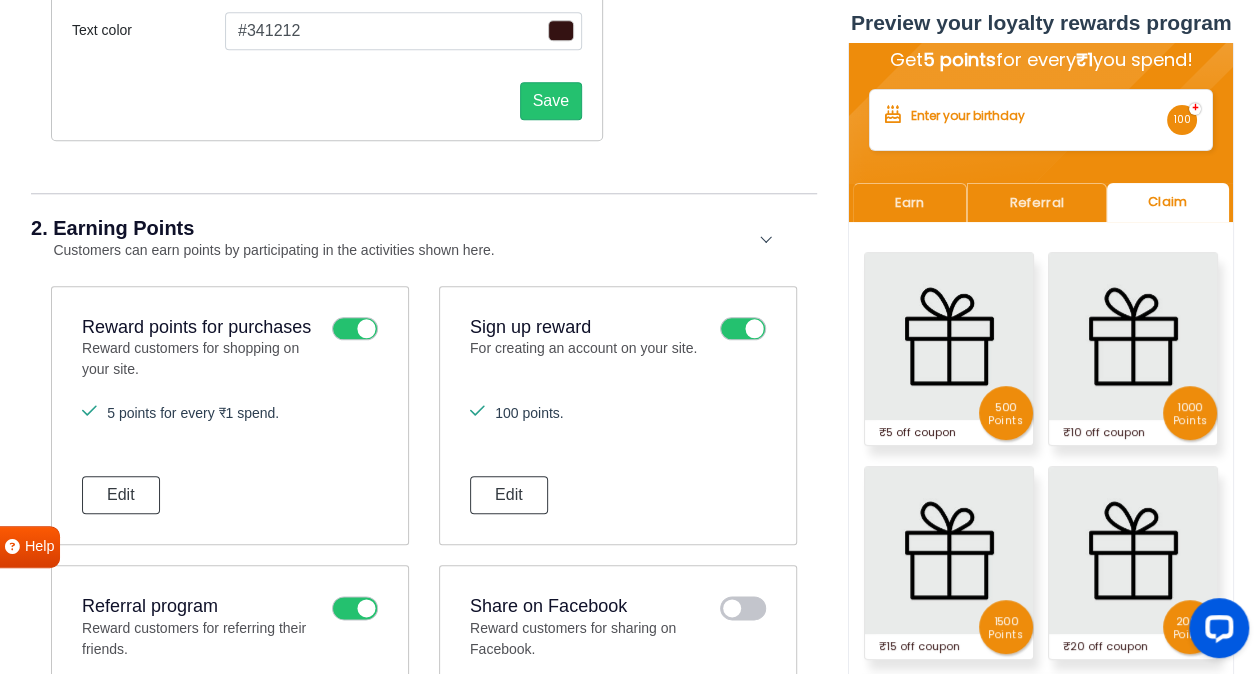 scroll, scrollTop: 844, scrollLeft: 0, axis: vertical 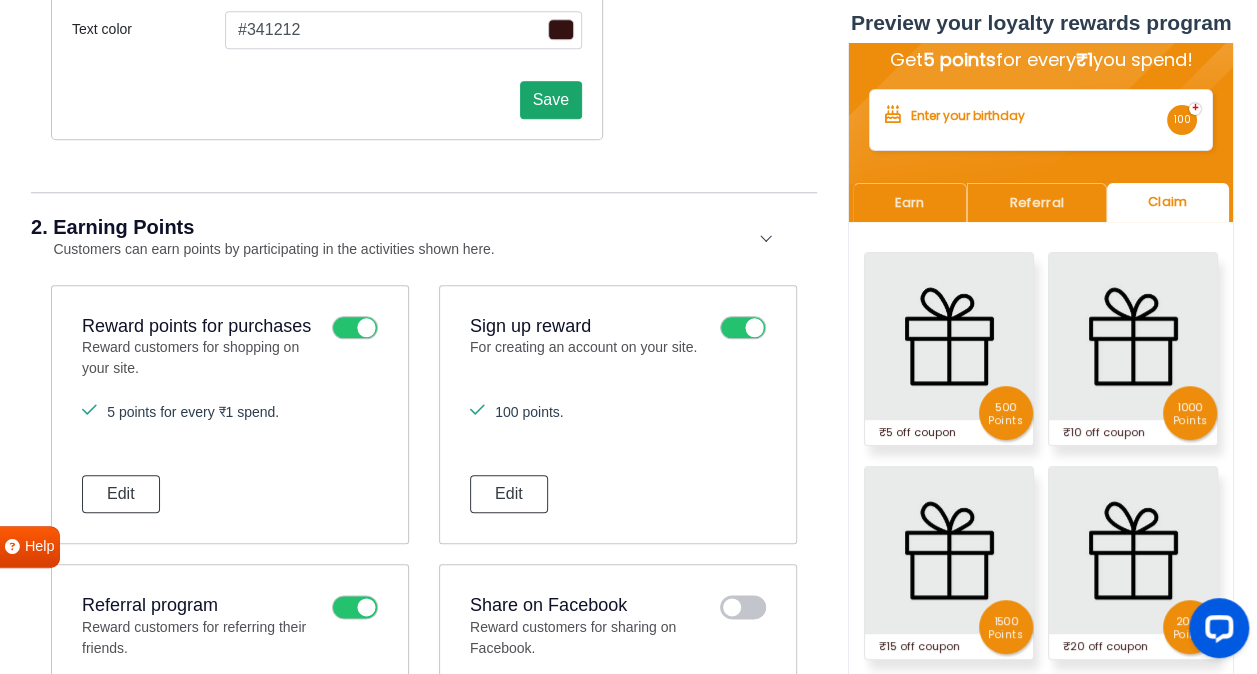 click on "Save" at bounding box center (551, 100) 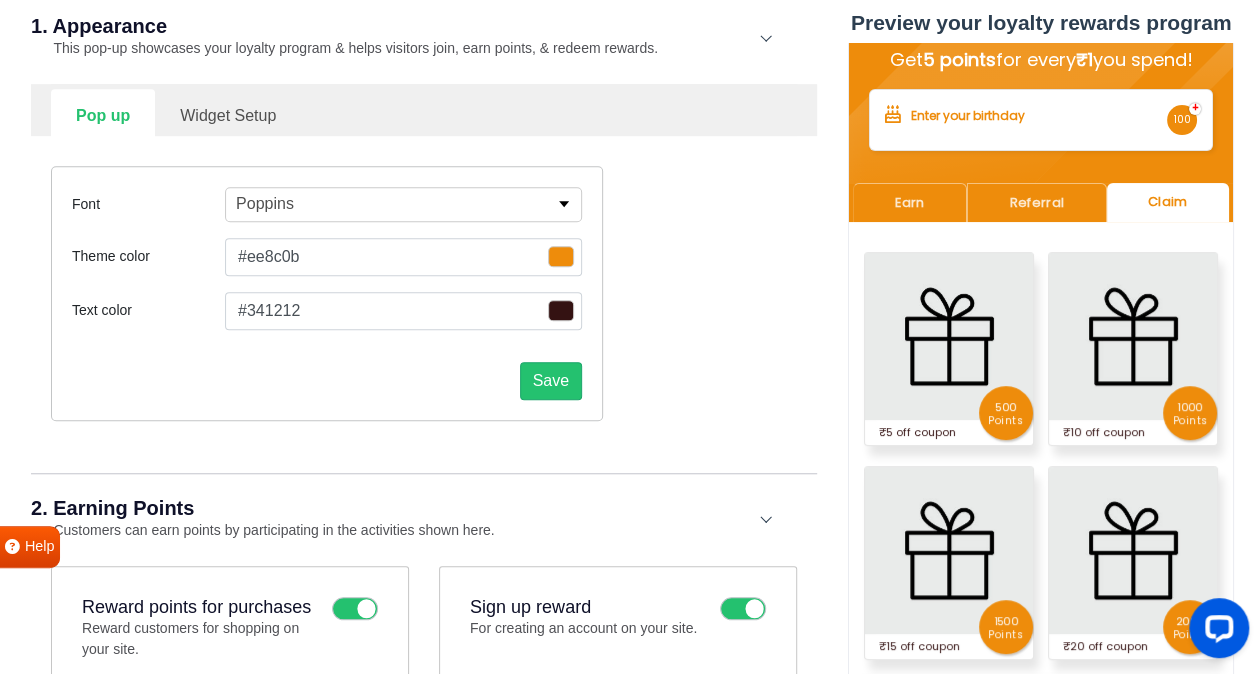 scroll, scrollTop: 558, scrollLeft: 0, axis: vertical 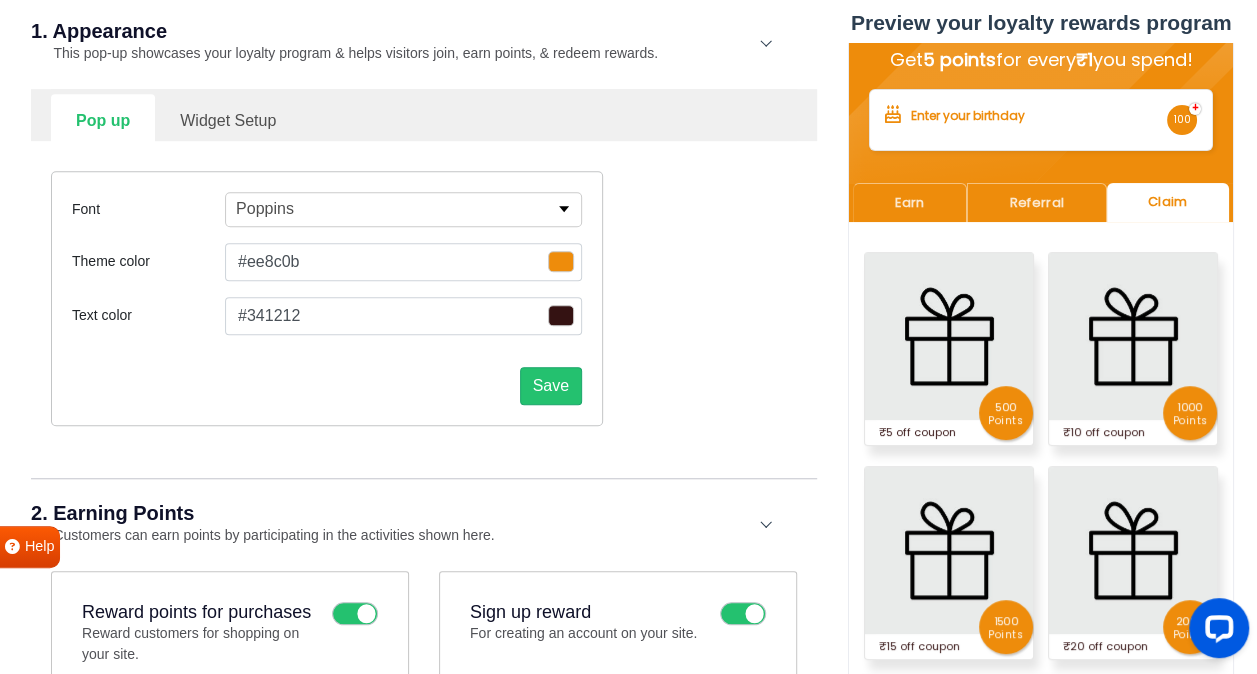 drag, startPoint x: 1225, startPoint y: 630, endPoint x: 1201, endPoint y: 550, distance: 83.52245 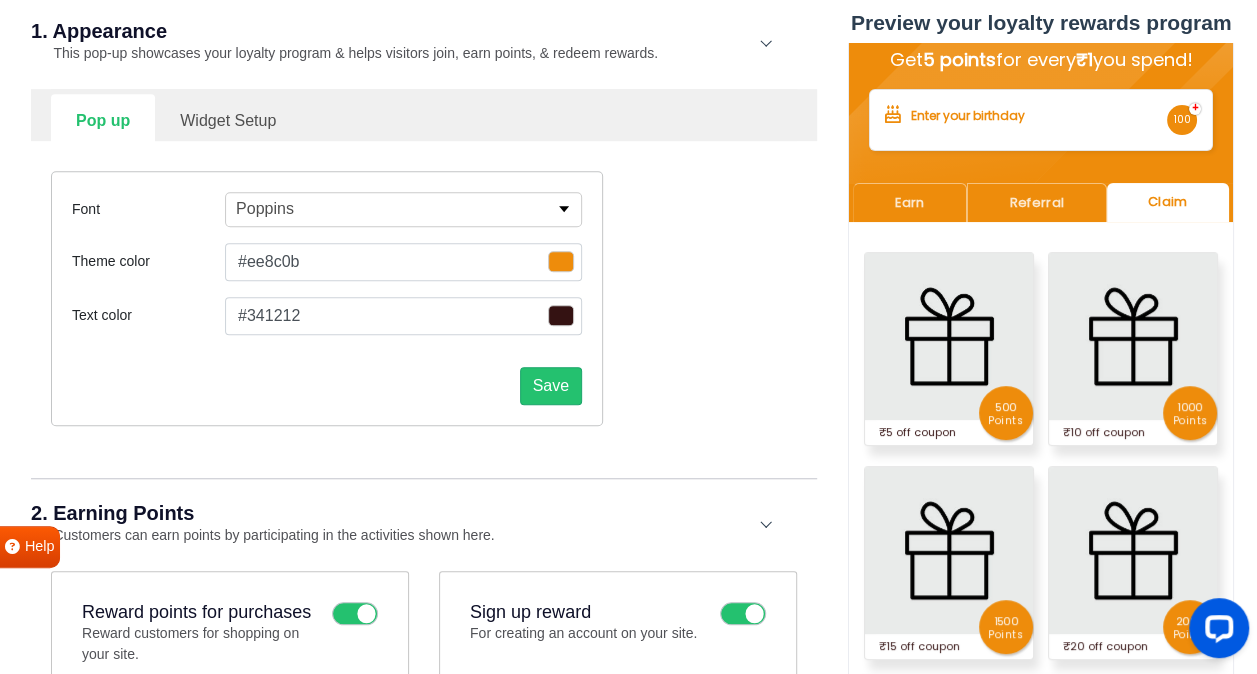 scroll, scrollTop: 755, scrollLeft: 0, axis: vertical 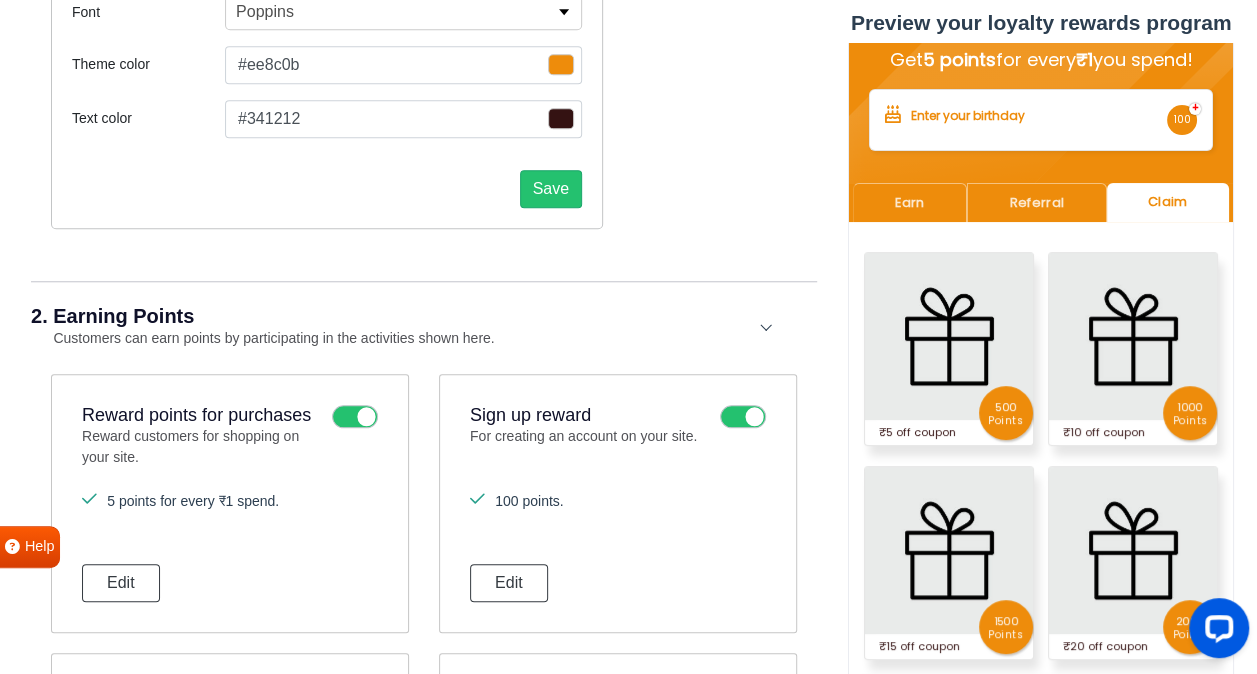click at bounding box center [1215, 632] 